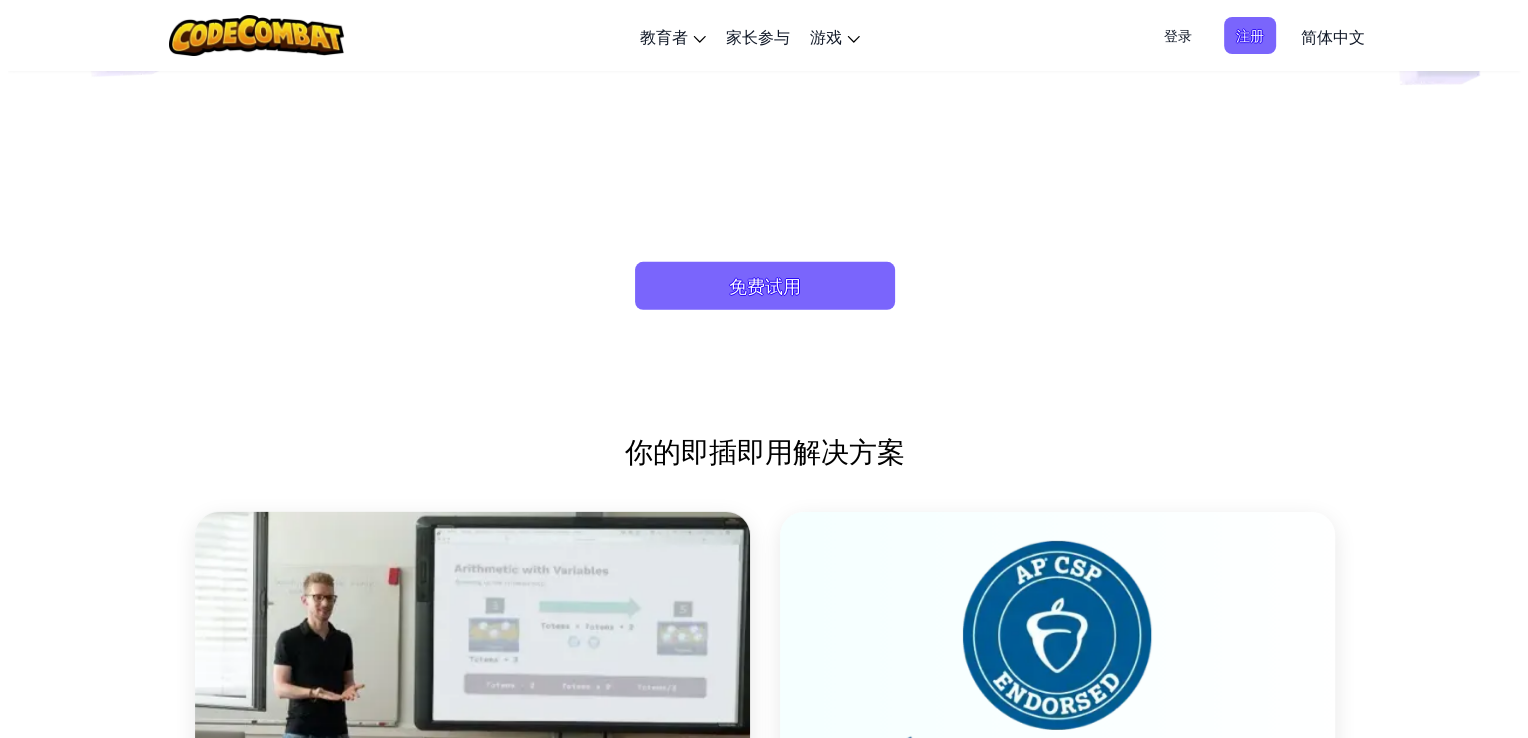 scroll, scrollTop: 6000, scrollLeft: 0, axis: vertical 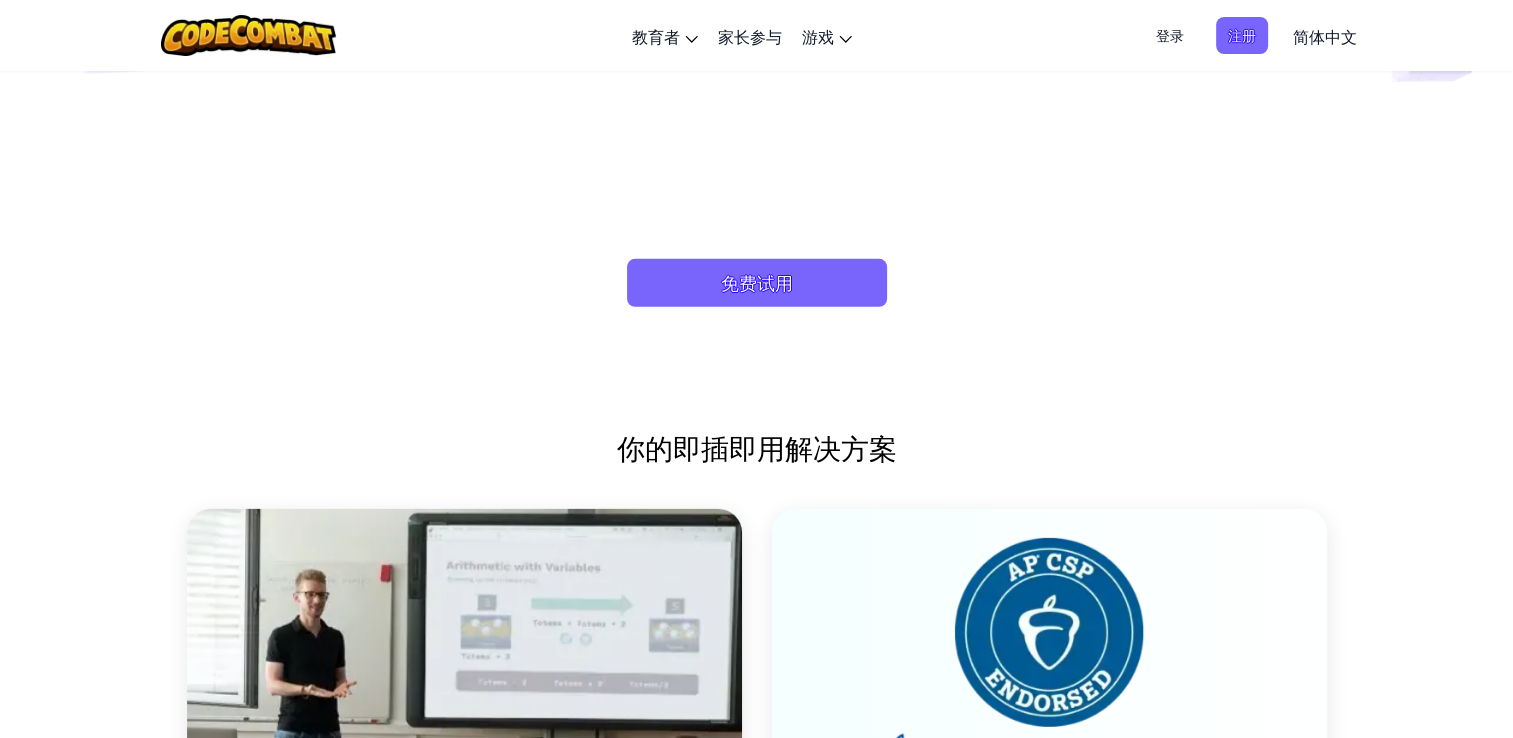 click on "通过玩乐的力量学习  编程  和  AI 。   我们创造创新的游戏体验，让计算机科学变得有趣且人人可及。   我是老师     我是家长     我是学生
“我现在能够做的一件事，我以前做不到，实际上是相信我会编码。”   山岭中学学生
“网上的任何程序，我都试过了。没有一个能与 CodeCombat 和 Ozaria 匹敌。任何想要学生学习编程的老师……从这里开始！”   斯科特·贝利, 博比·杜克中学
“我一直都有设计电子游戏和学习编程的愿望……这给了我一个很好的起点。”   Joey，10年级
“我最喜欢 CodeCombat 的一点就是它没有简化编程。学生们在学习编写实际的代码，同时在这样做的过程中也玩得很开心。”   桑德拉·阿尔斯特伦, 教师, 谢里登县学区#2     1 2 3 4" at bounding box center (756, -135) 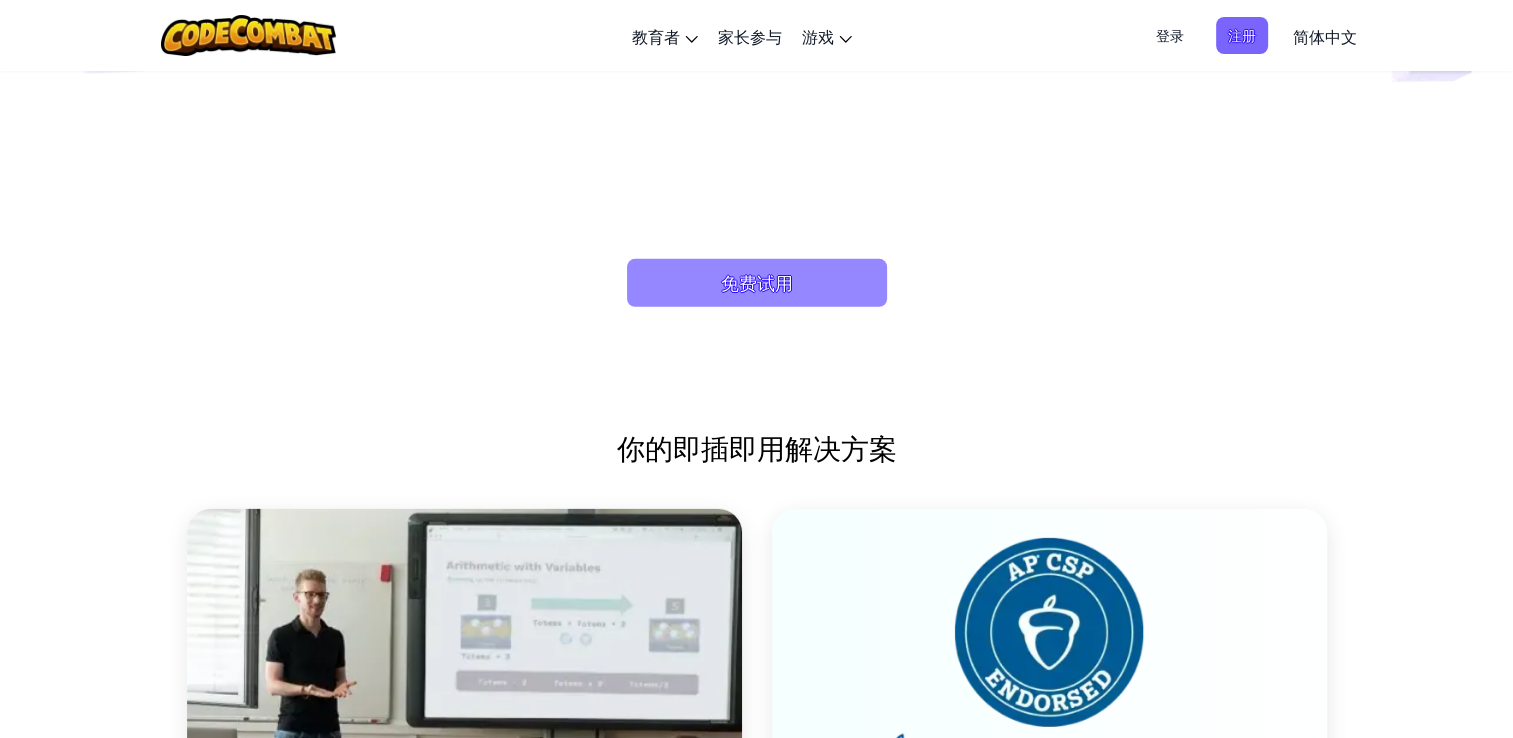 click on "免费试用" at bounding box center [757, 283] 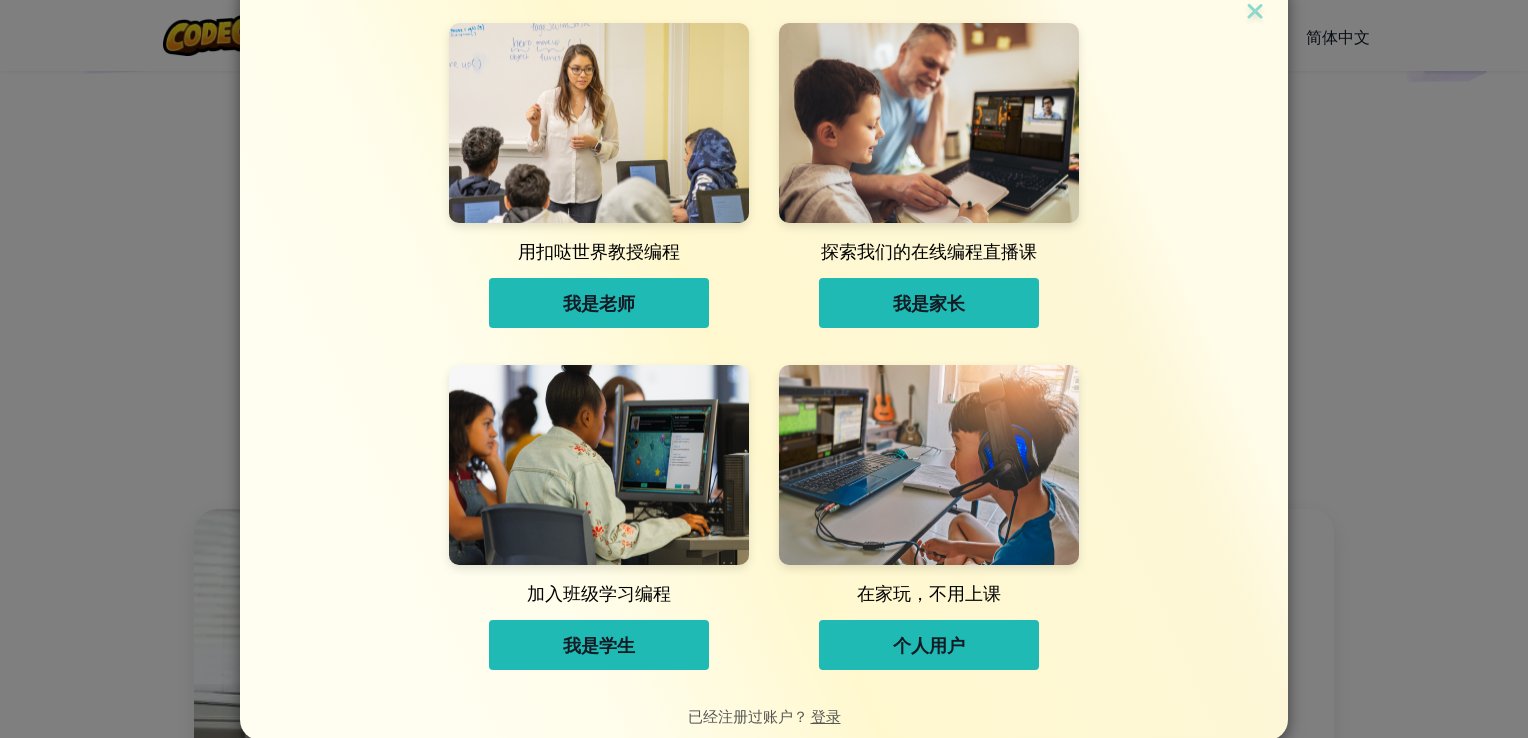 scroll, scrollTop: 53, scrollLeft: 0, axis: vertical 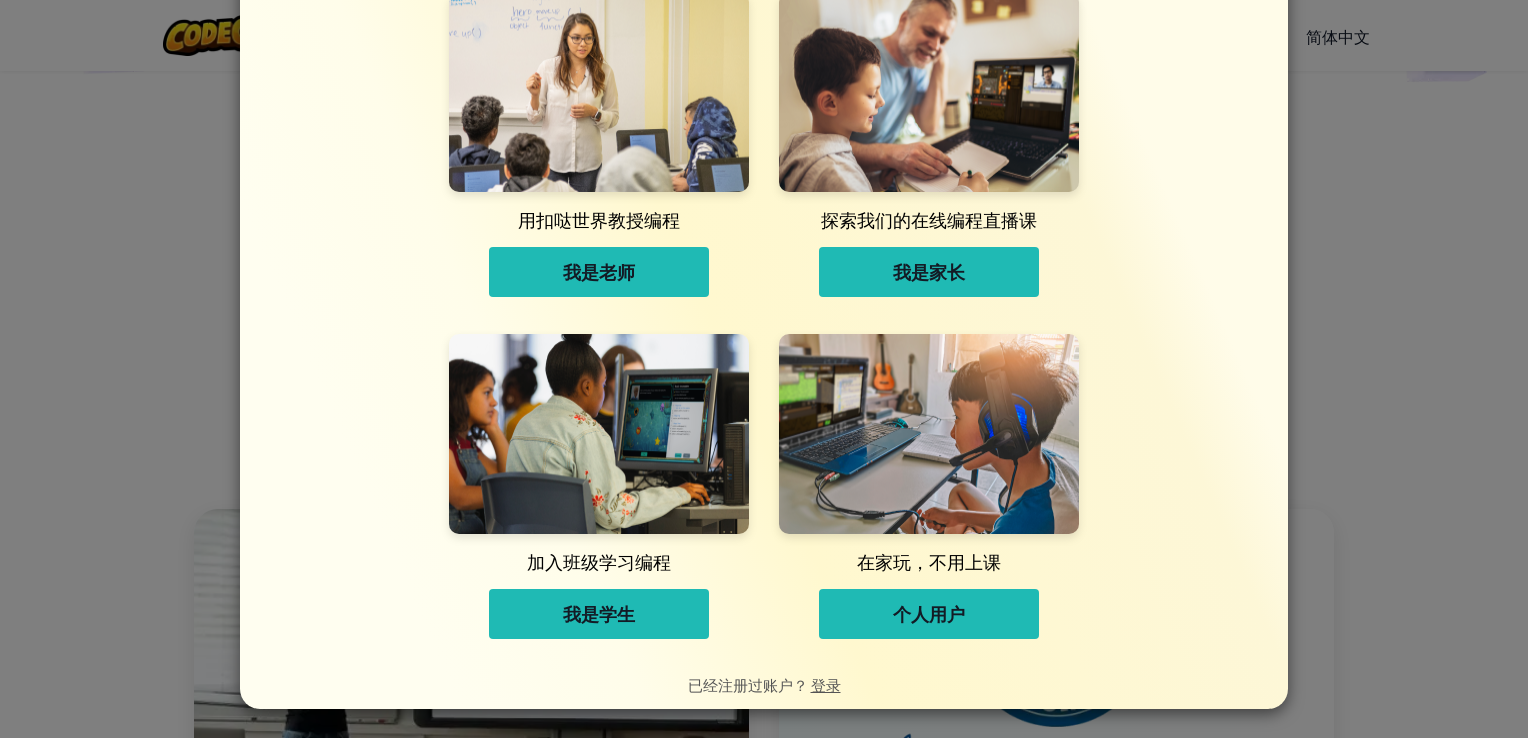 click on "个人用户" at bounding box center (929, 614) 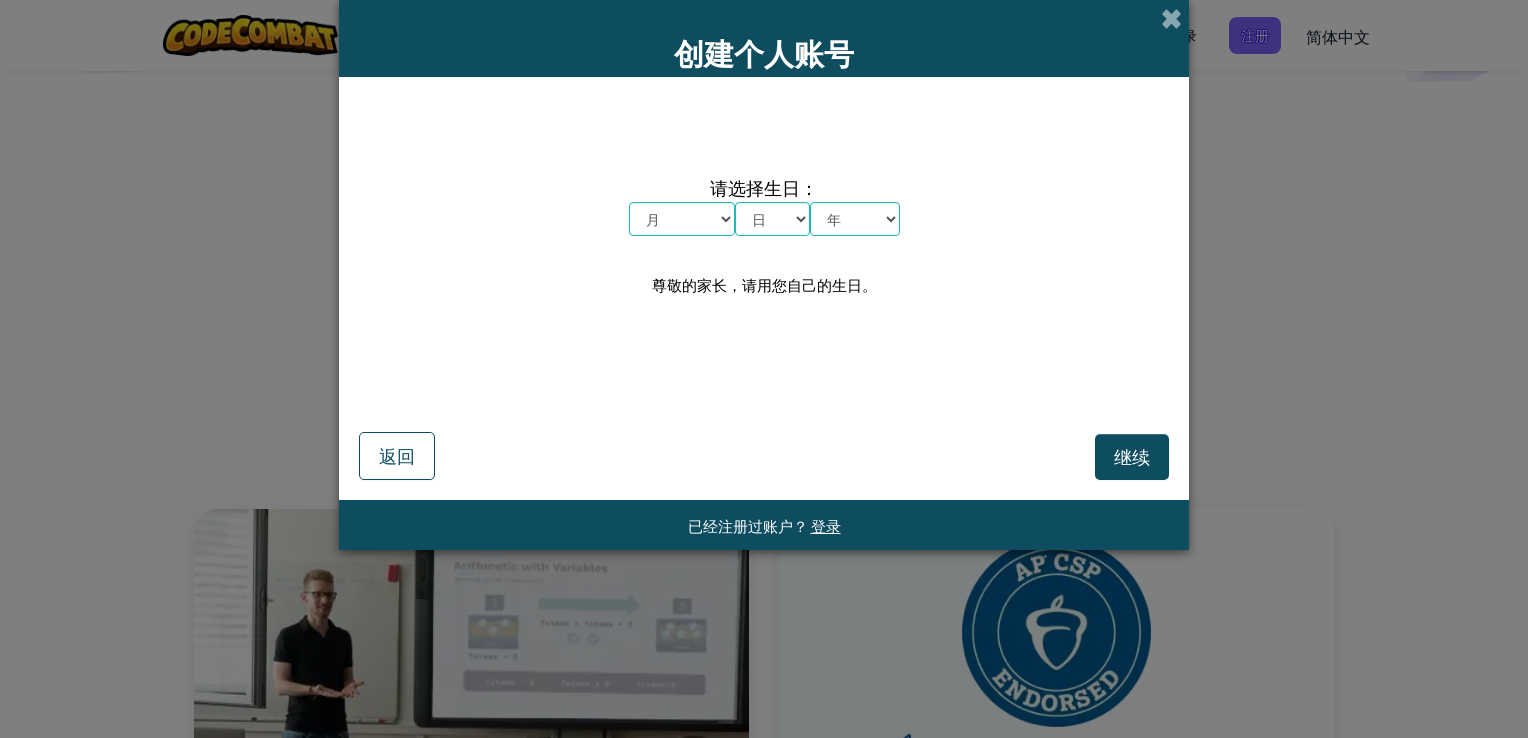 click on "月 一月 二月 三月 四月 五月 六月 七月 八月 九月 十月 十一月 十二月" at bounding box center [682, 219] 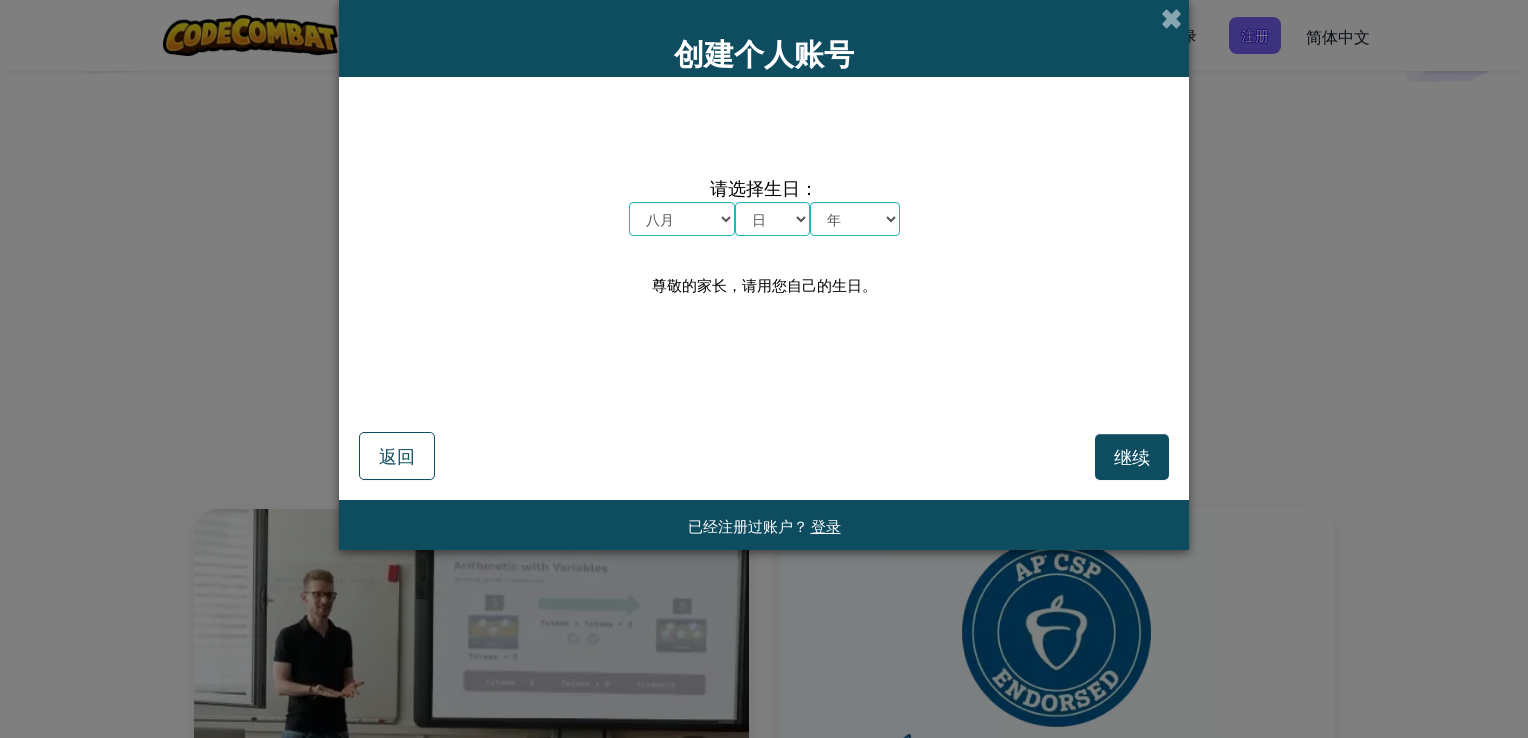 click on "月 一月 二月 三月 四月 五月 六月 七月 八月 九月 十月 十一月 十二月" at bounding box center (682, 219) 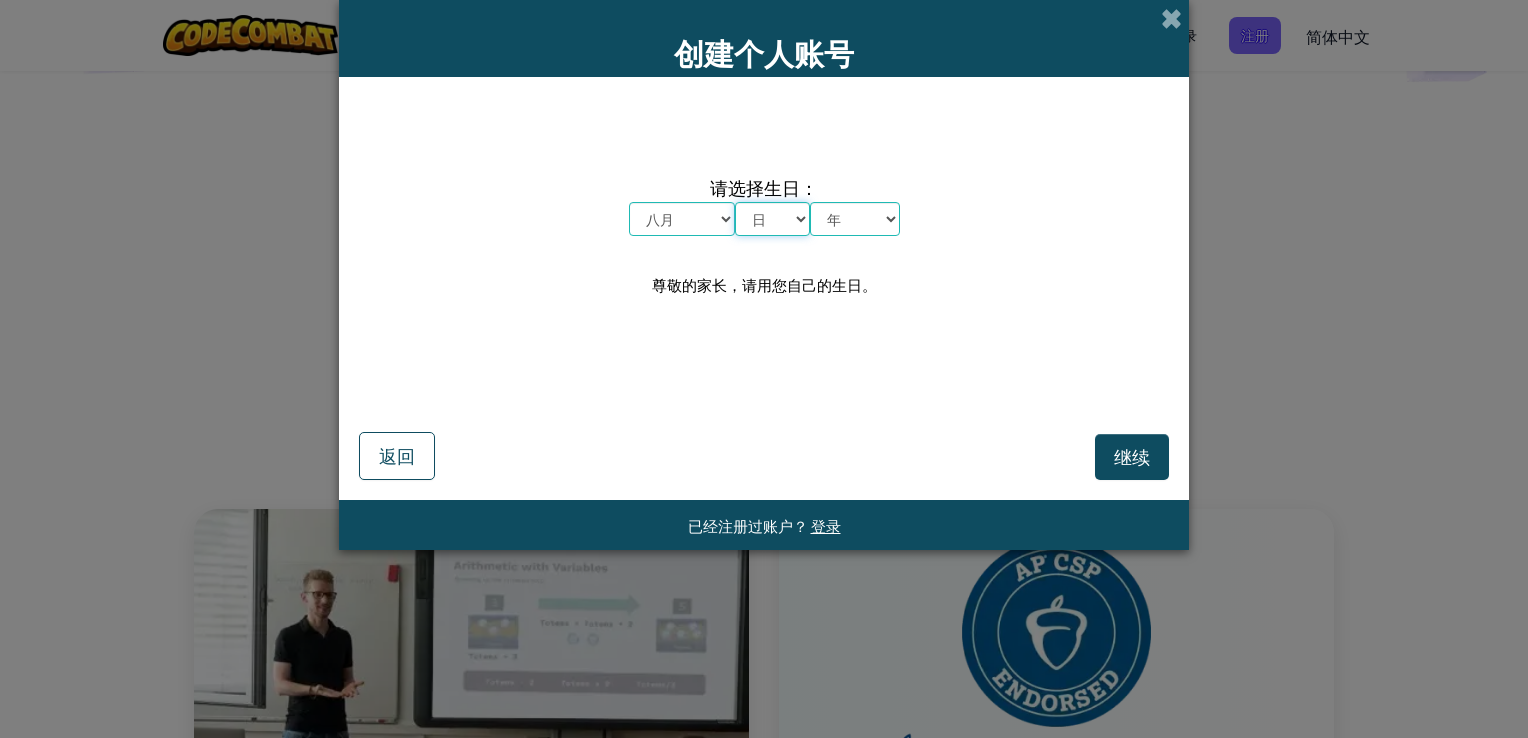 click on "日 1 2 3 4 5 6 7 8 9 10 11 12 13 14 15 16 17 18 19 20 21 22 23 24 25 26 27 28 29 30 31" at bounding box center (772, 219) 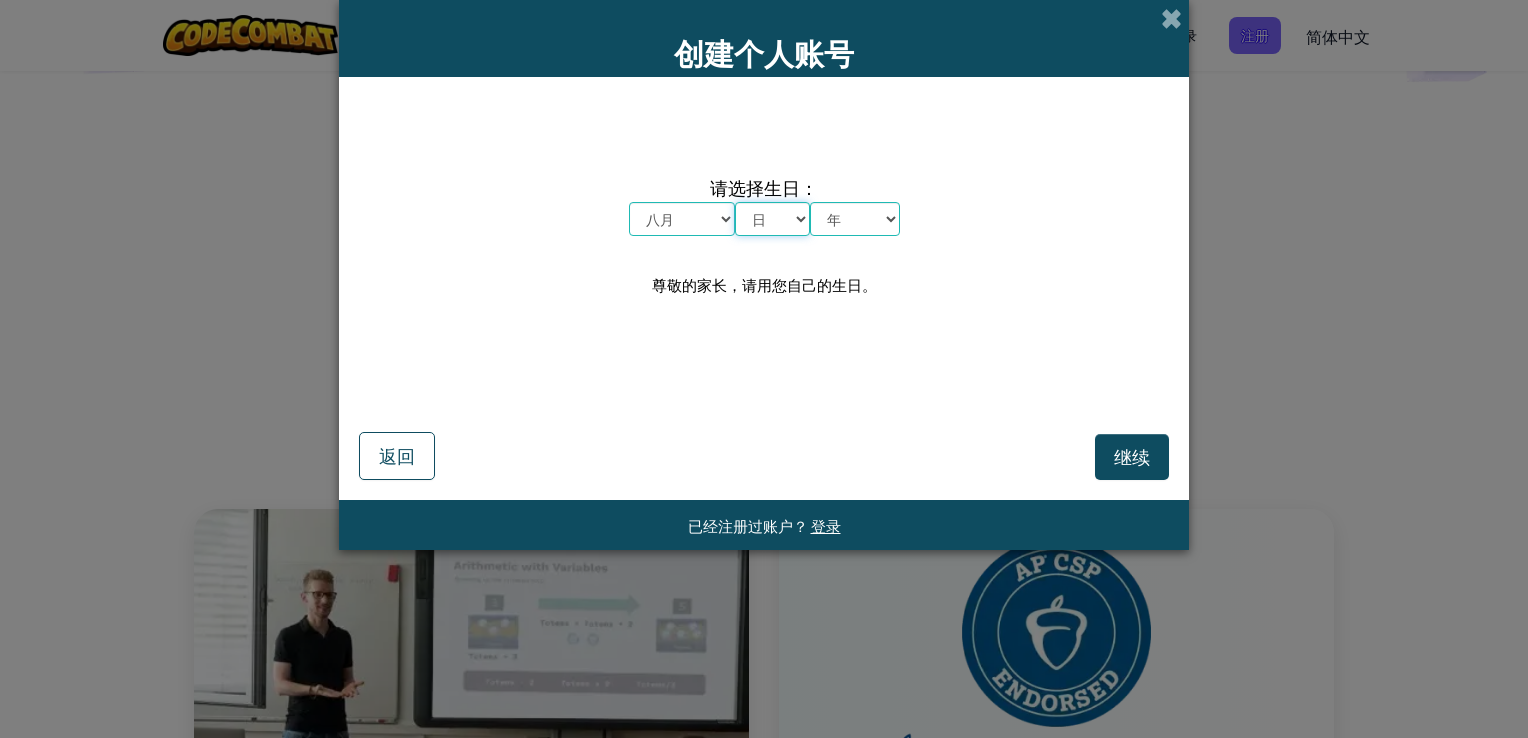 select on "21" 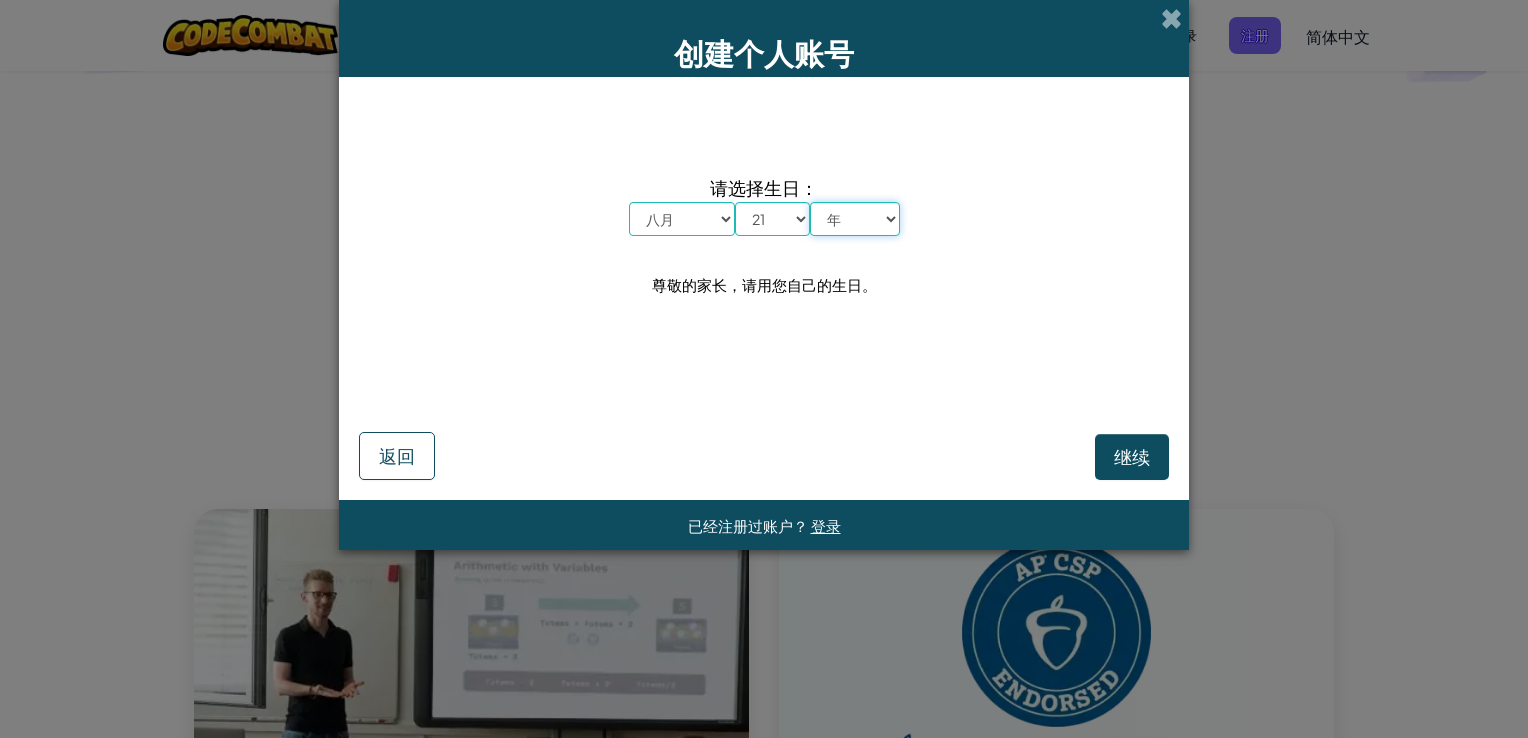click on "年 2025 2024 2023 2022 2021 2020 2019 2018 2017 2016 2015 2014 2013 2012 2011 2010 2009 2008 2007 2006 2005 2004 2003 2002 2001 2000 1999 1998 1997 1996 1995 1994 1993 1992 1991 1990 1989 1988 1987 1986 1985 1984 1983 1982 1981 1980 1979 1978 1977 1976 1975 1974 1973 1972 1971 1970 1969 1968 1967 1966 1965 1964 1963 1962 1961 1960 1959 1958 1957 1956 1955 1954 1953 1952 1951 1950 1949 1948 1947 1946 1945 1944 1943 1942 1941 1940 1939 1938 1937 1936 1935 1934 1933 1932 1931 1930 1929 1928 1927 1926" at bounding box center [855, 219] 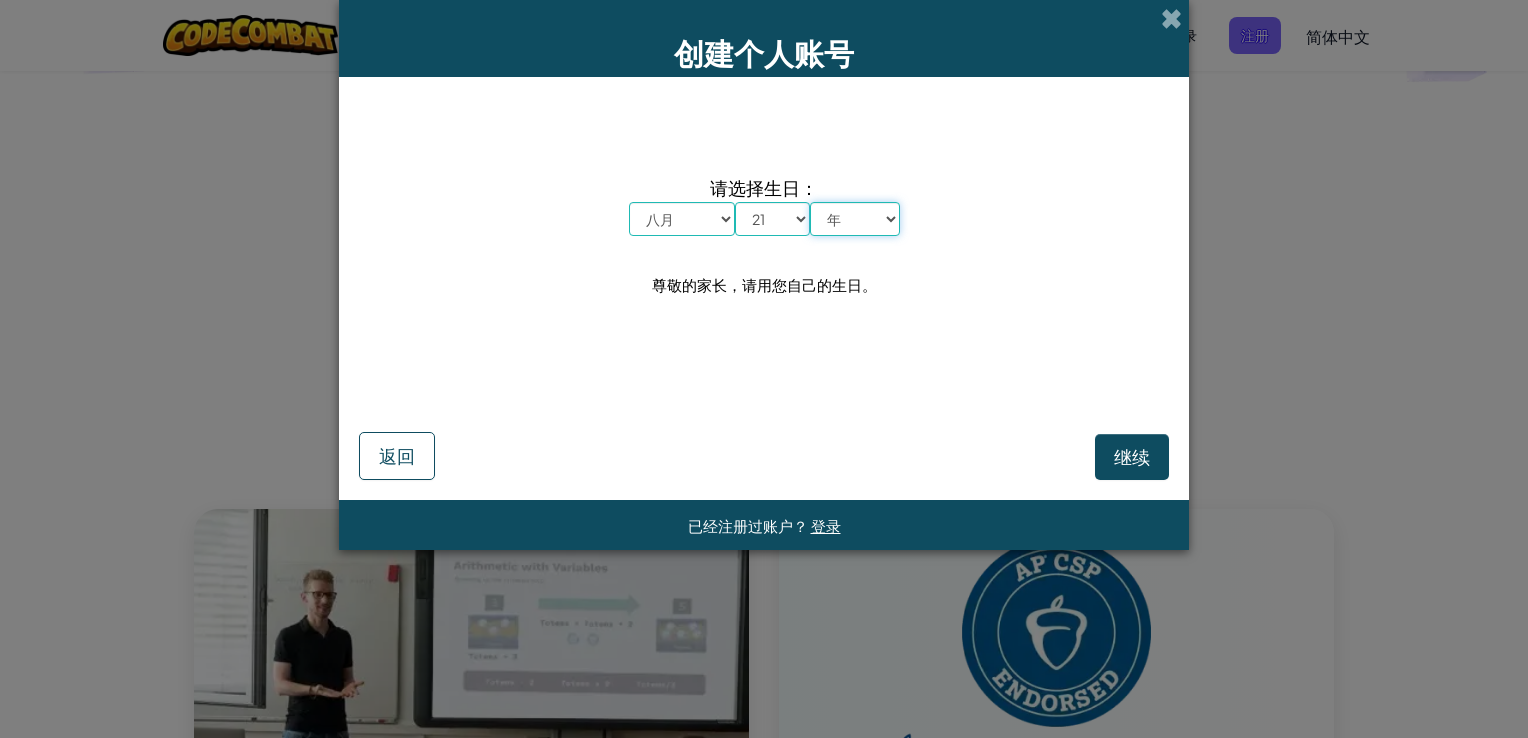 select on "2000" 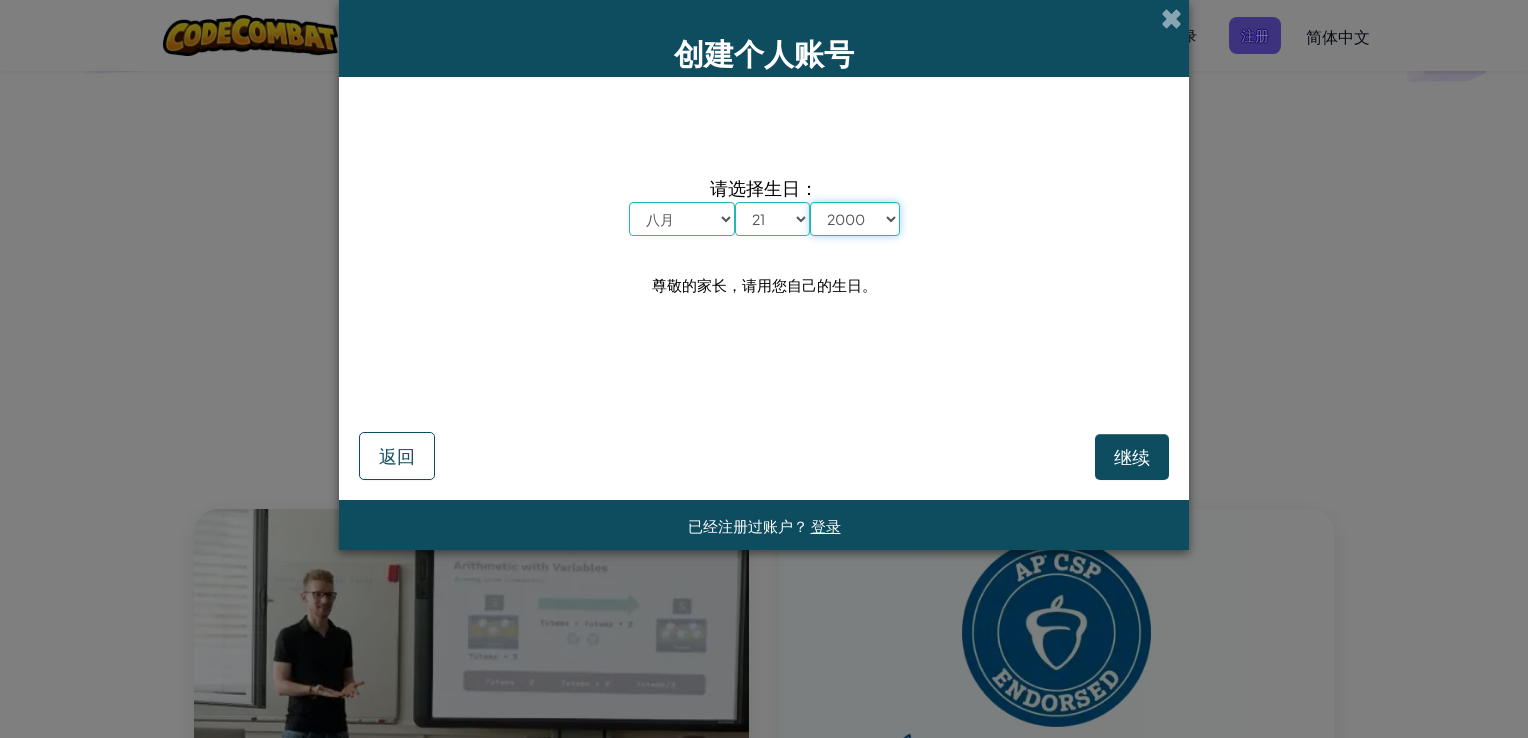 click on "年 2025 2024 2023 2022 2021 2020 2019 2018 2017 2016 2015 2014 2013 2012 2011 2010 2009 2008 2007 2006 2005 2004 2003 2002 2001 2000 1999 1998 1997 1996 1995 1994 1993 1992 1991 1990 1989 1988 1987 1986 1985 1984 1983 1982 1981 1980 1979 1978 1977 1976 1975 1974 1973 1972 1971 1970 1969 1968 1967 1966 1965 1964 1963 1962 1961 1960 1959 1958 1957 1956 1955 1954 1953 1952 1951 1950 1949 1948 1947 1946 1945 1944 1943 1942 1941 1940 1939 1938 1937 1936 1935 1934 1933 1932 1931 1930 1929 1928 1927 1926" at bounding box center [855, 219] 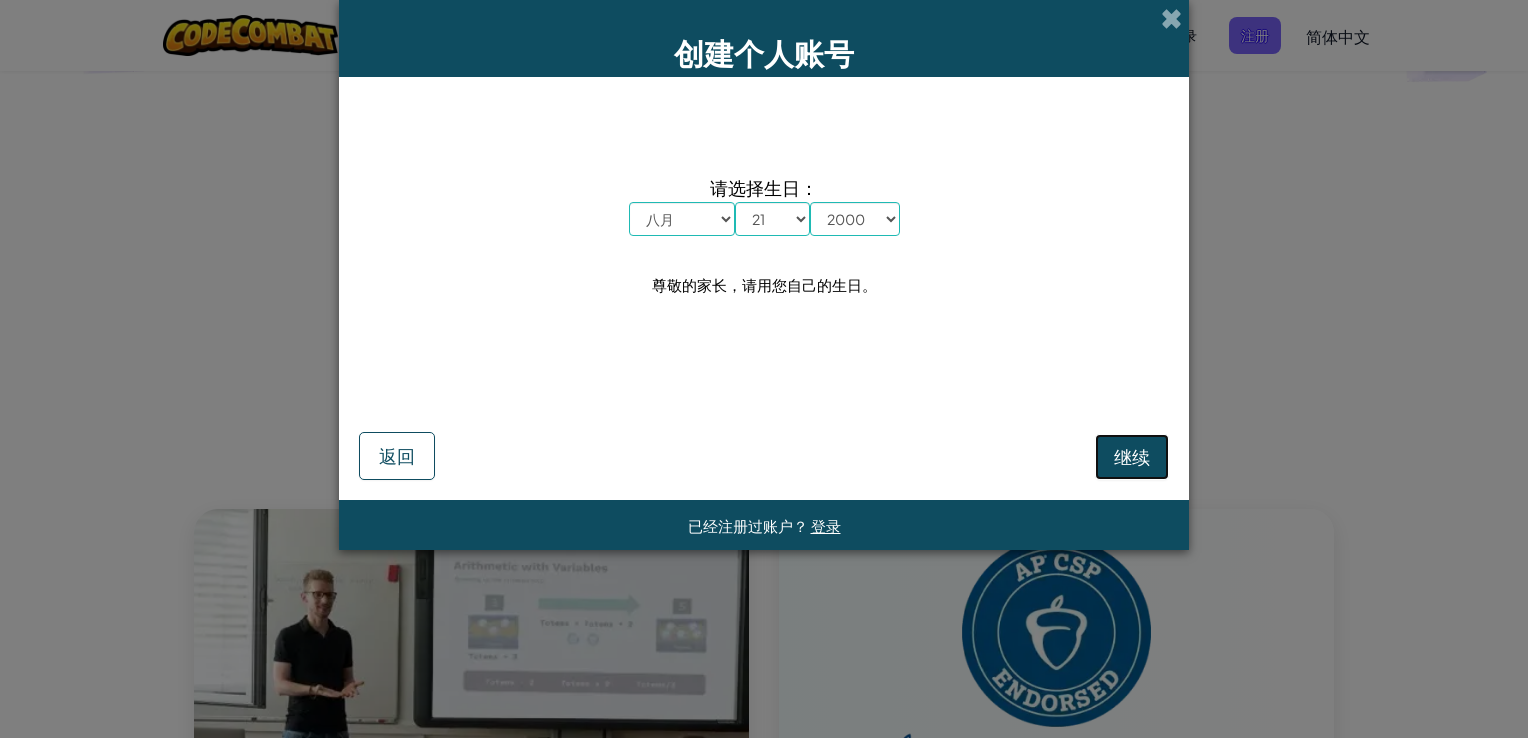 click on "继续" at bounding box center [1132, 456] 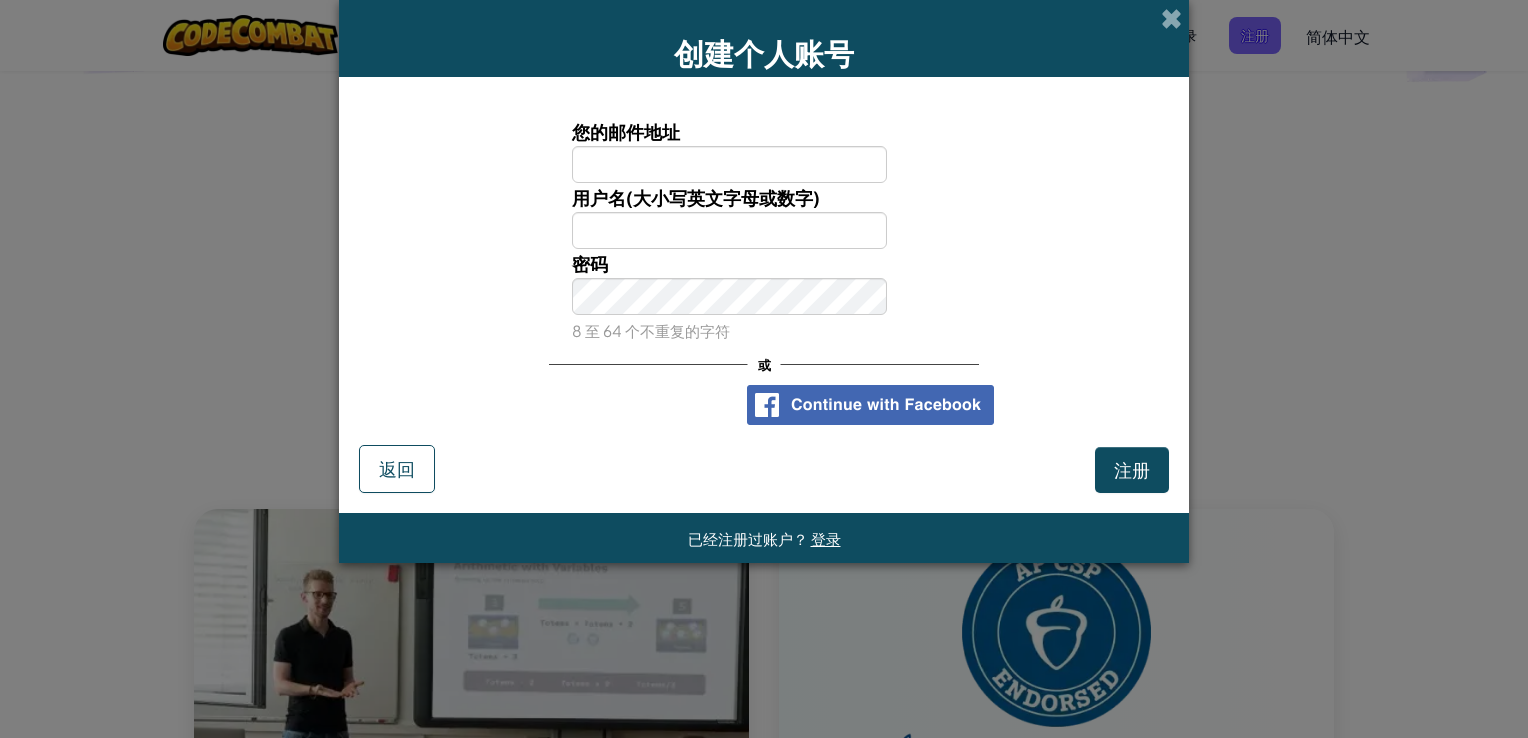 click on "您的邮件地址" at bounding box center (730, 164) 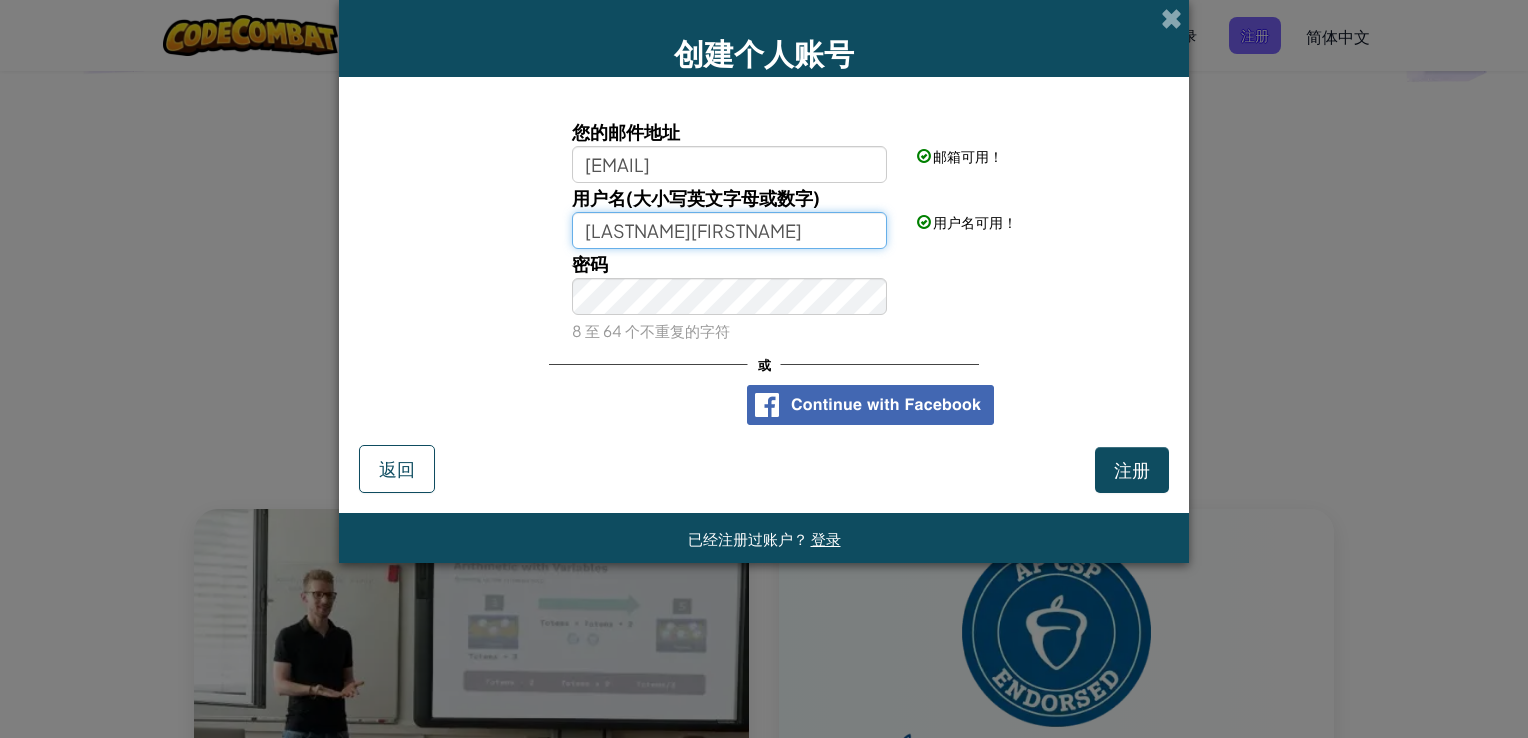 drag, startPoint x: 659, startPoint y: 230, endPoint x: 593, endPoint y: 223, distance: 66.37017 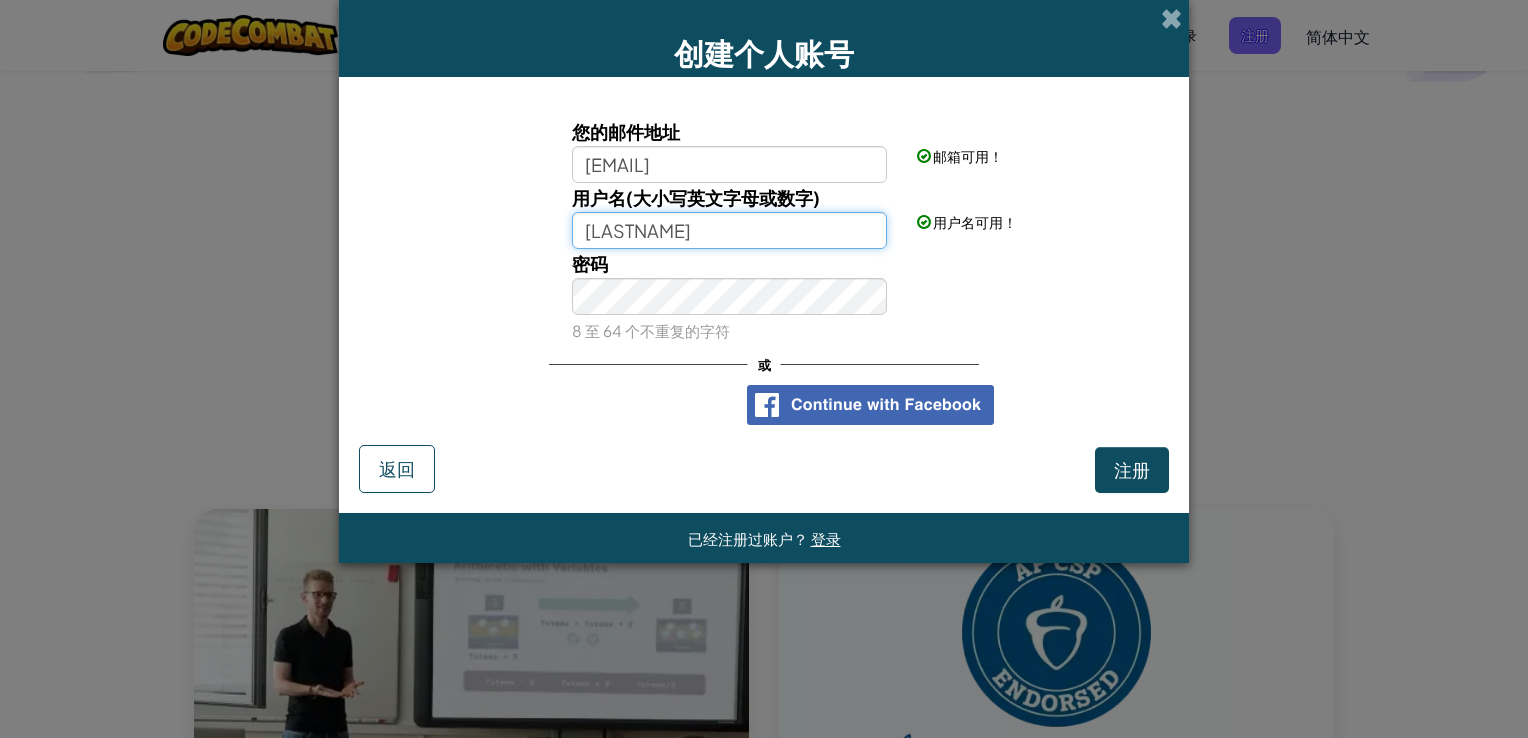 type on "张" 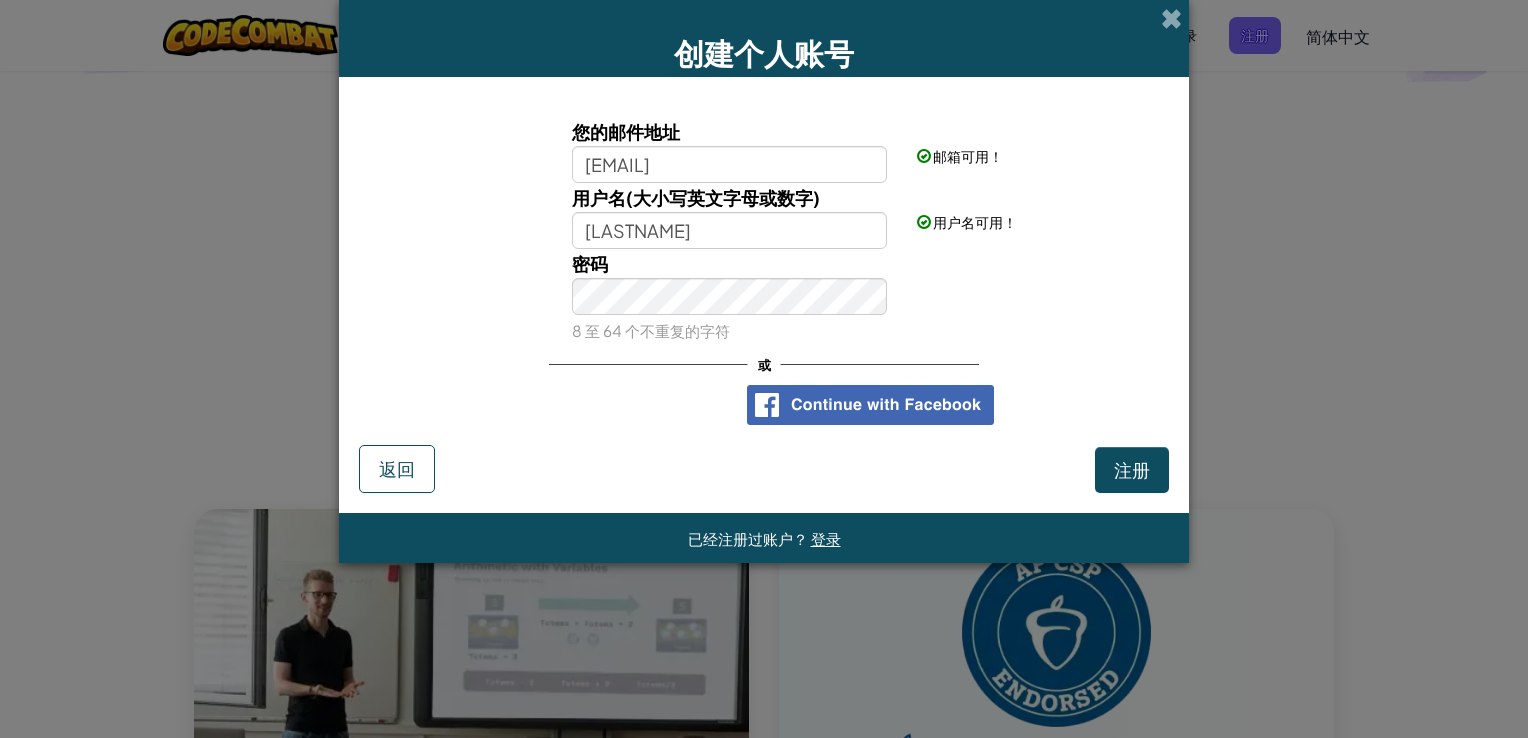 click on "密码 8 至 64 个不重复的字符" at bounding box center (764, 297) 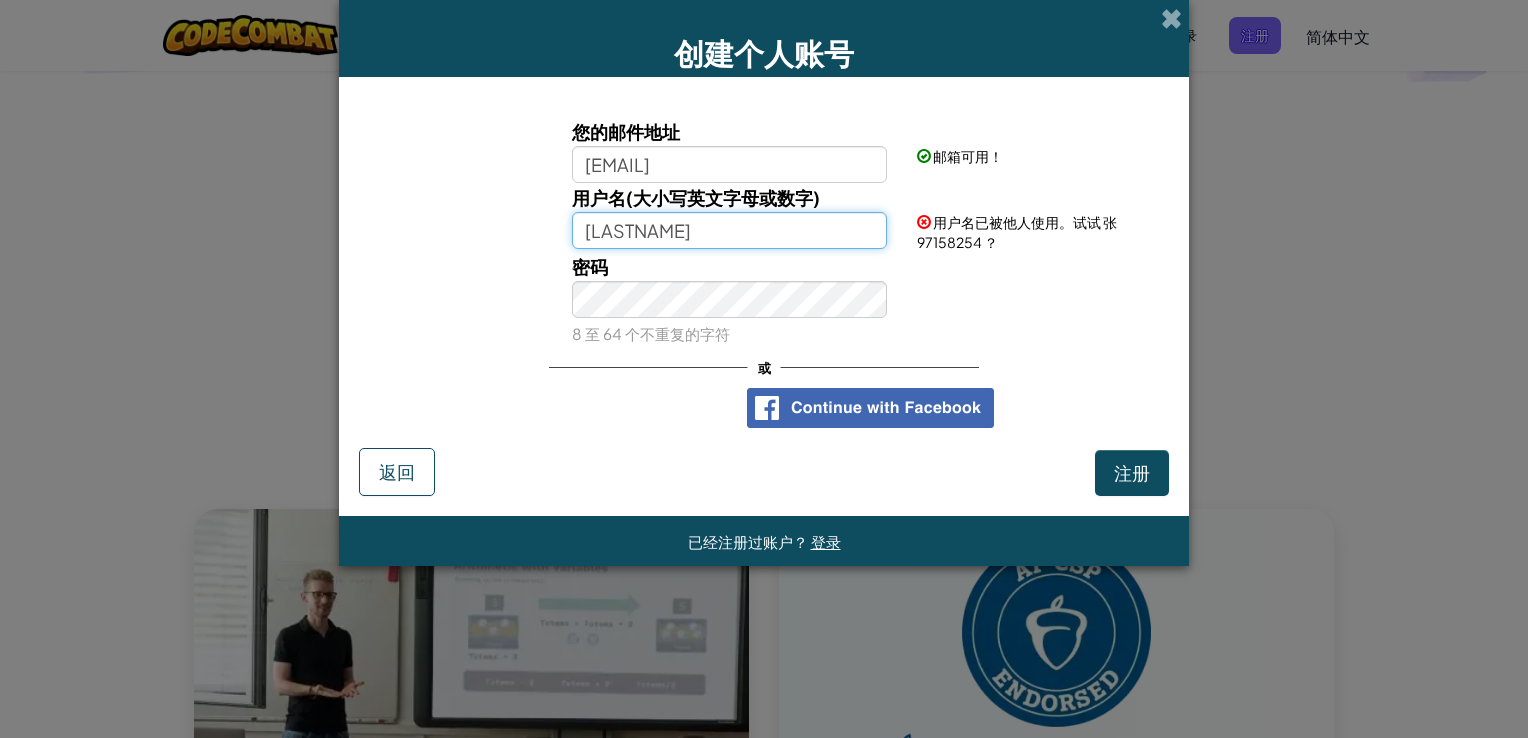 click on "张" at bounding box center (730, 230) 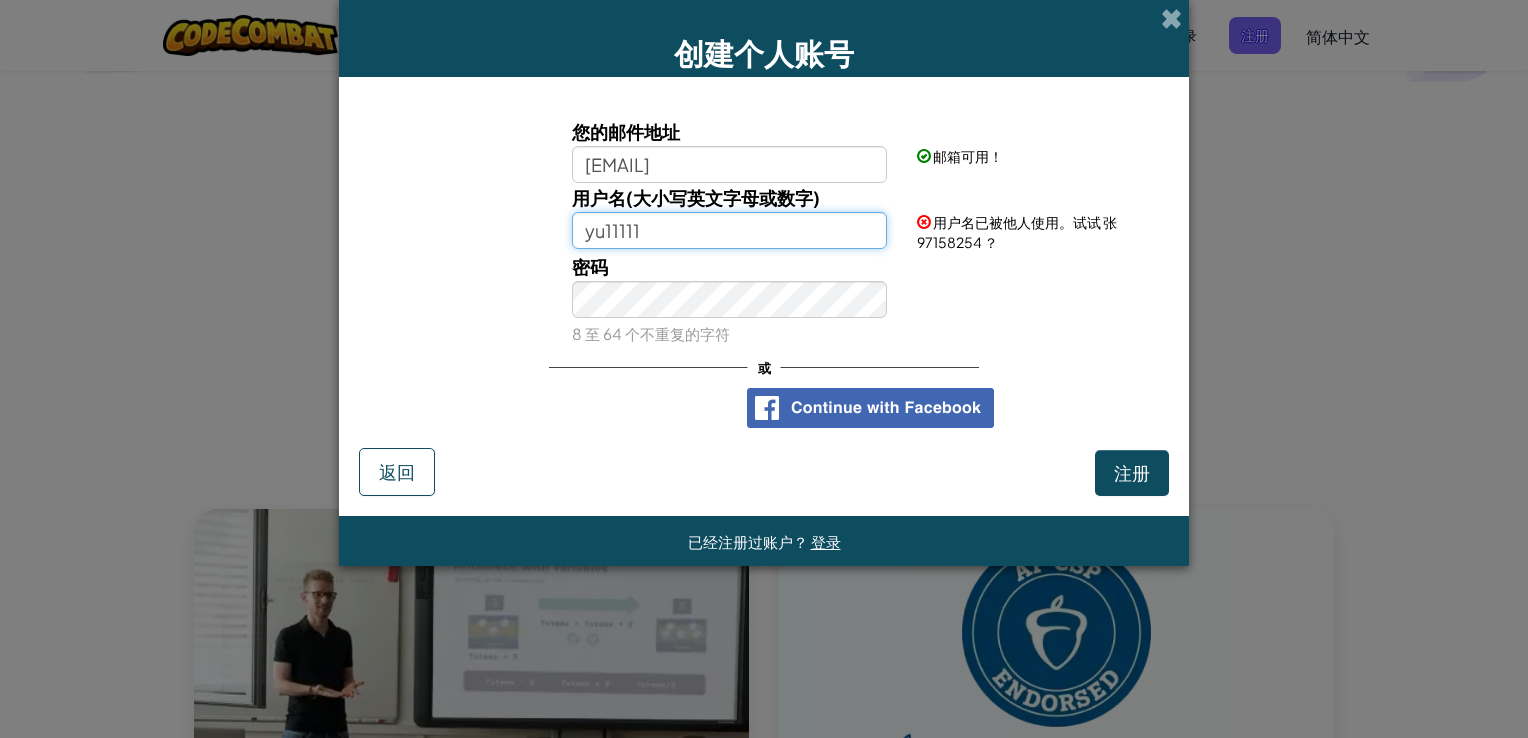 type on "yu11111" 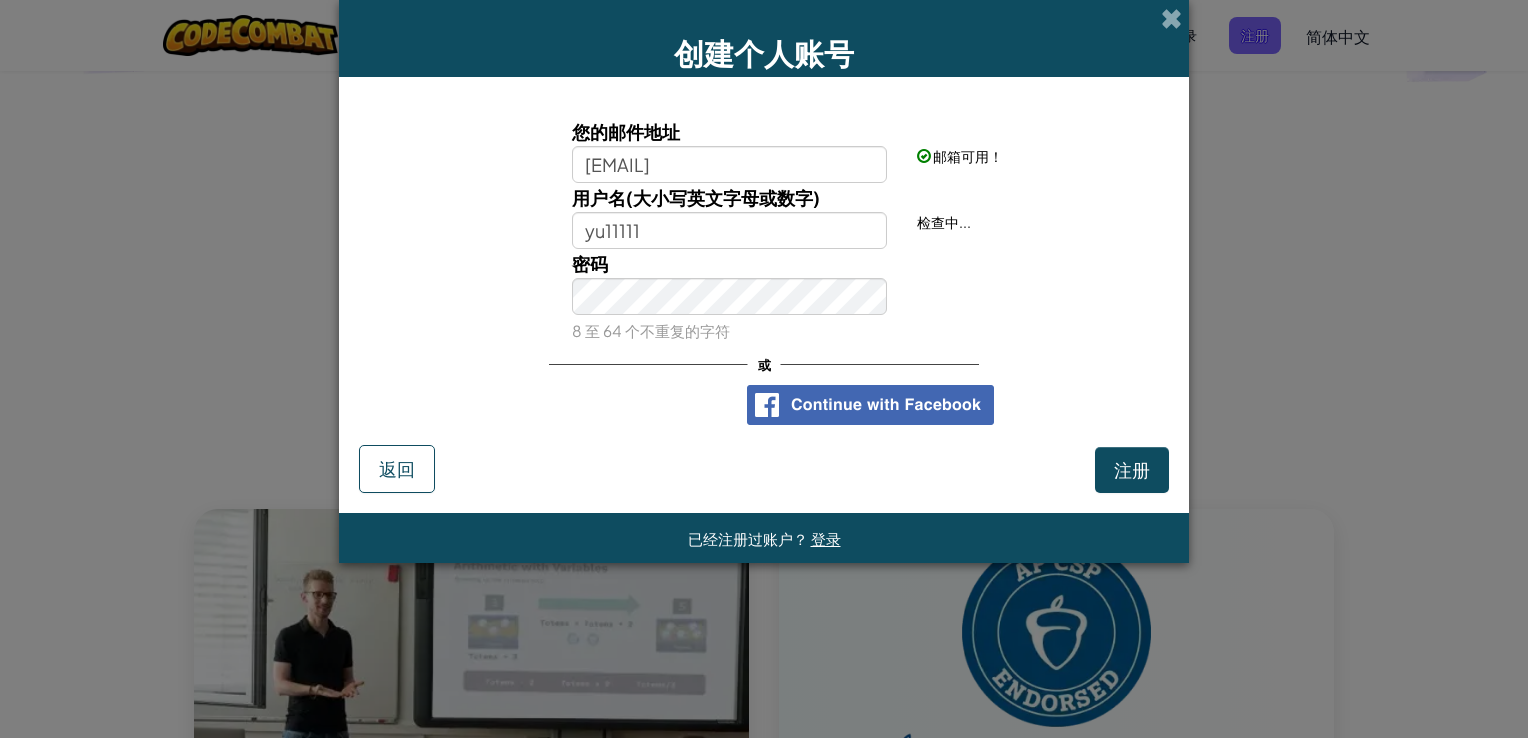 click on "8 至 64 个不重复的字符" at bounding box center (651, 330) 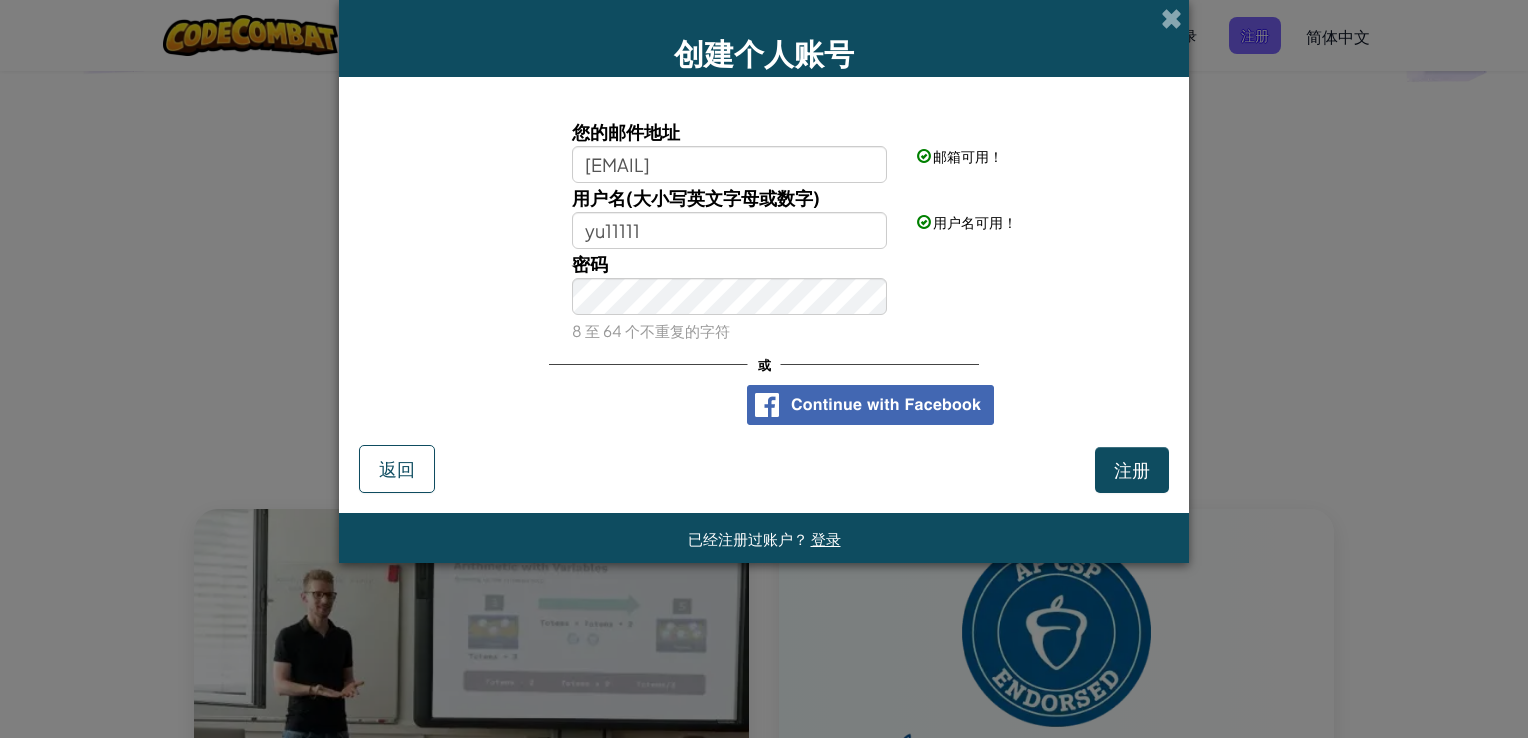 click on "密码 8 至 64 个不重复的字符" at bounding box center (764, 297) 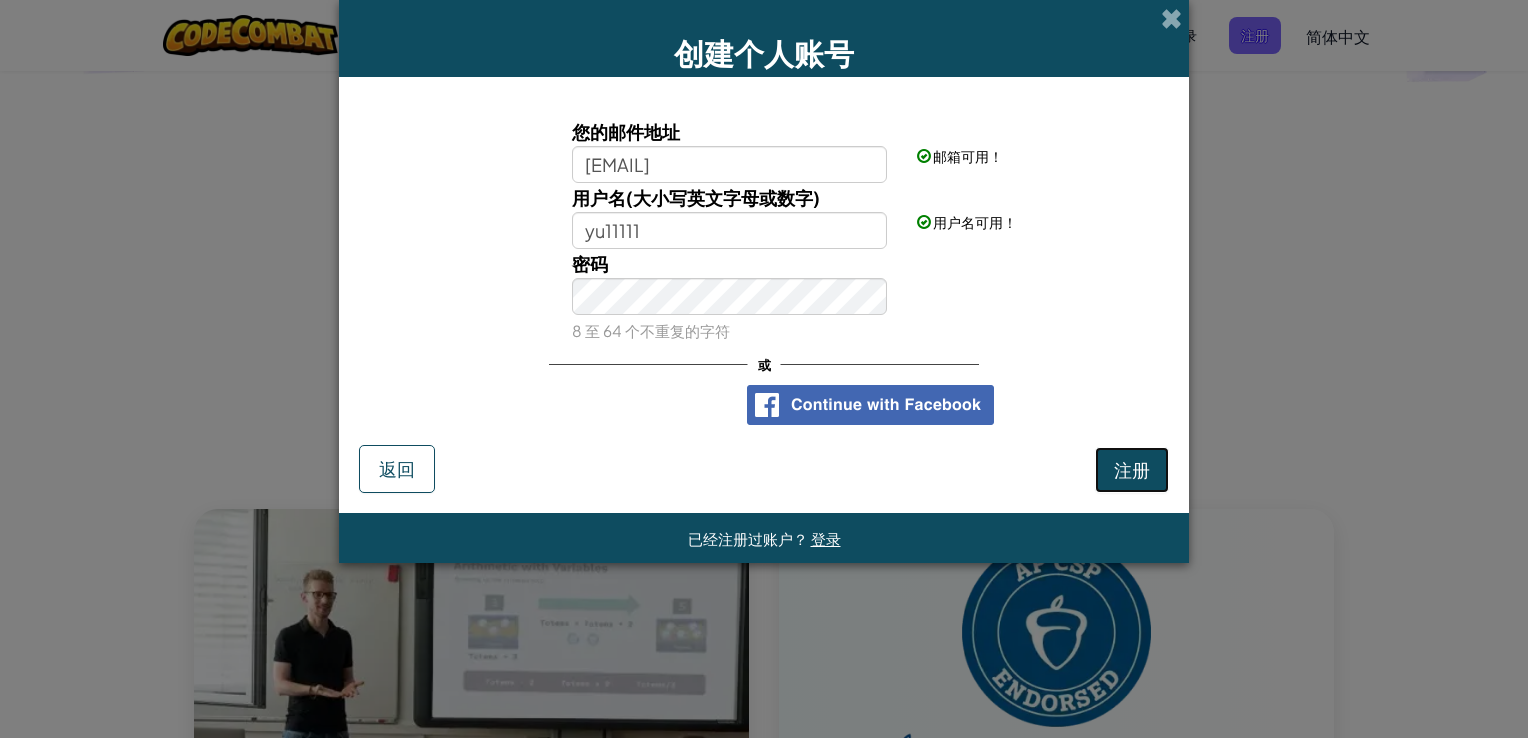 click on "注册" at bounding box center (1132, 470) 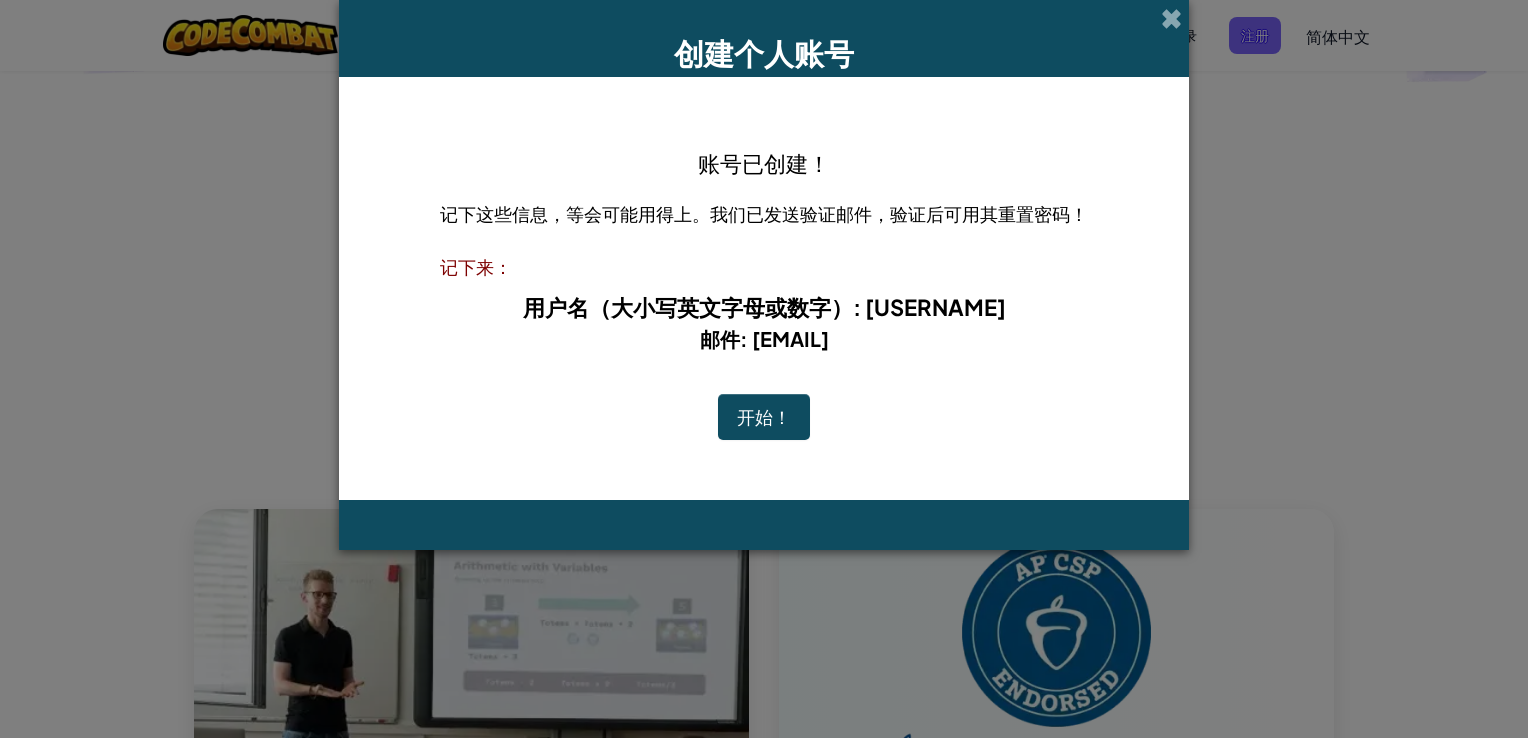 click on "创建个人账号" at bounding box center [764, 38] 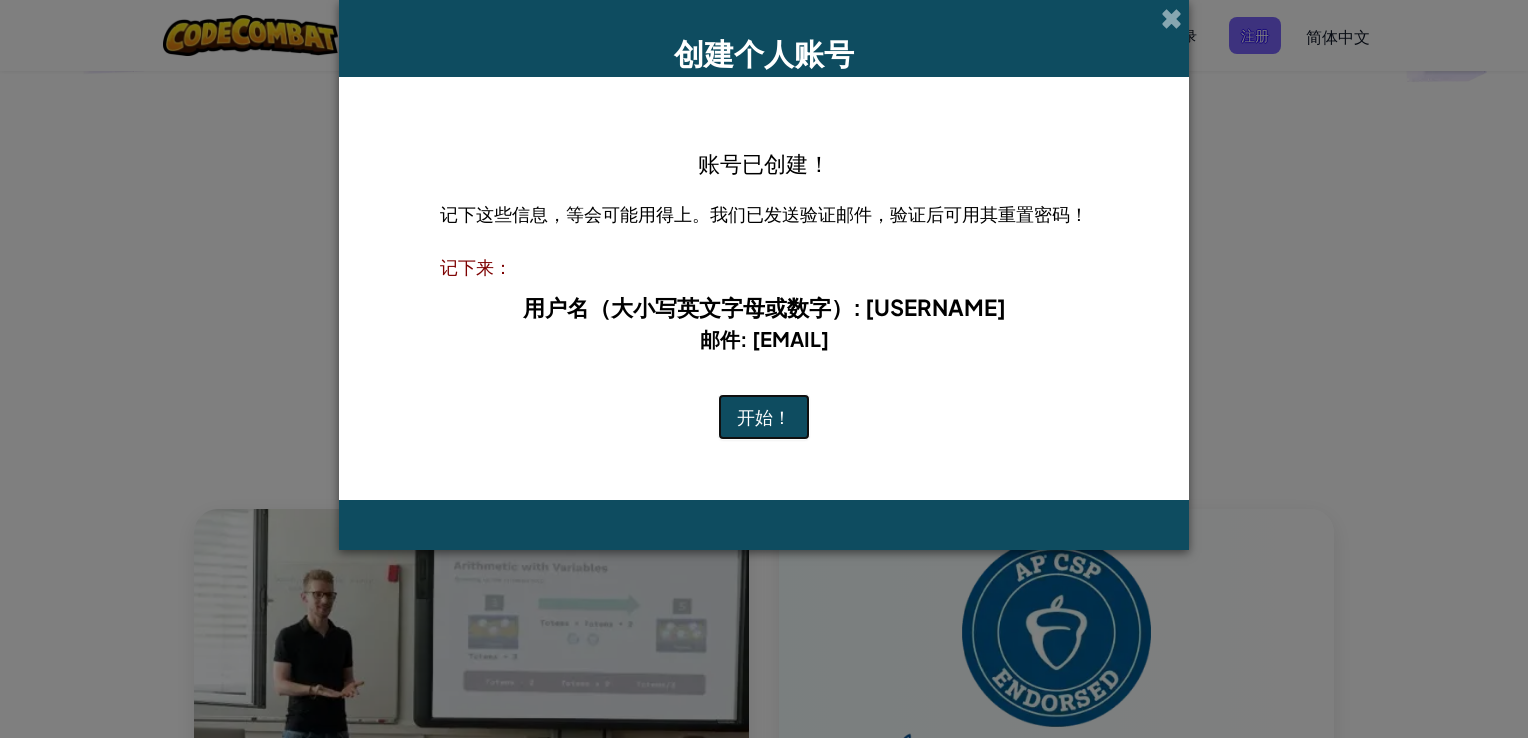 click on "开始！" at bounding box center (764, 417) 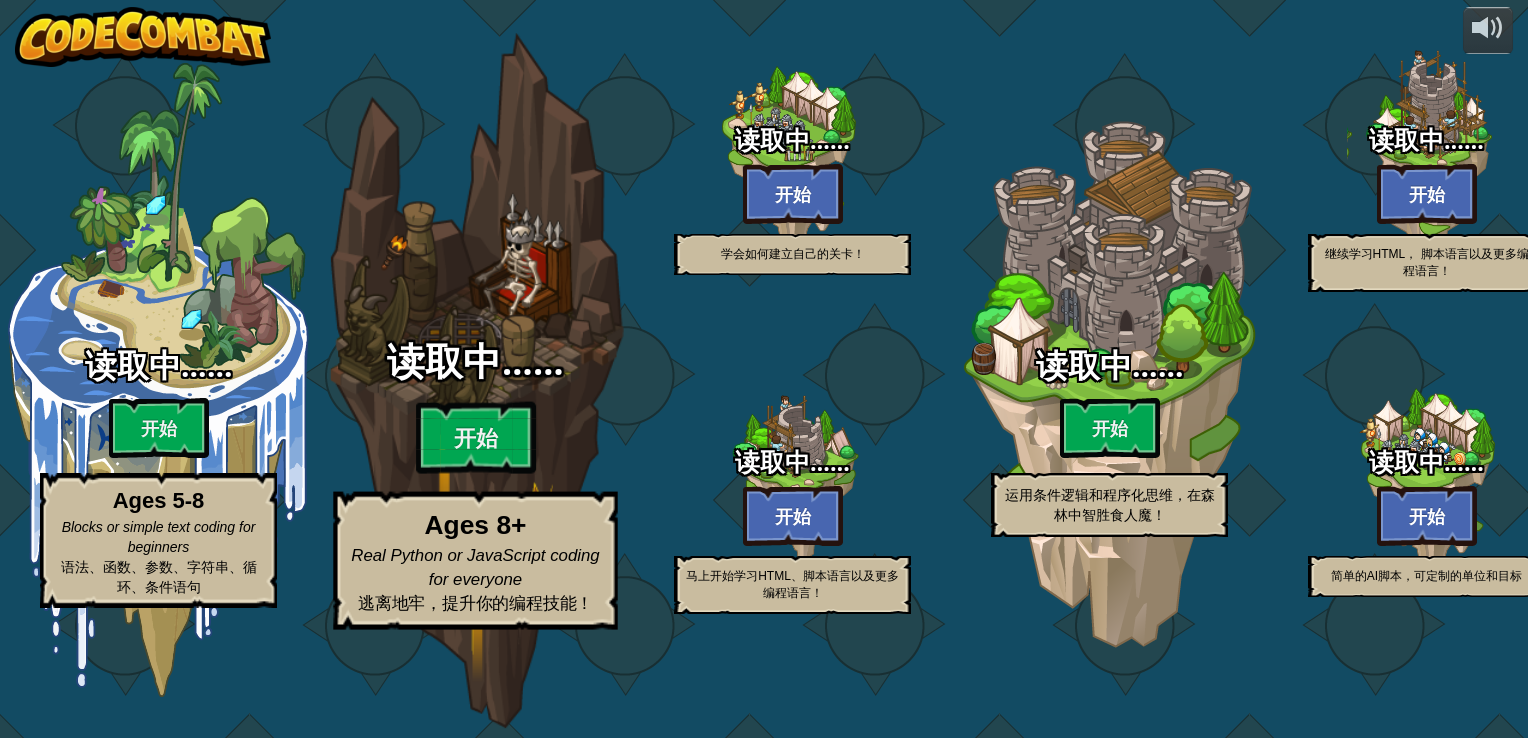 select on "zh-HANS" 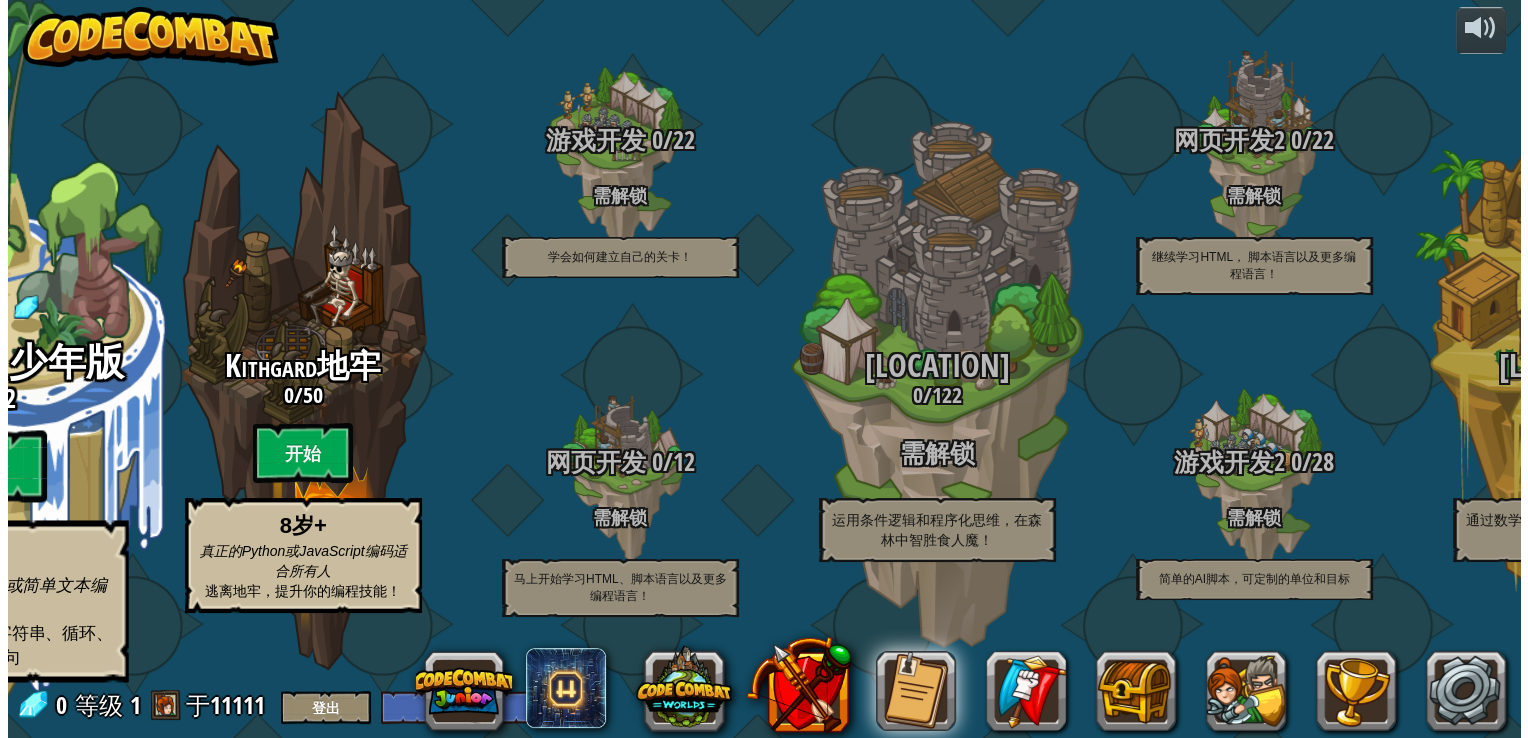 scroll, scrollTop: 0, scrollLeft: 0, axis: both 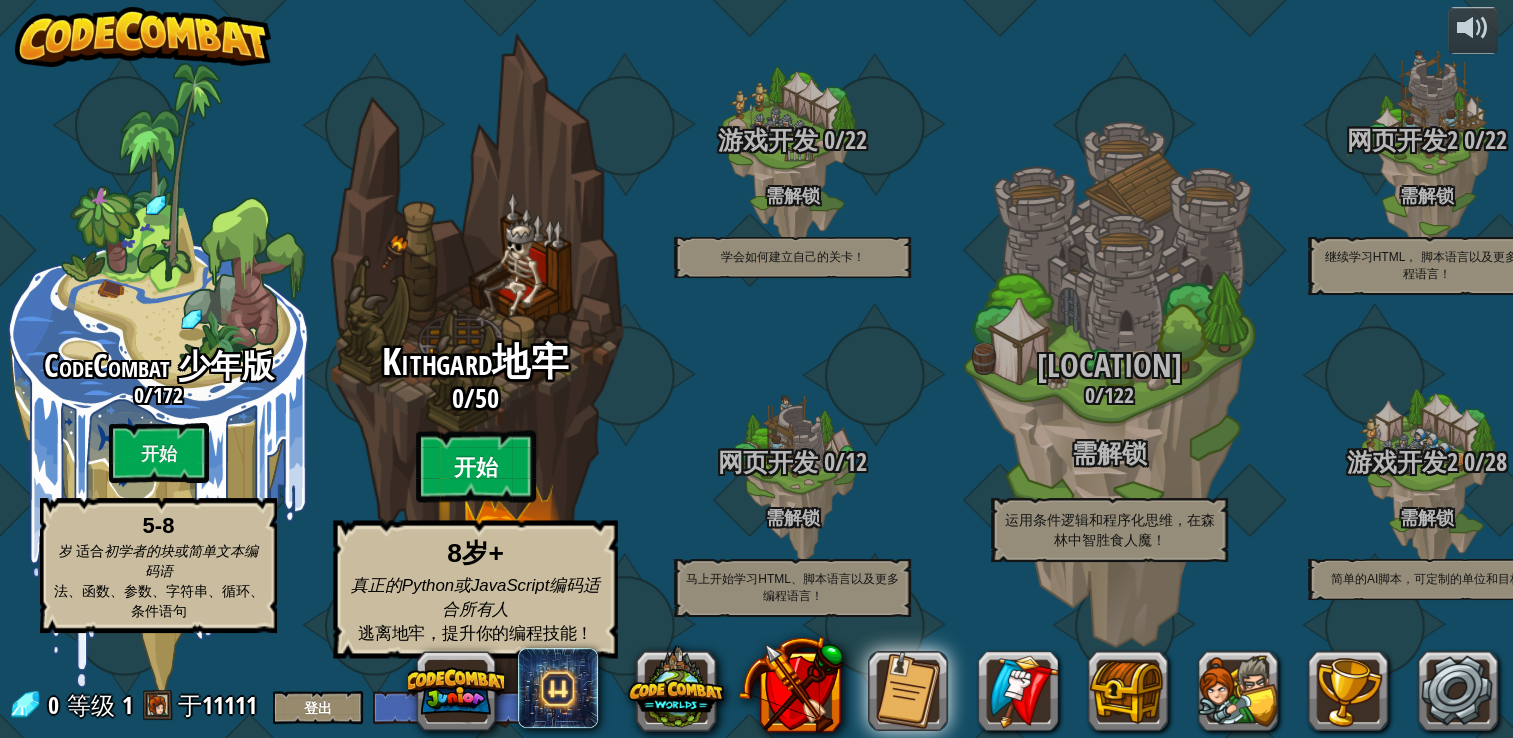 click on "开始" at bounding box center [476, 467] 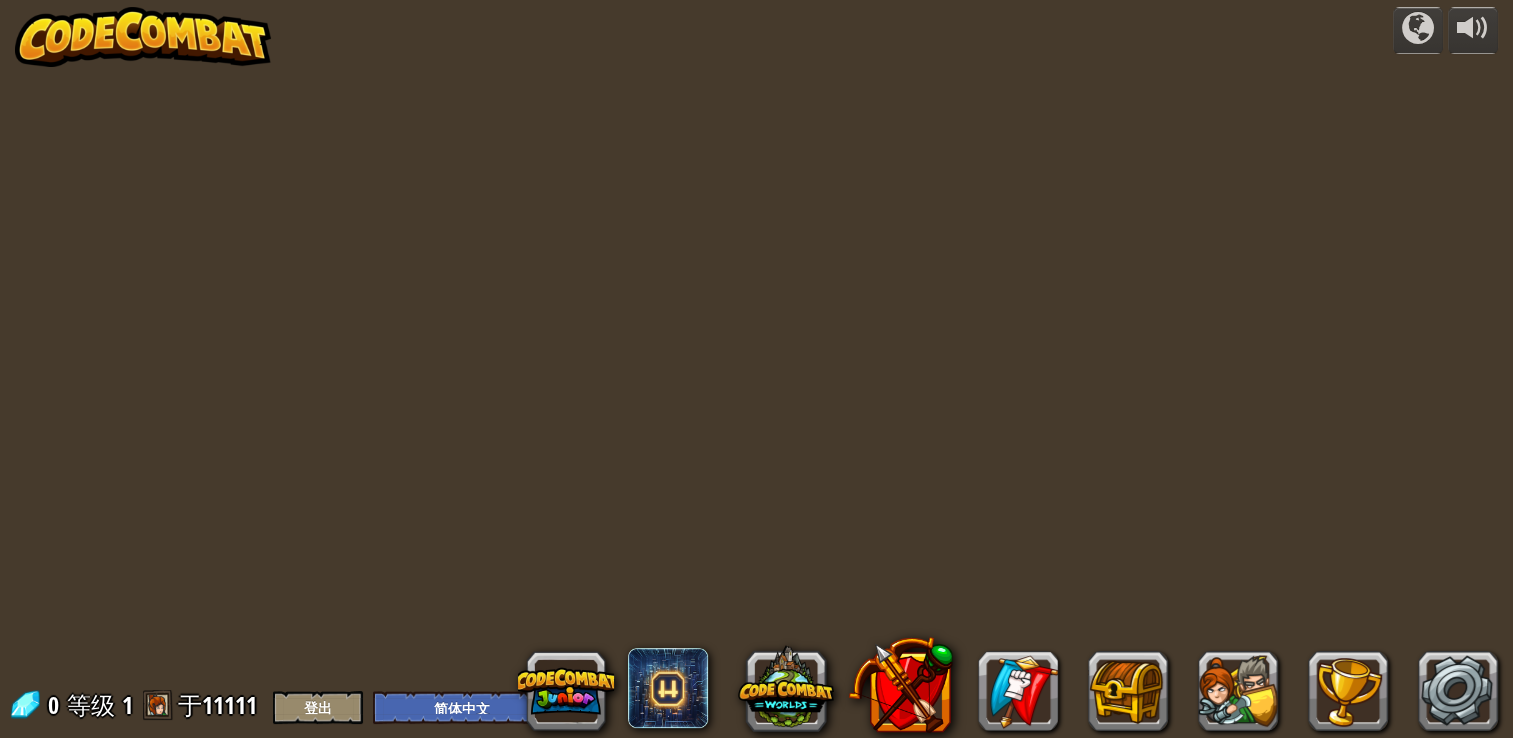select on "zh-HANS" 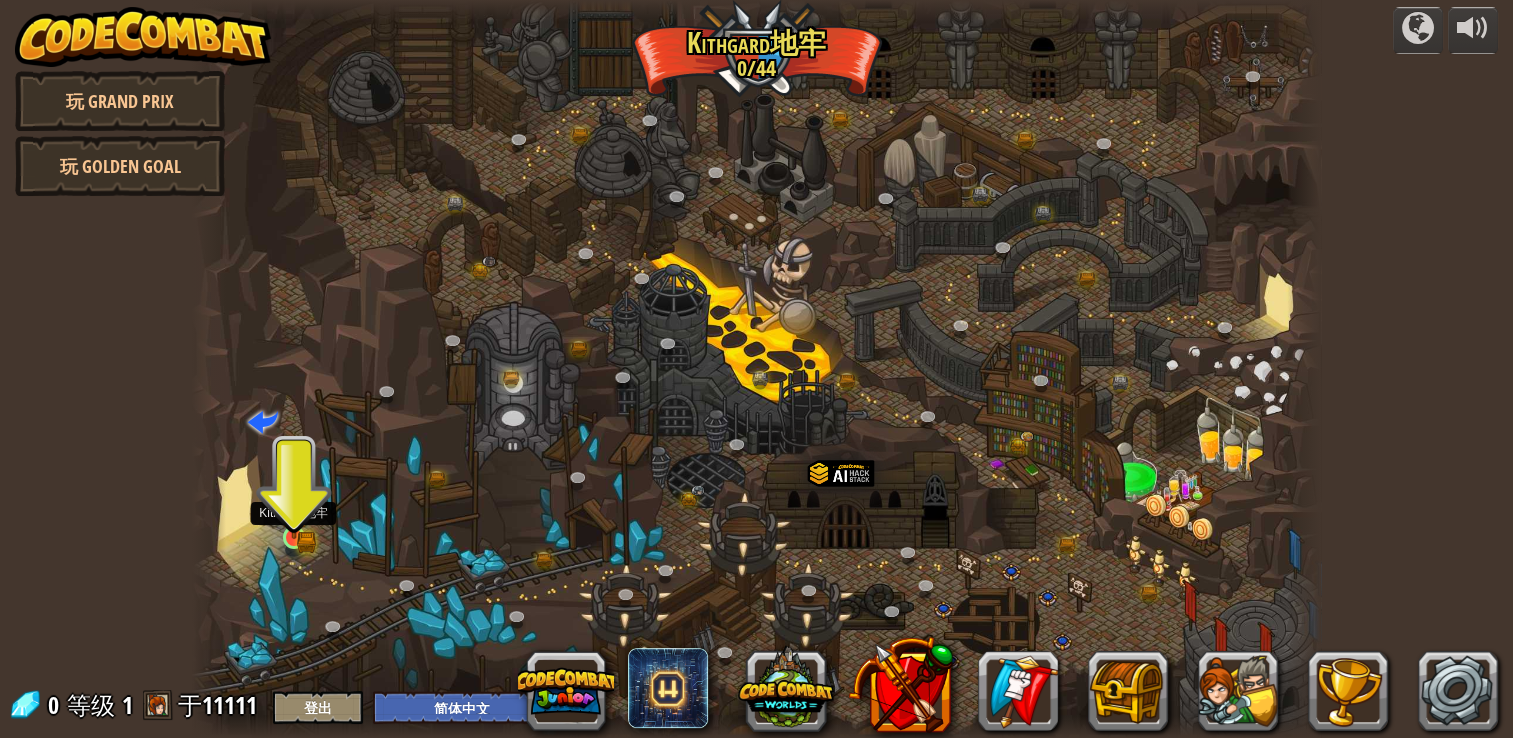 click at bounding box center [294, 508] 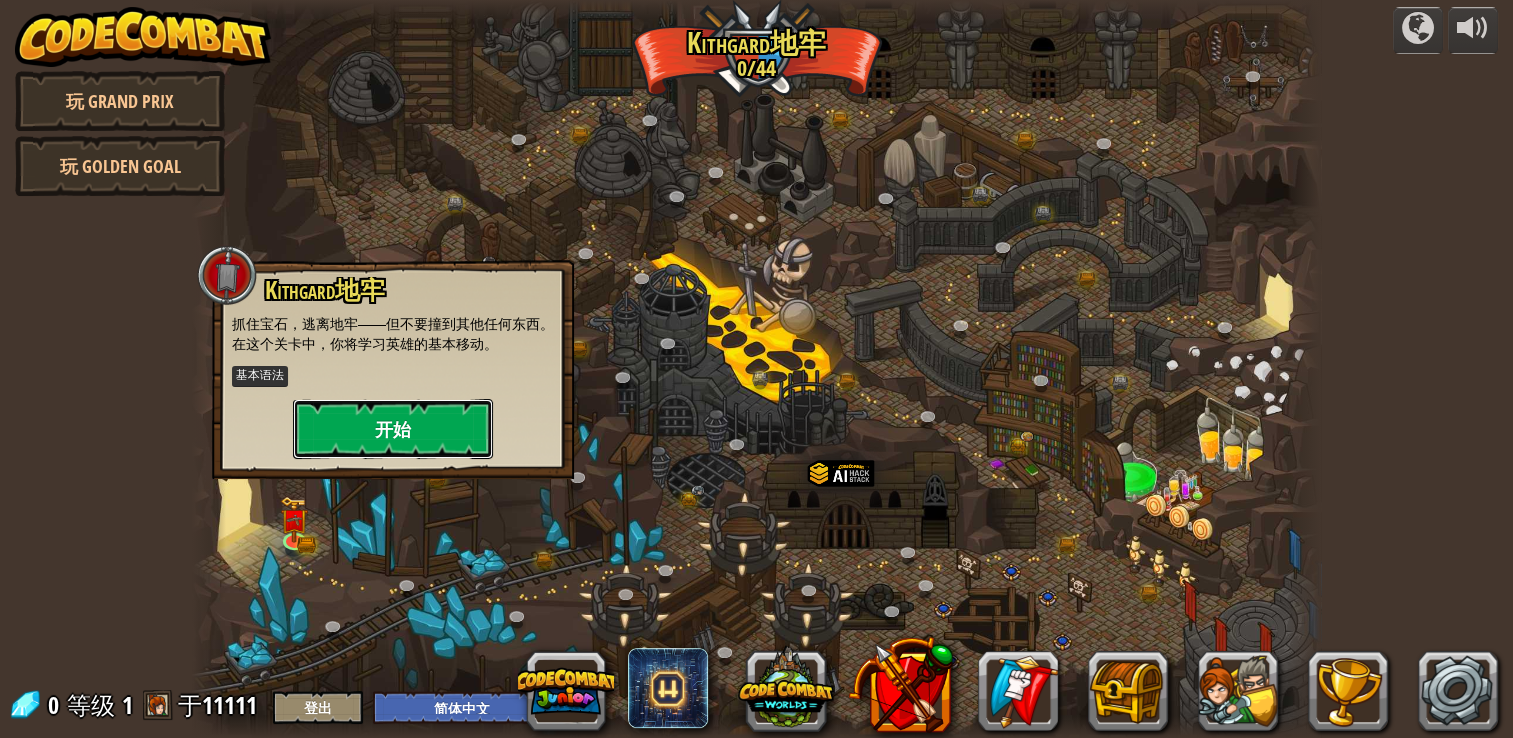 click on "开始" at bounding box center [393, 429] 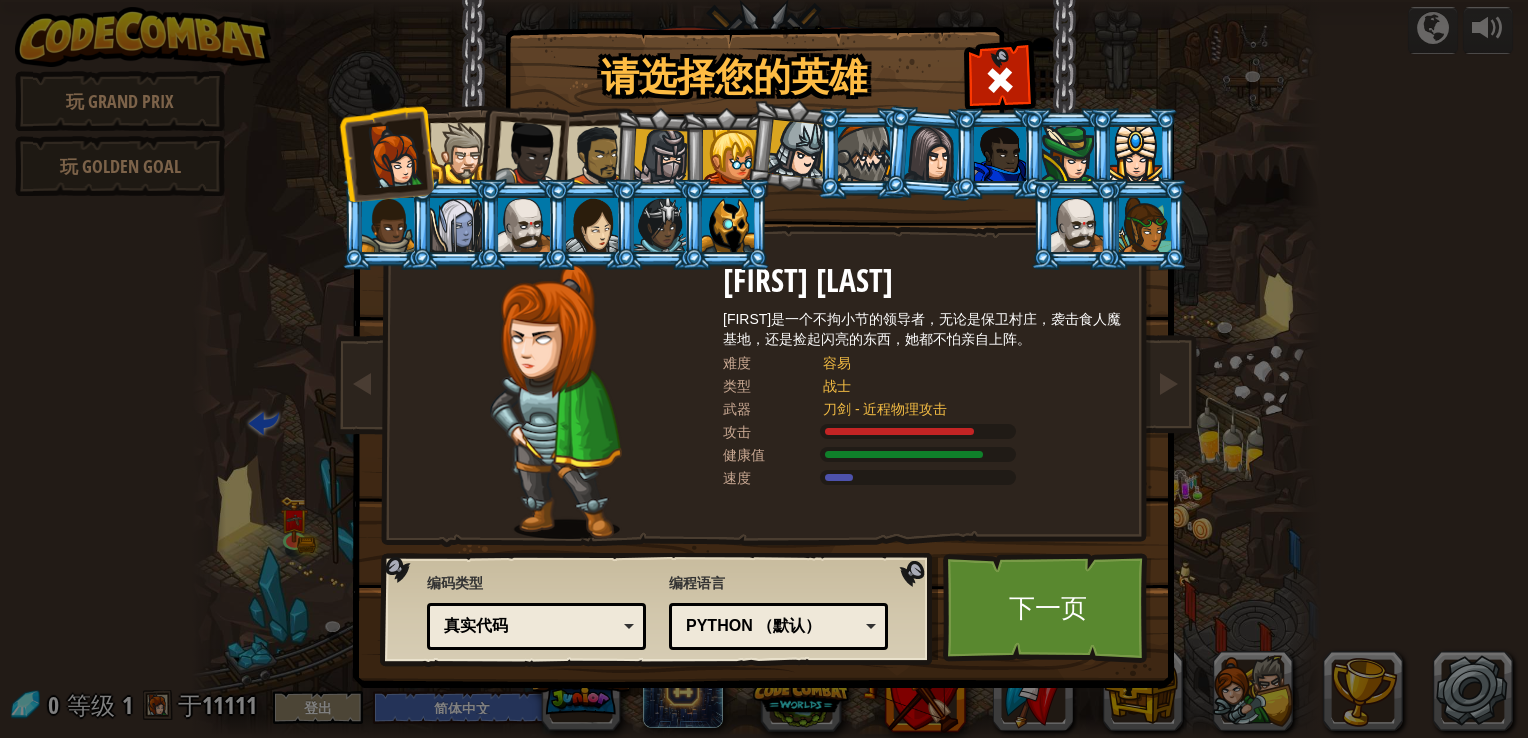 click on "Python （默认）" at bounding box center [772, 626] 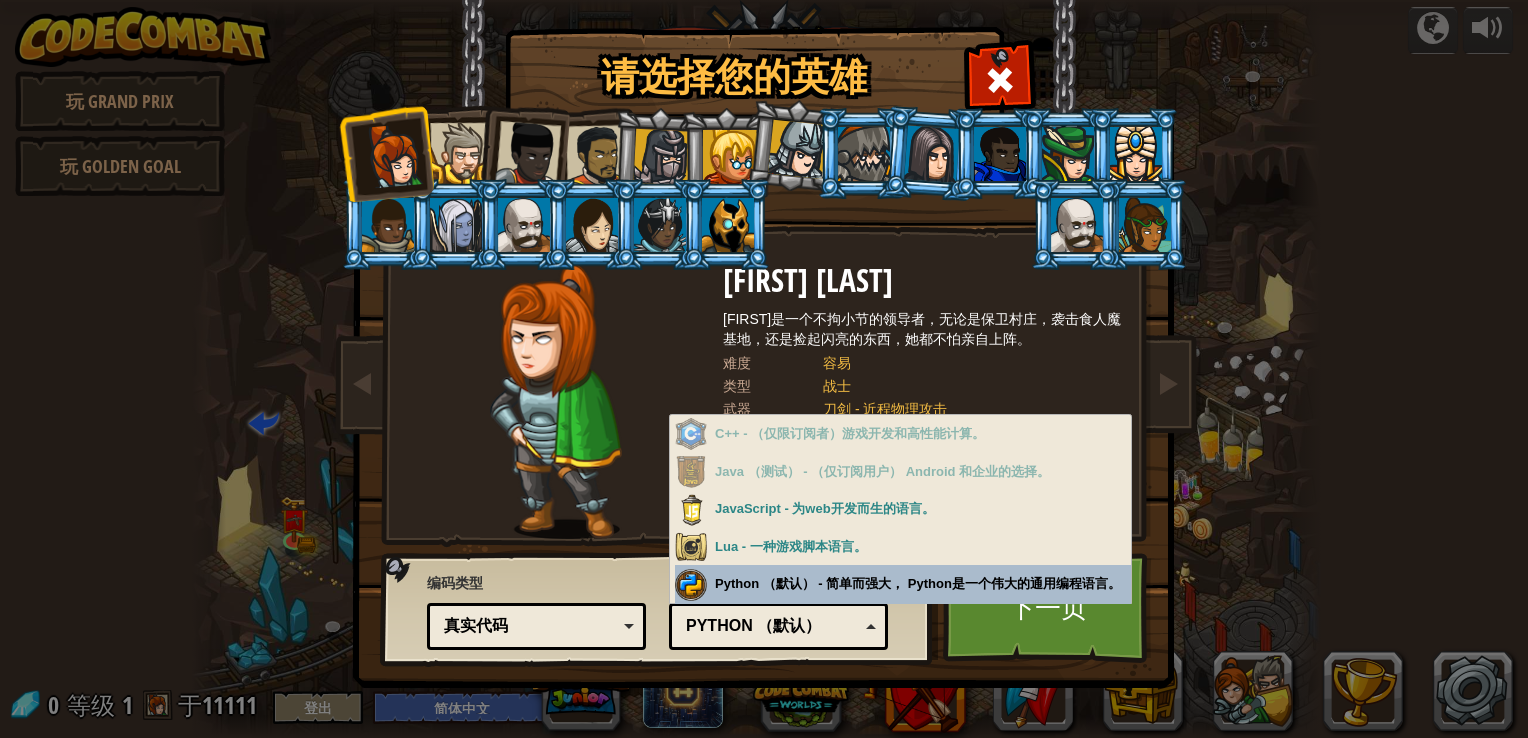 click on "编程语言 Python （默认） JavaScript的 卢亚 C++ Java （测试） Python （默认） C++ - （仅限订阅者）游戏开发和高性能计算。 Java （测试） - （仅订阅用户） Android 和企业的选择。 JavaScript - 为web开发而生的语言。 Lua - 一种游戏脚本语言。 Python （默认） - 简单而强大， Python是一个伟大的通用编程语言。" at bounding box center (778, 609) 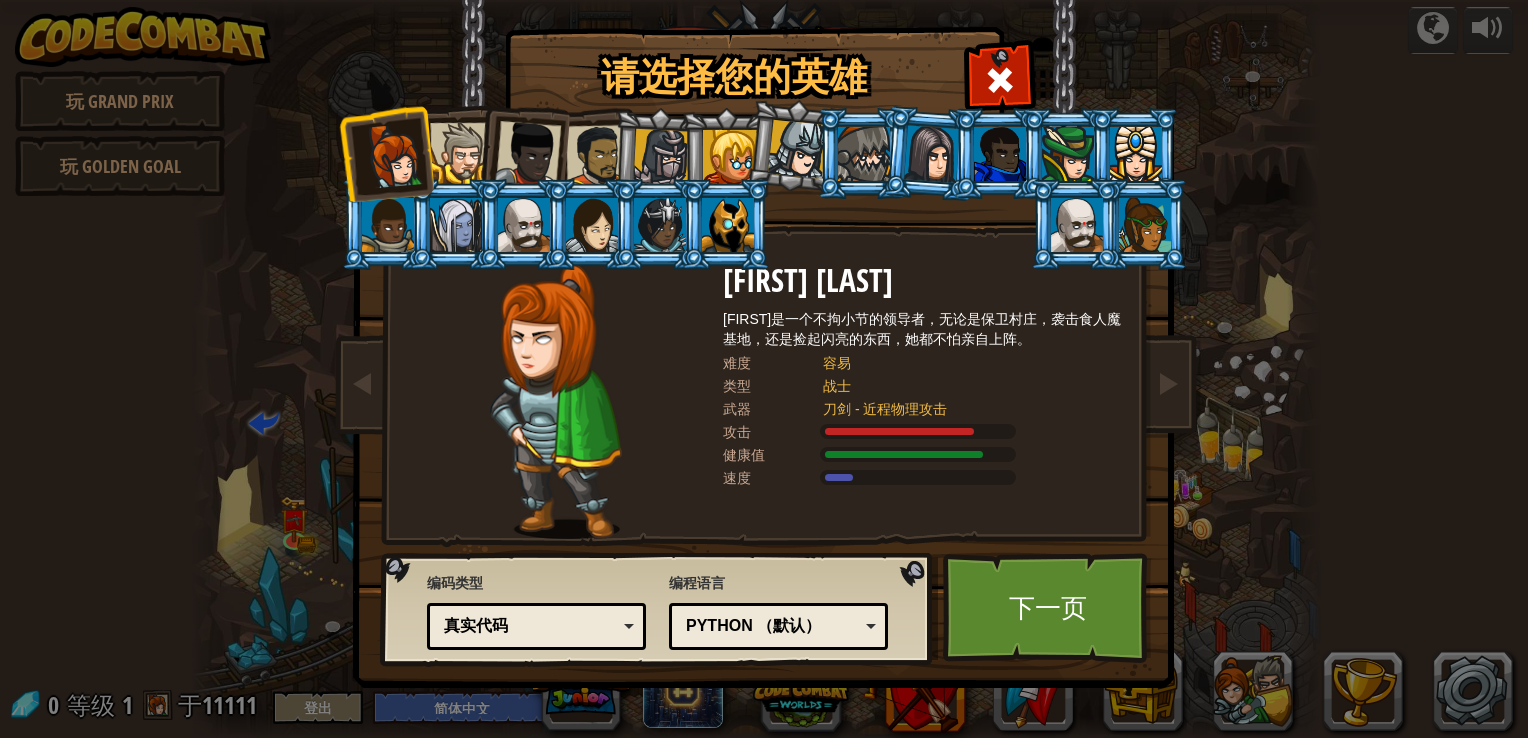 click at bounding box center [460, 153] 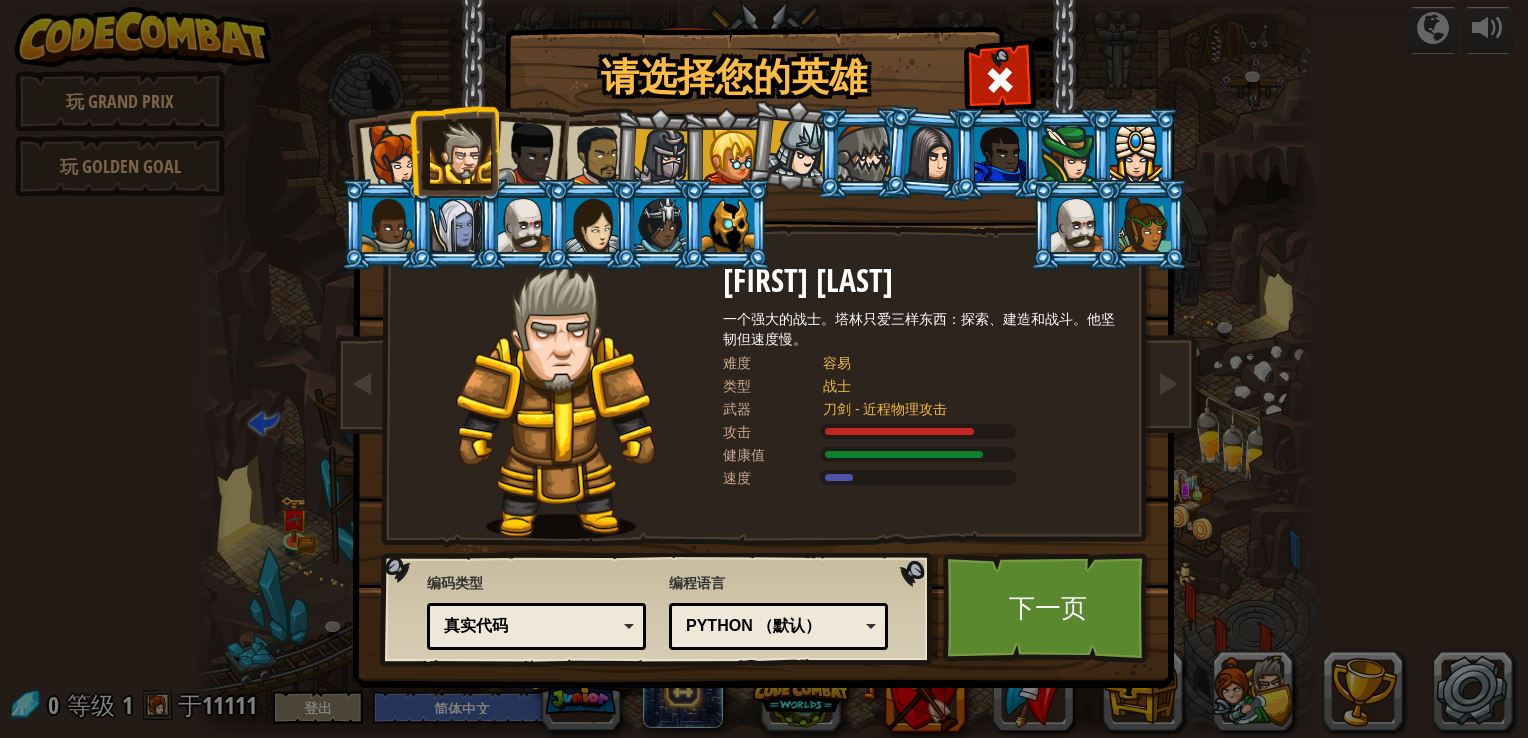click at bounding box center [730, 157] 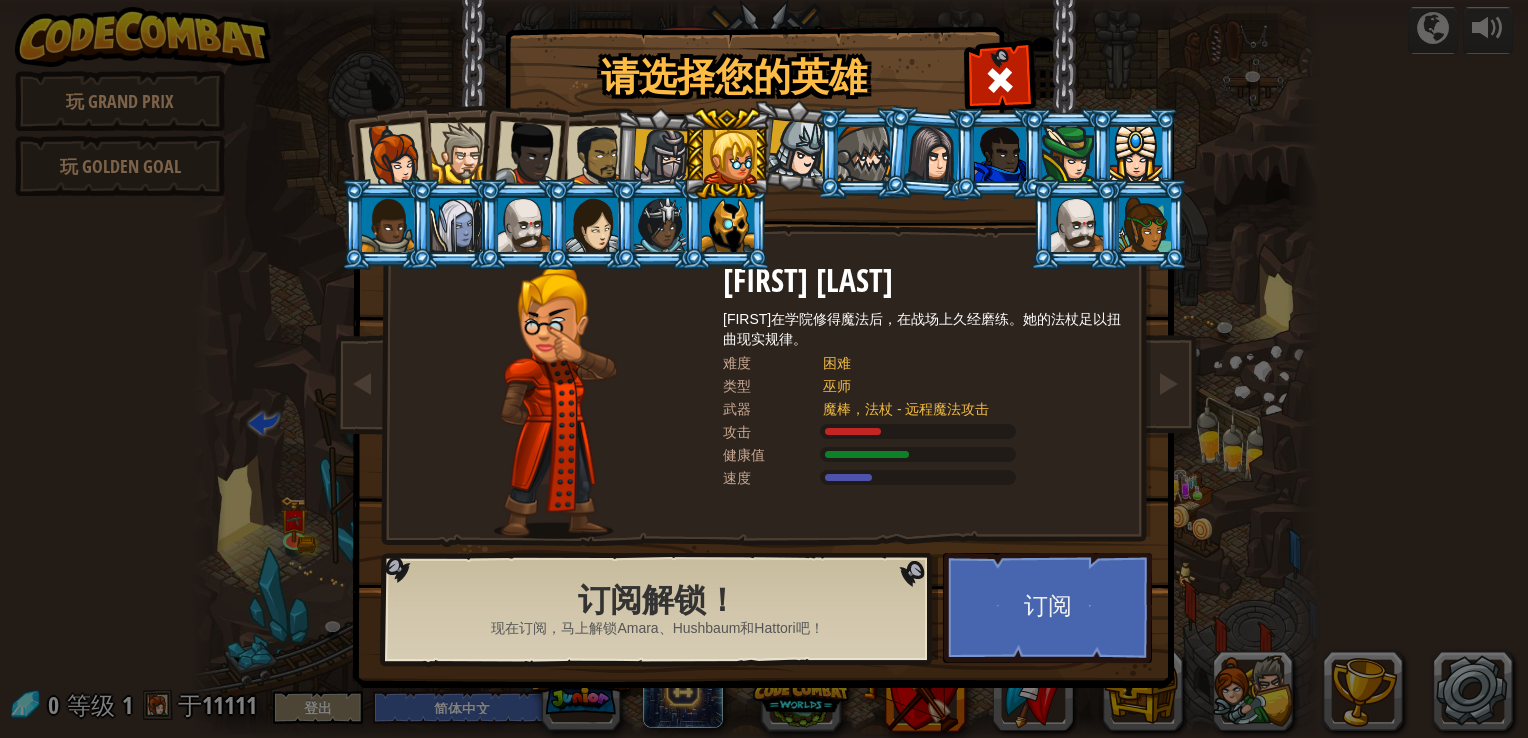 click at bounding box center [1145, 225] 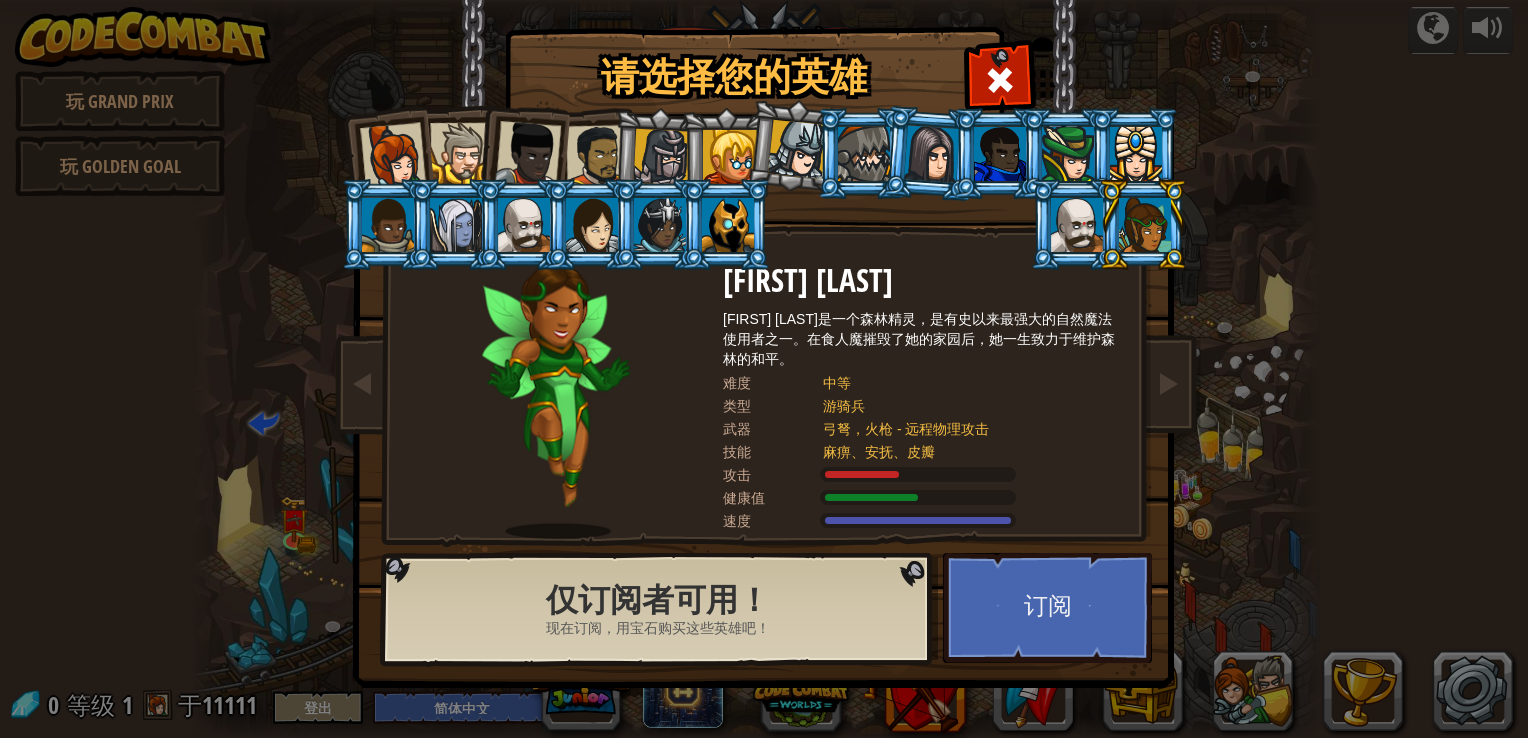 click at bounding box center [454, 224] 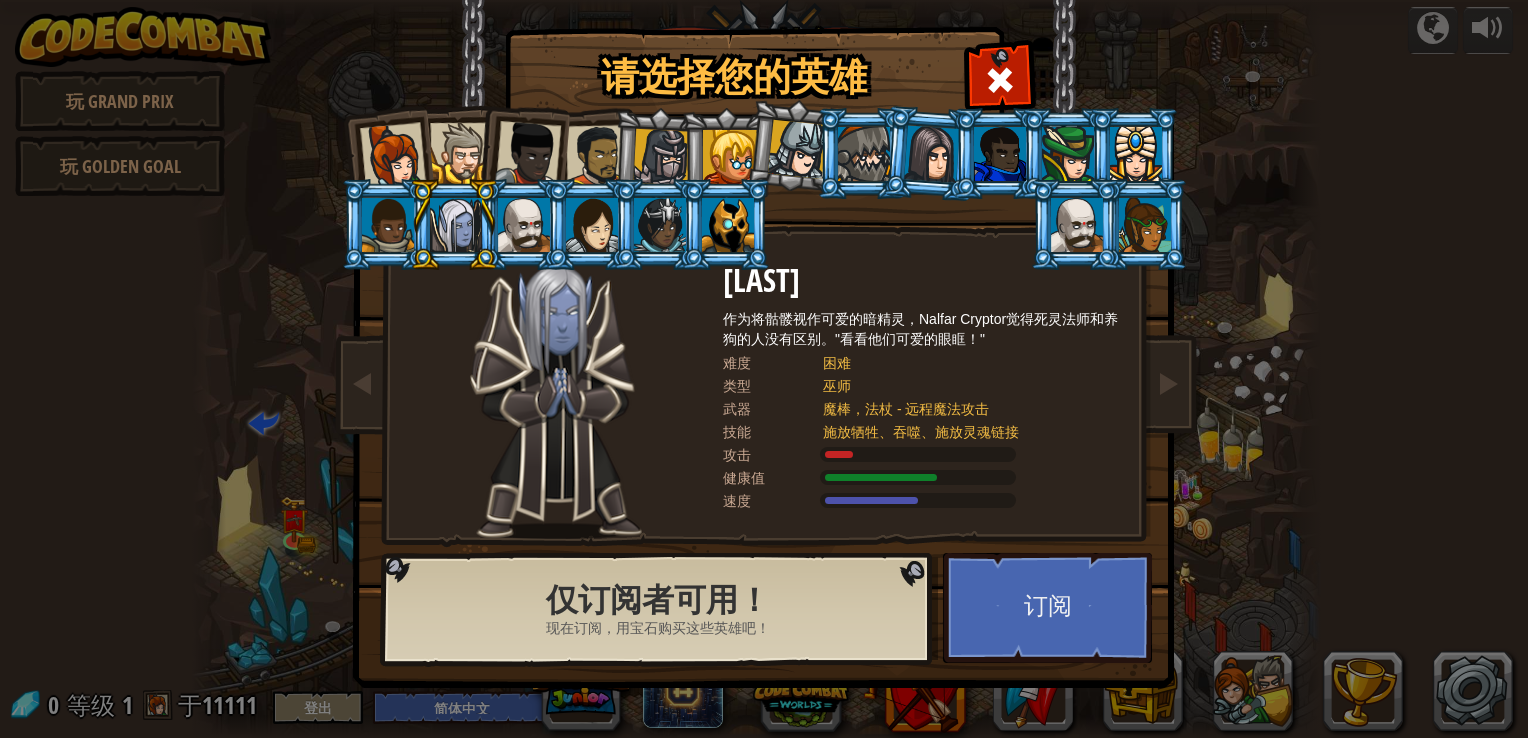 click at bounding box center [524, 225] 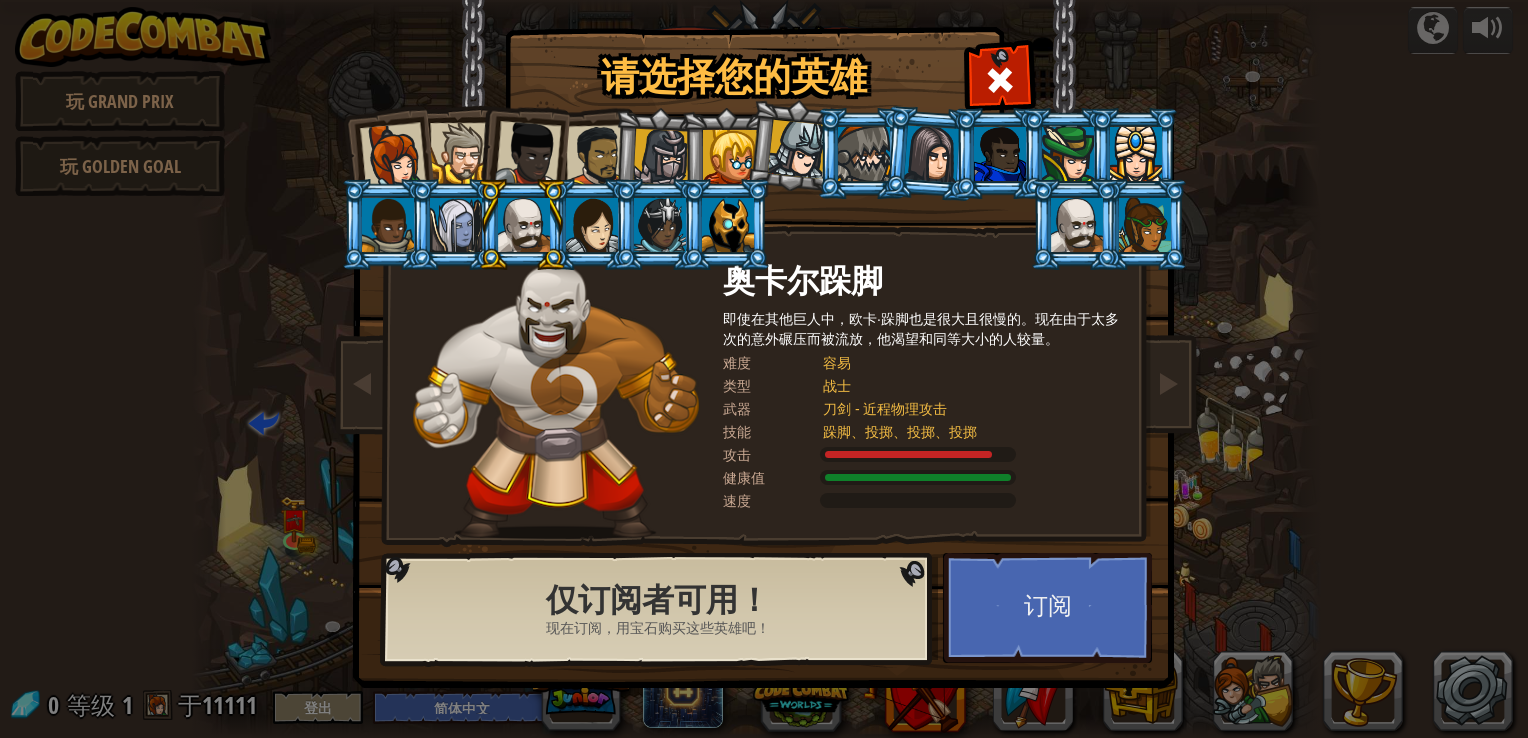 click at bounding box center (393, 156) 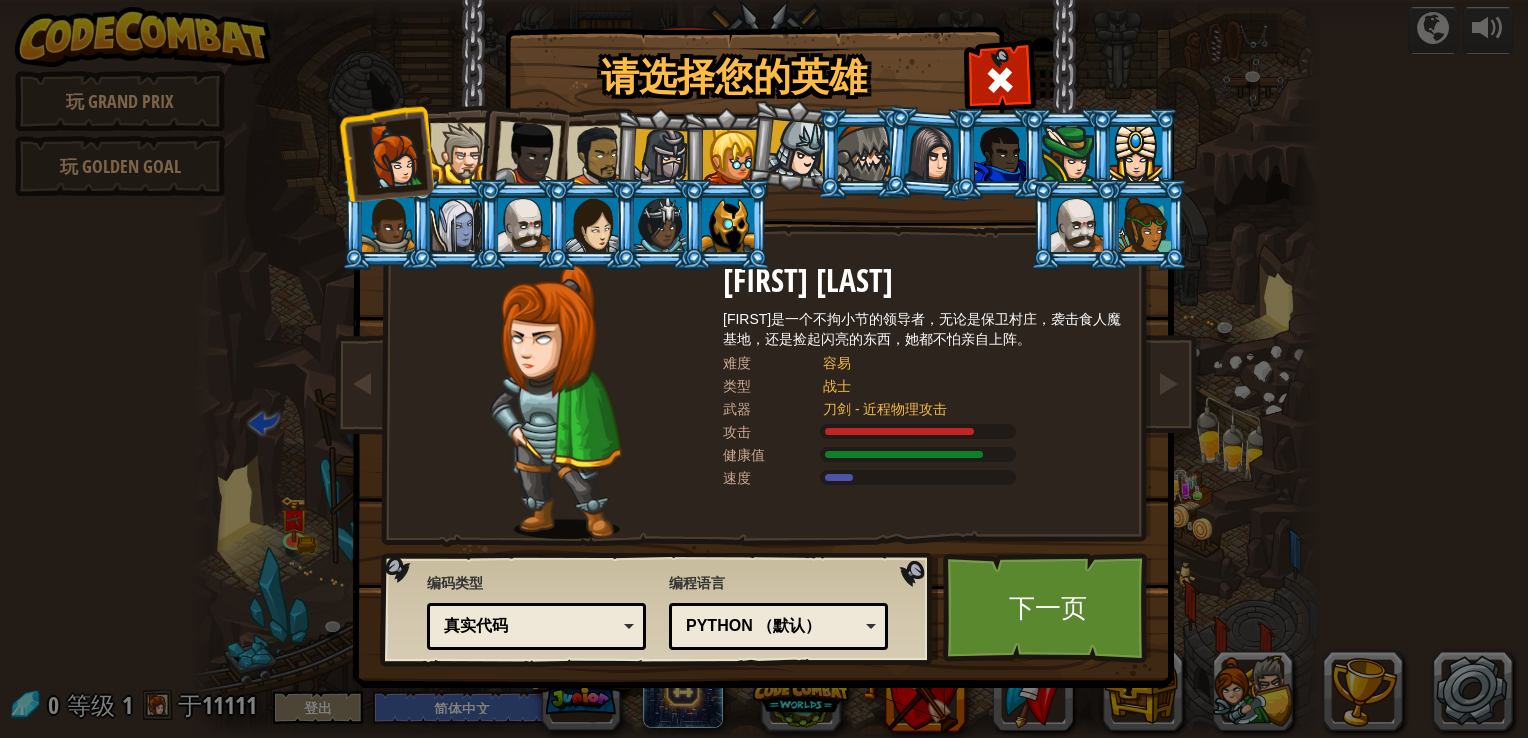 click on "真实代码 图形化和代码 图形化 图形化（仅图标） 真实代码" at bounding box center [536, 626] 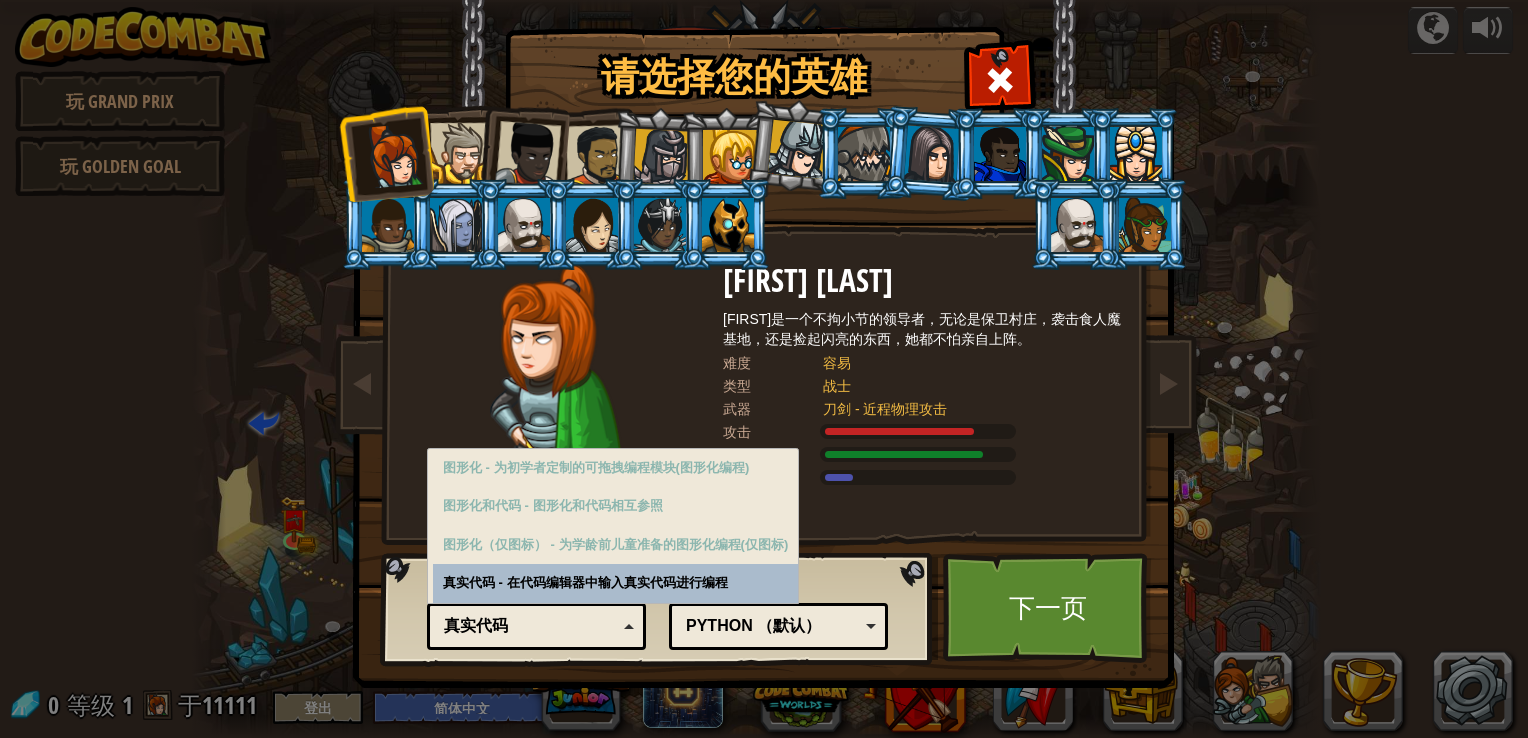 click on "真实代码 图形化和代码 图形化 图形化（仅图标） 真实代码" at bounding box center [536, 626] 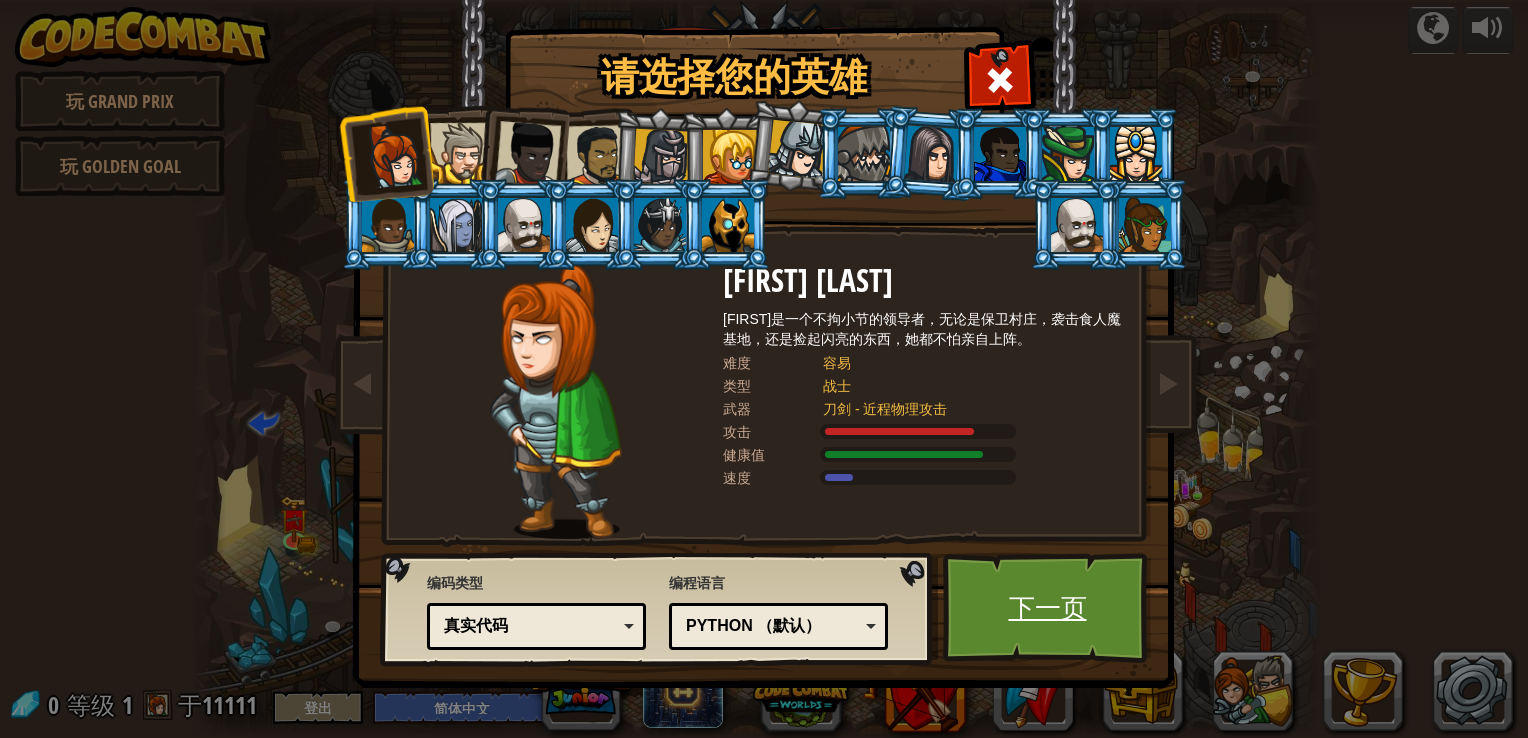 click on "下一页" at bounding box center (1047, 608) 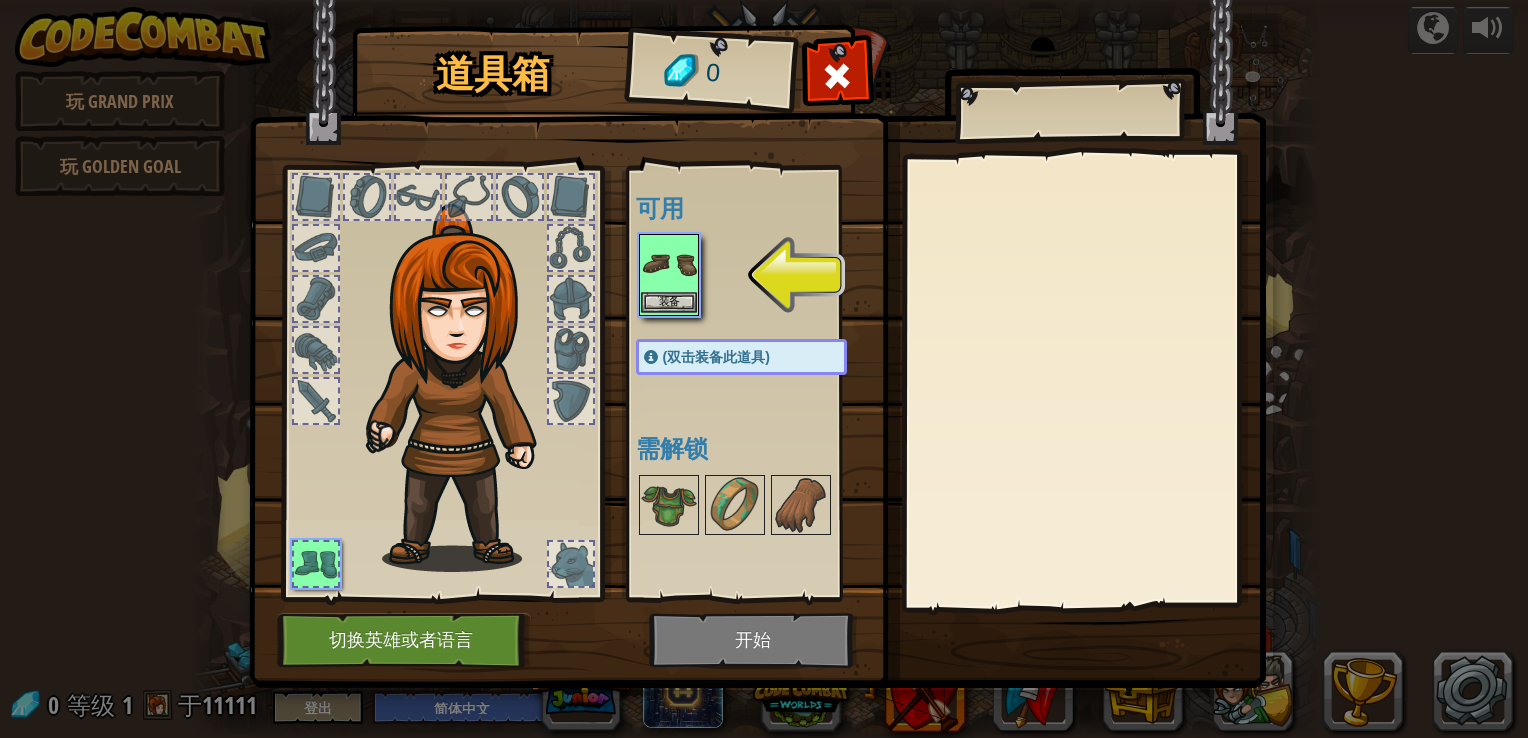 click at bounding box center (669, 264) 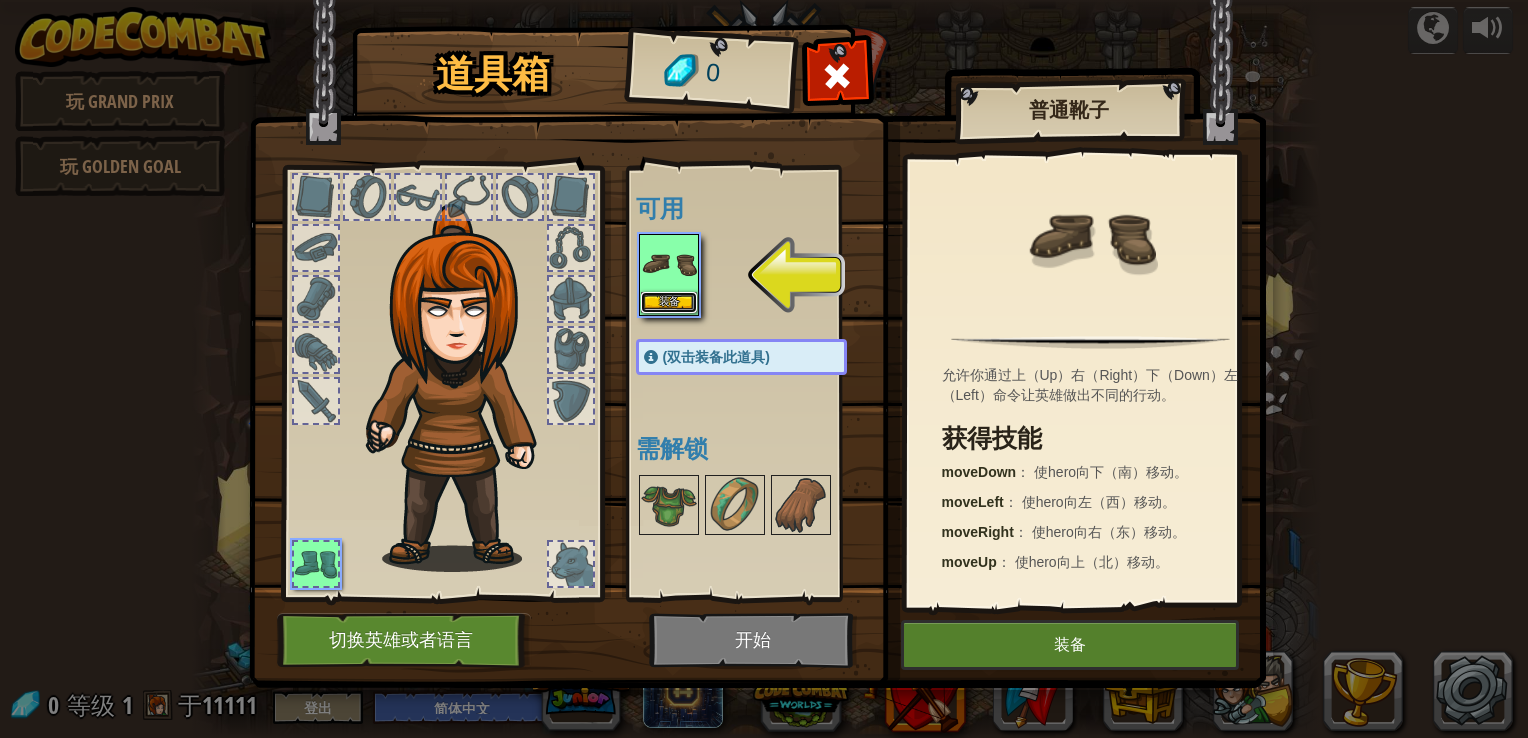 click on "装备" at bounding box center [669, 302] 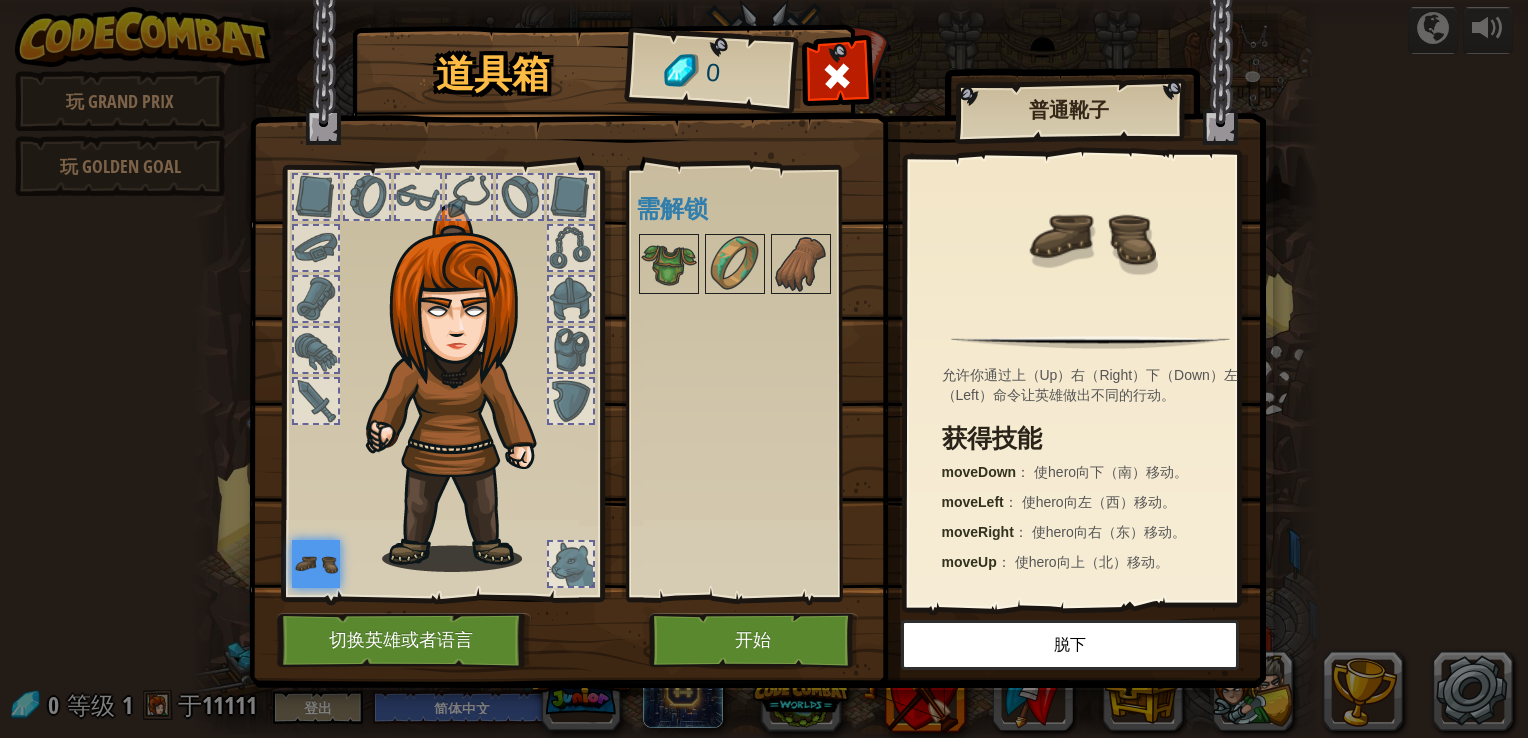 click on "获得技能 moveDown ： 使hero向下（南）移动。 moveLeft ： 使hero向左（西）移动。 moveRight ： 使hero向右（东）移动。 moveUp ： 使hero向上（北）移动。" at bounding box center [1096, 498] 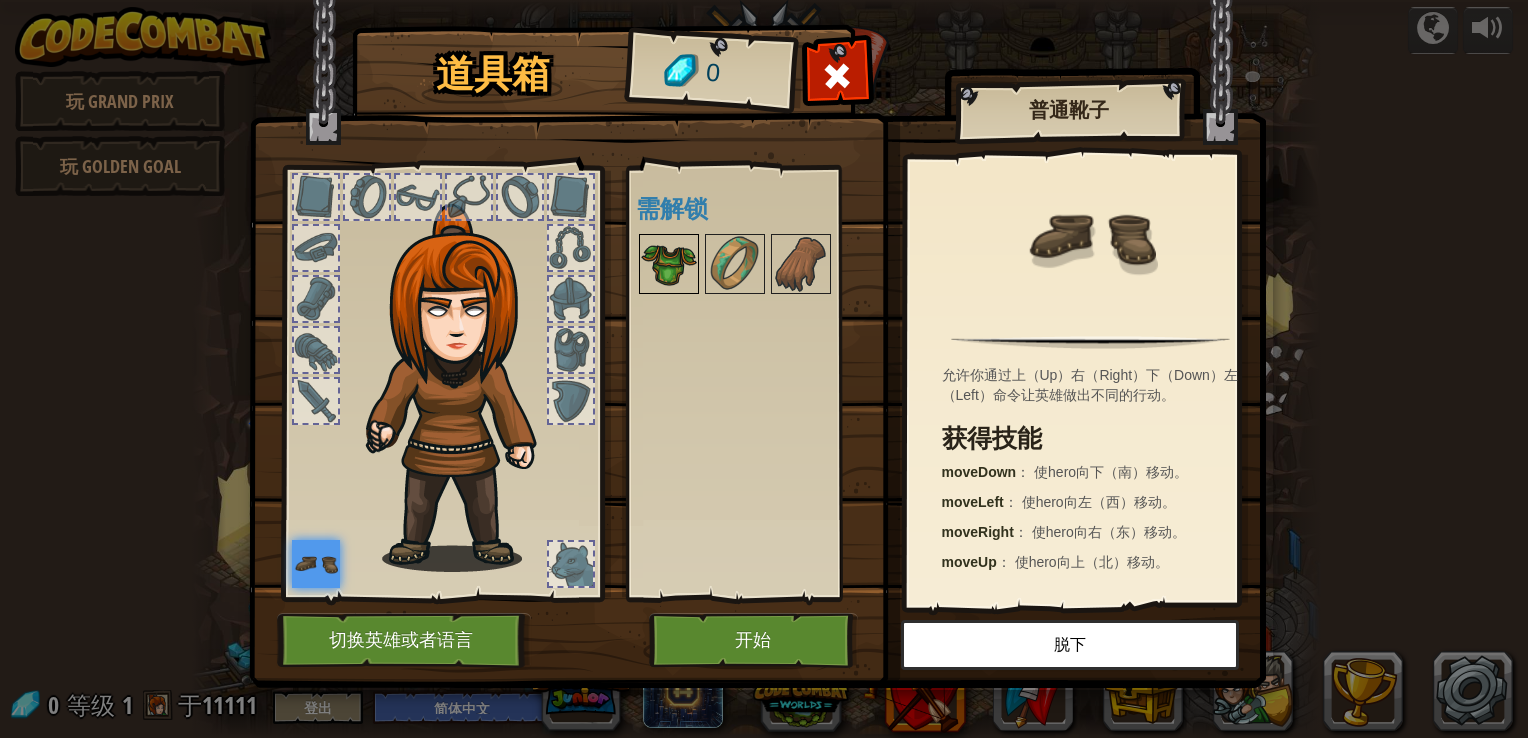 click at bounding box center [669, 264] 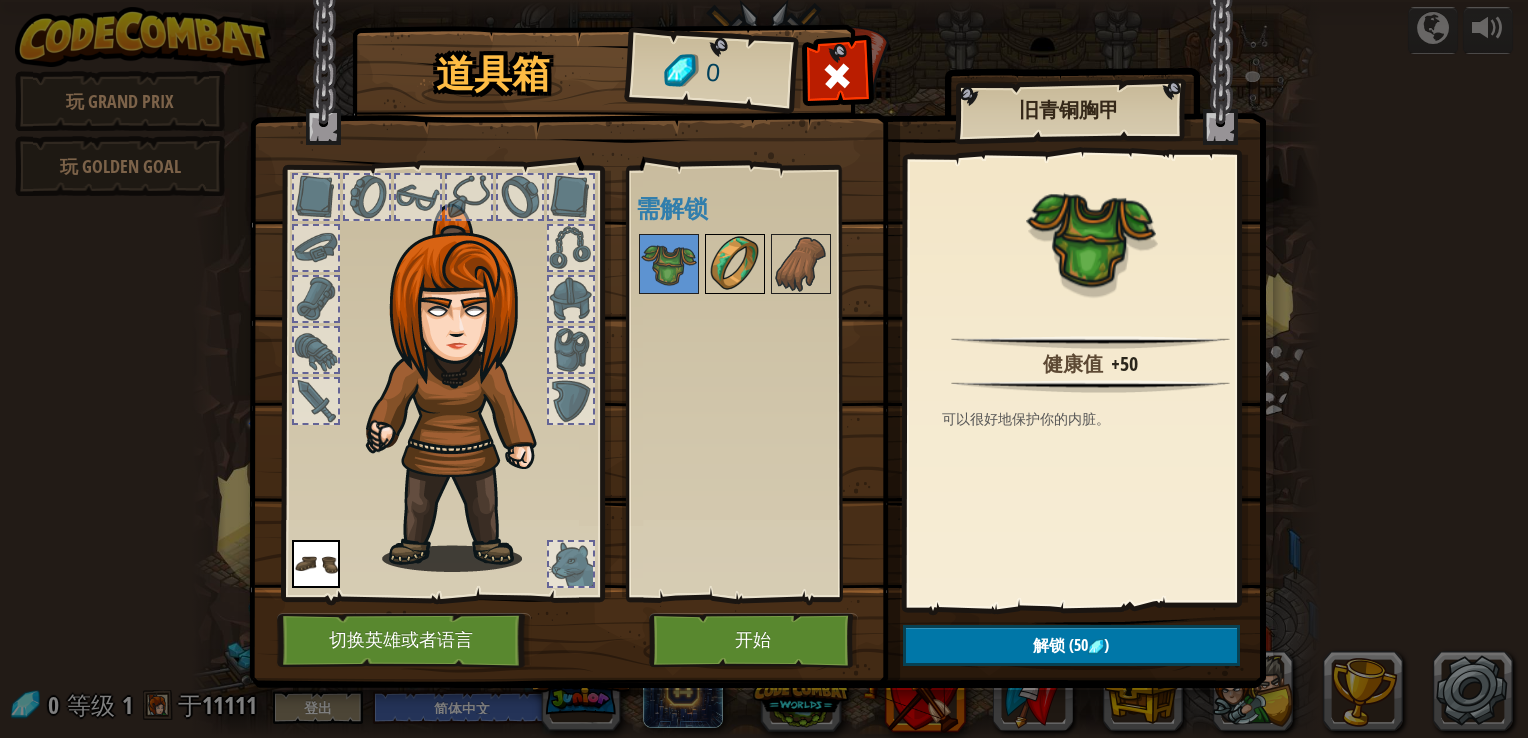 click at bounding box center (735, 264) 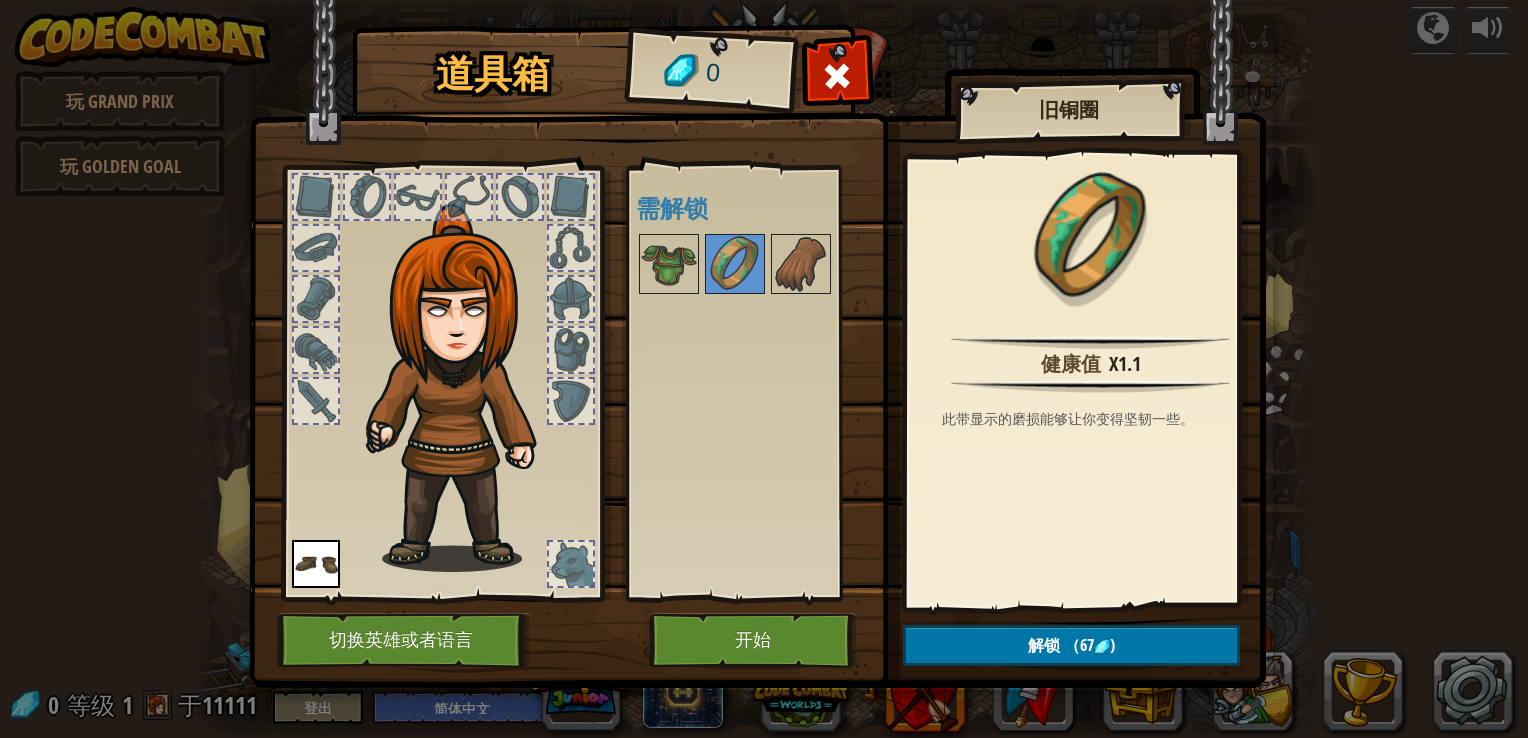 click at bounding box center (761, 264) 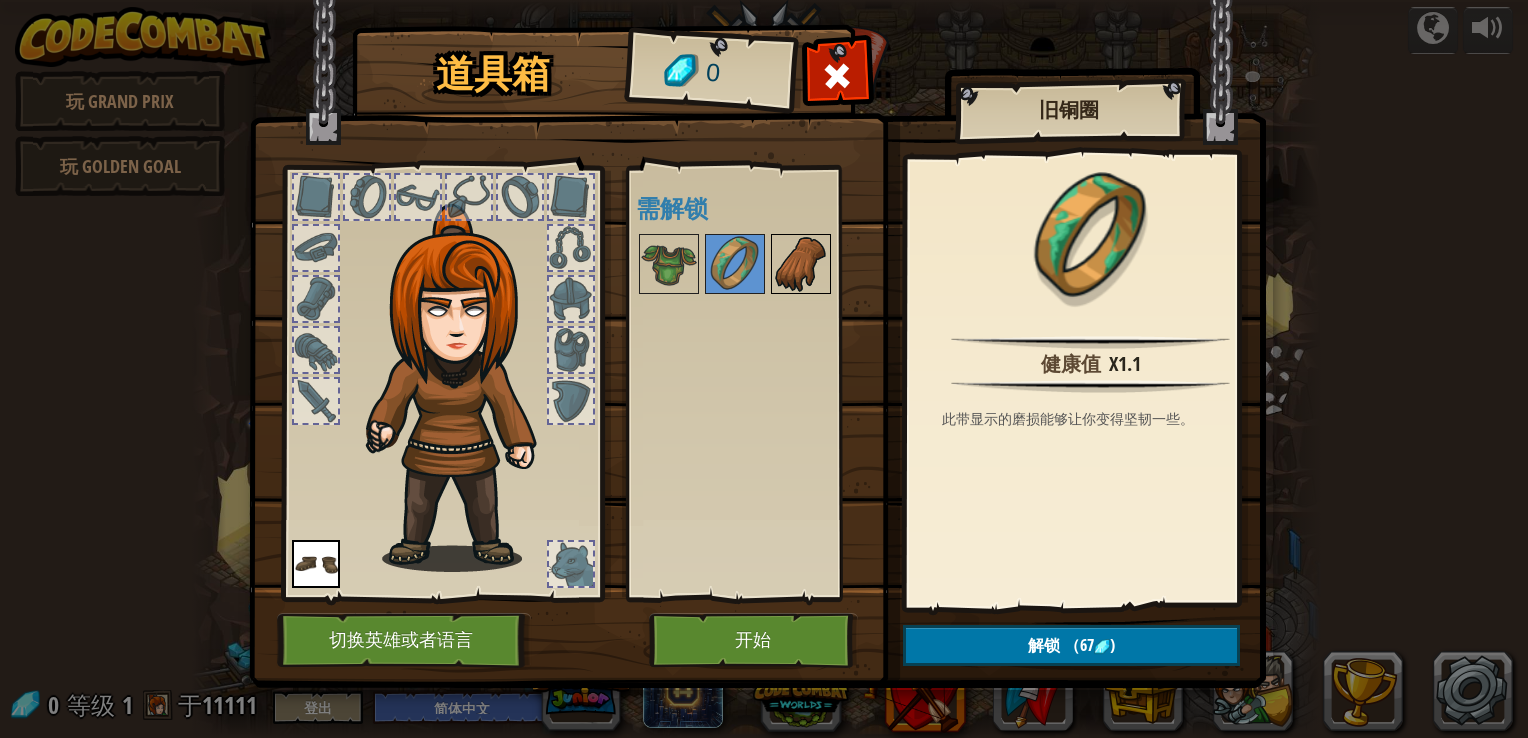 click at bounding box center (801, 264) 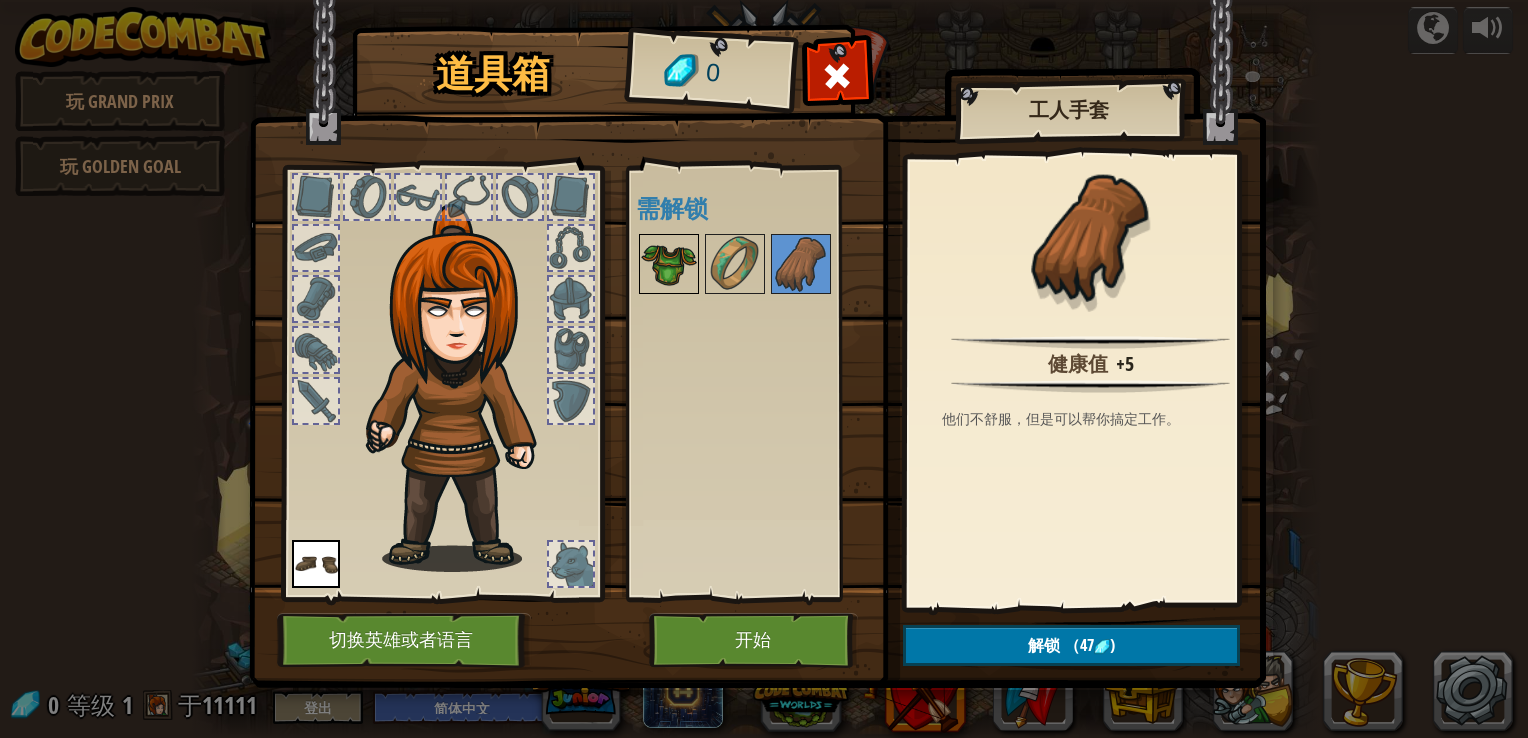 click at bounding box center (669, 264) 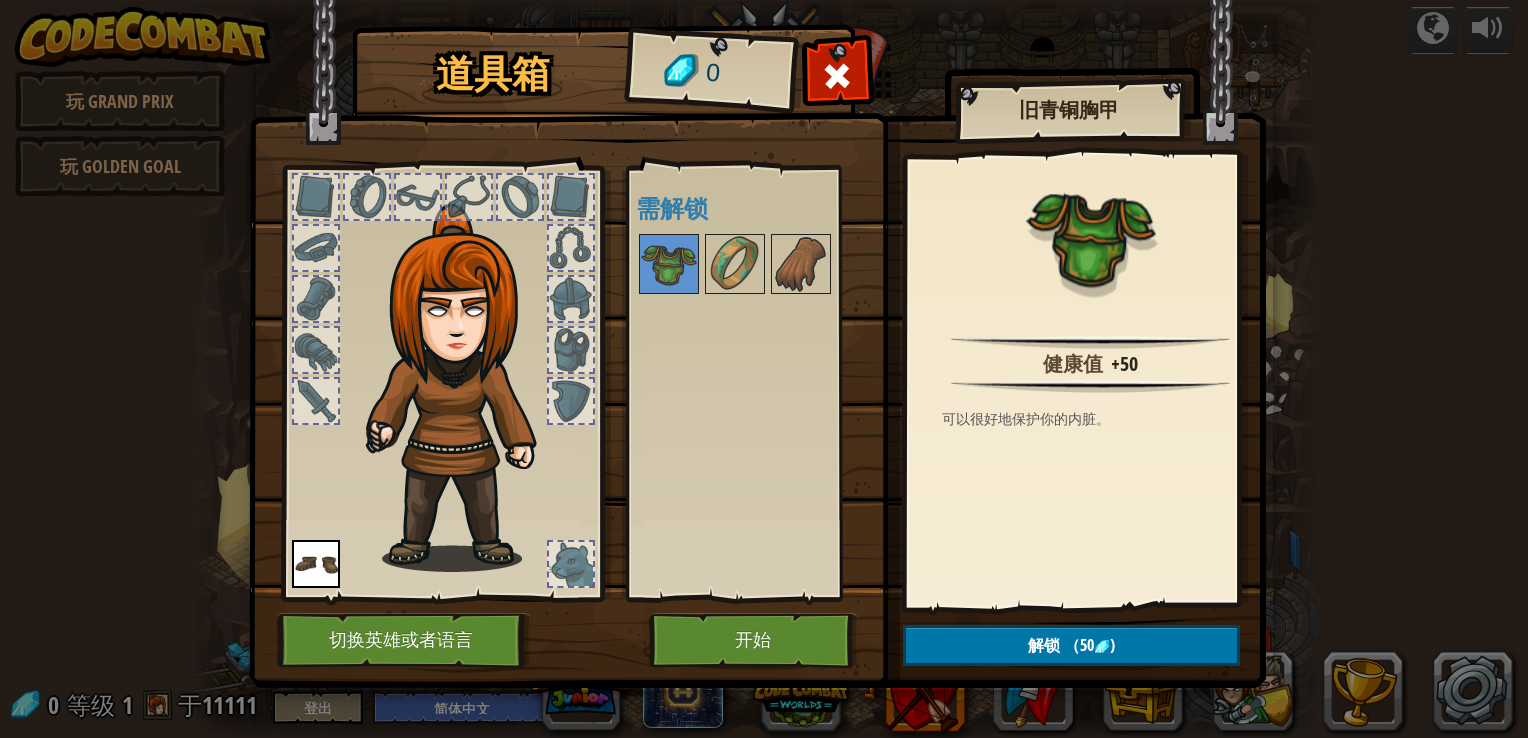 click at bounding box center [571, 299] 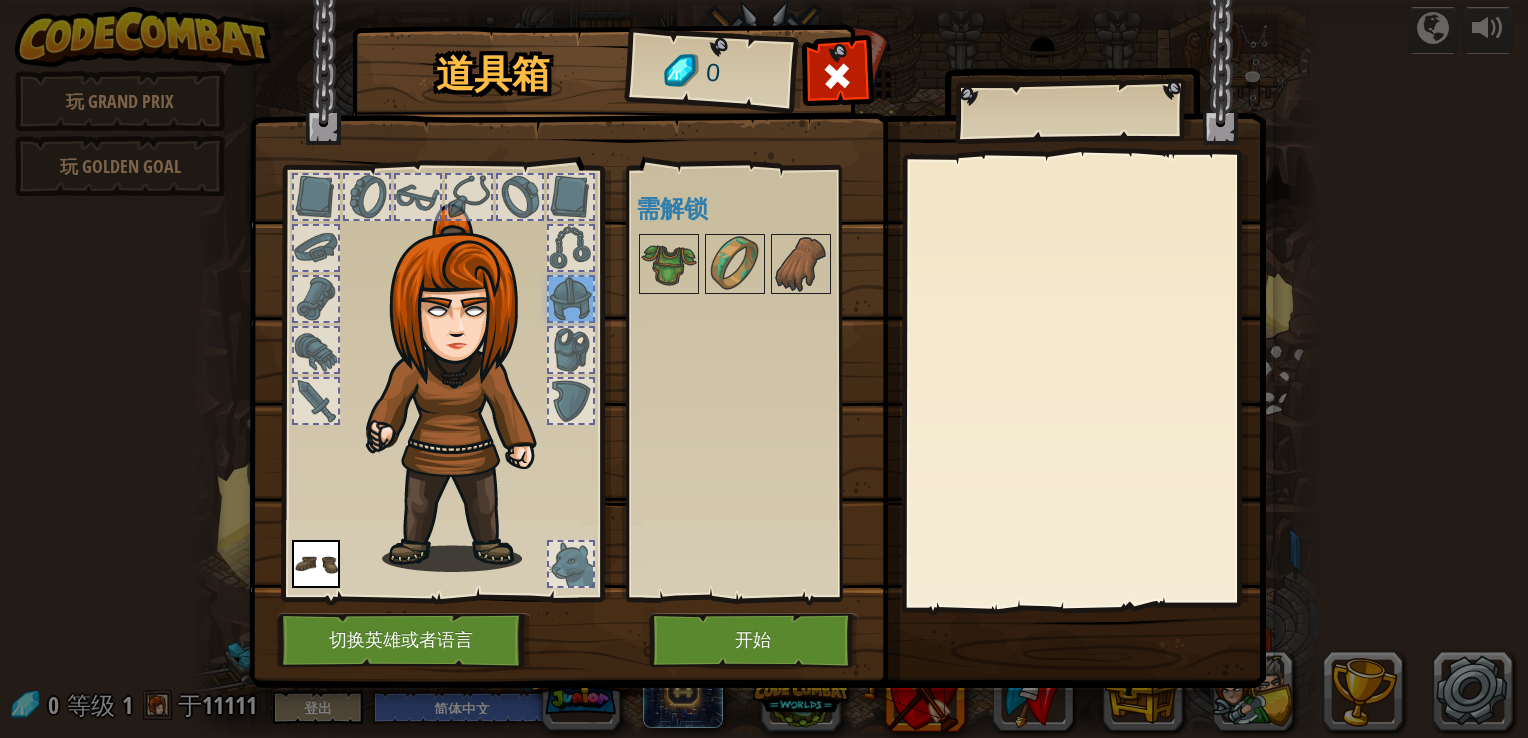 drag, startPoint x: 389, startPoint y: 304, endPoint x: 344, endPoint y: 246, distance: 73.409805 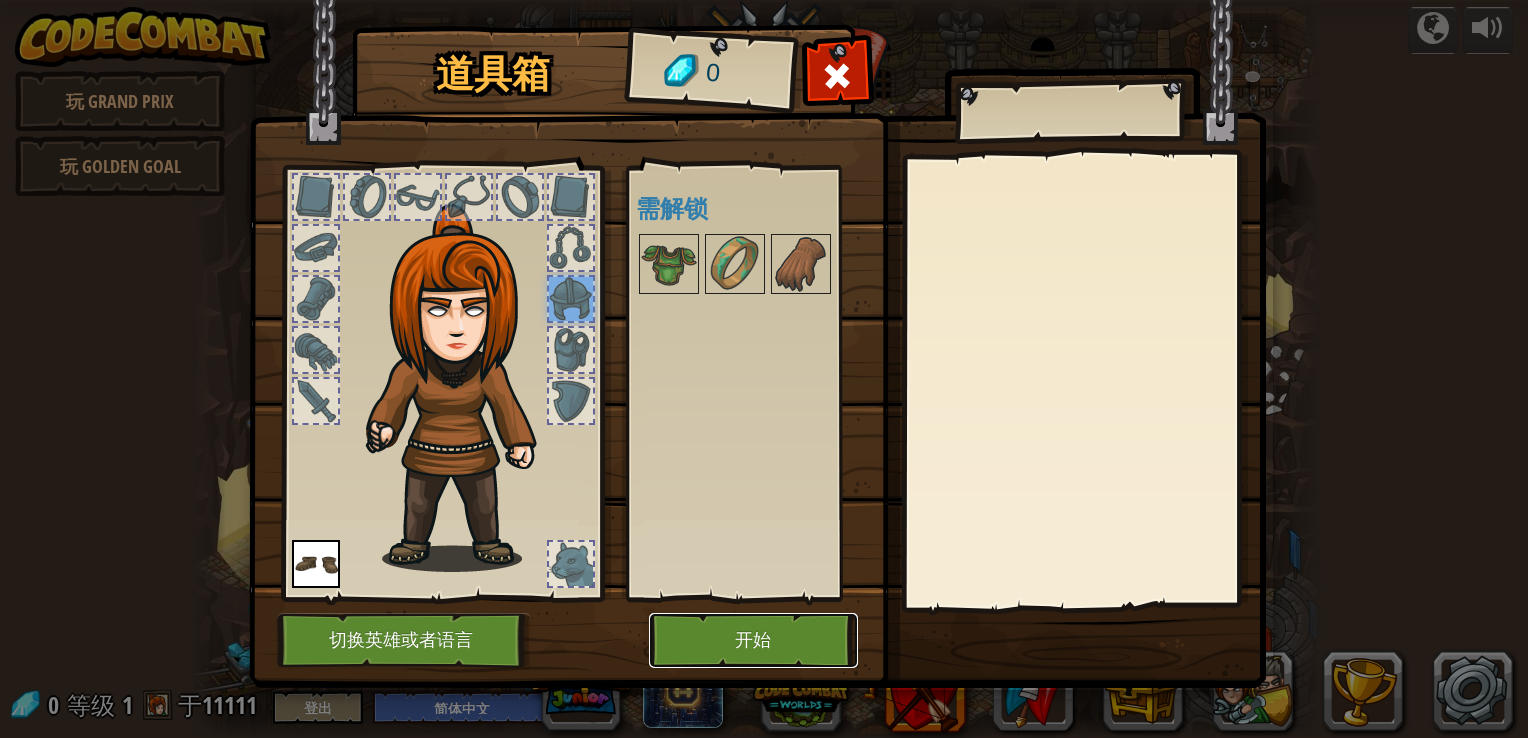 click on "开始" at bounding box center [753, 640] 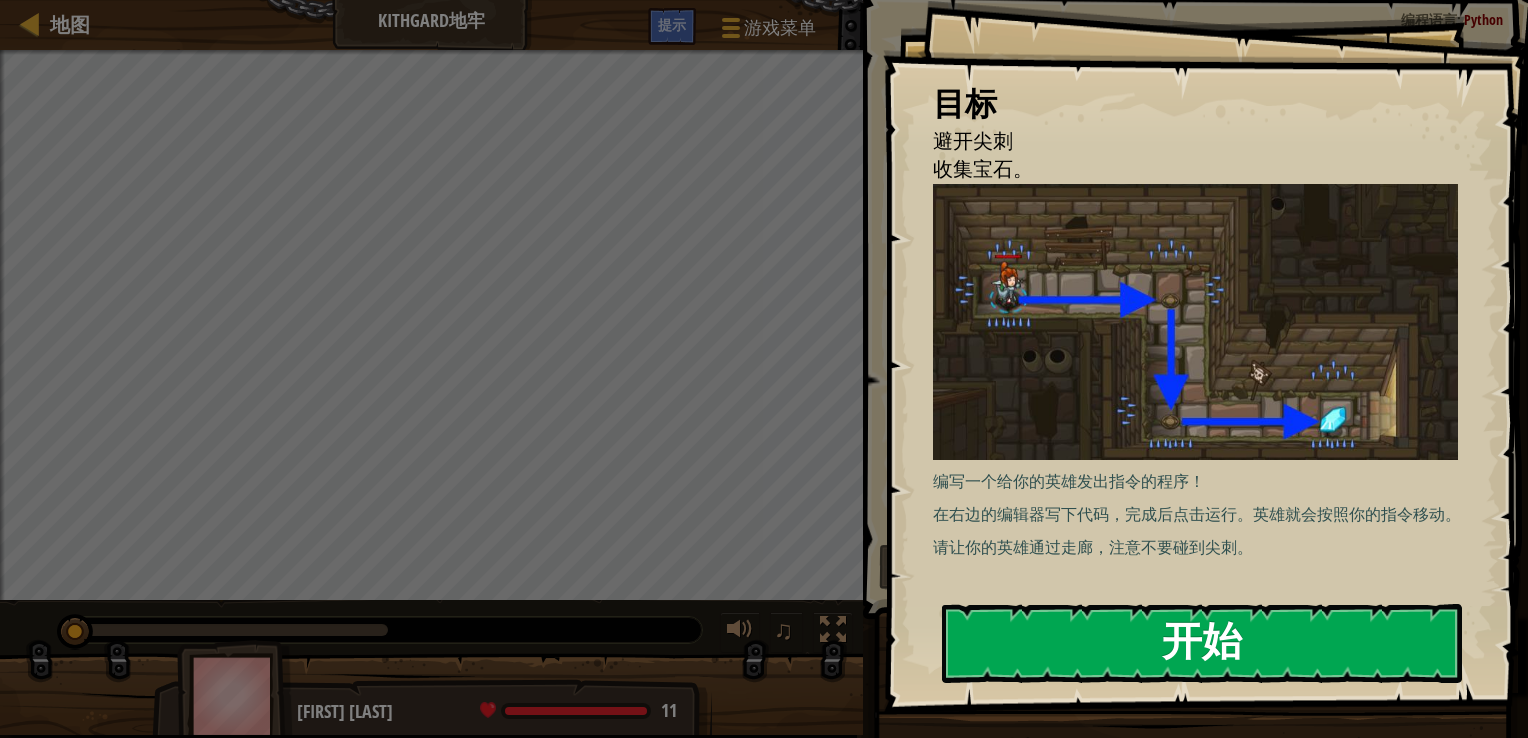 click on "开始" at bounding box center [1202, 643] 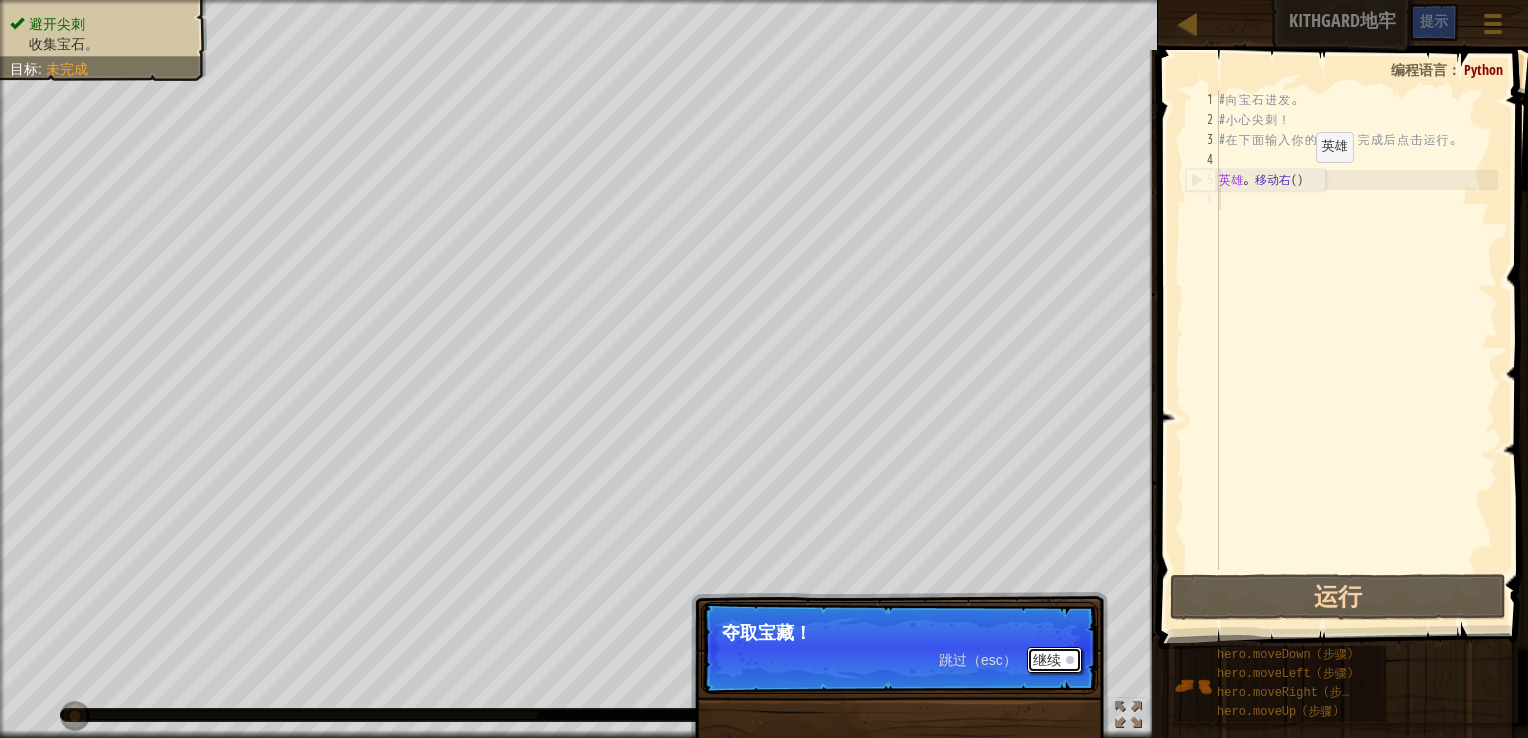 click on "继续" at bounding box center (1054, 660) 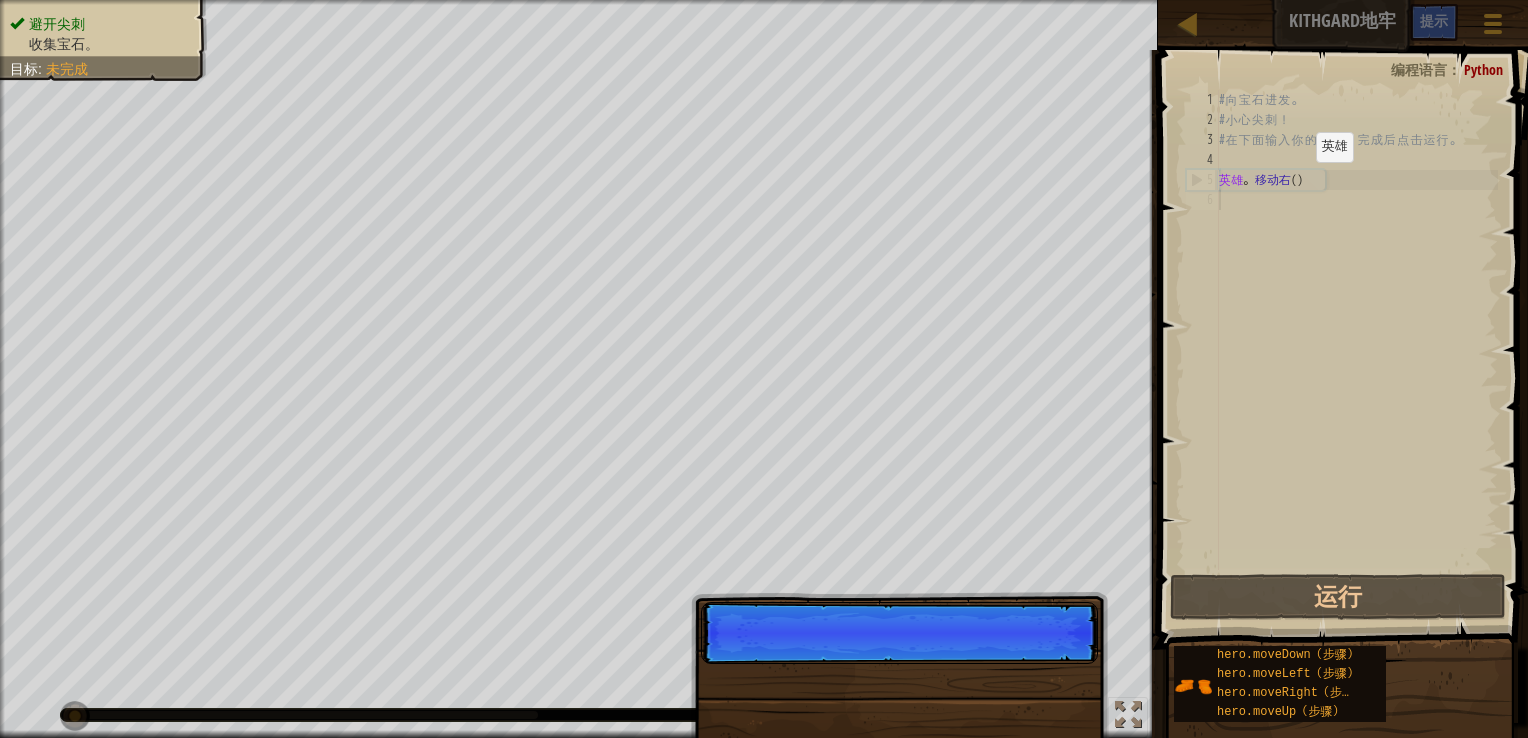scroll, scrollTop: 9, scrollLeft: 0, axis: vertical 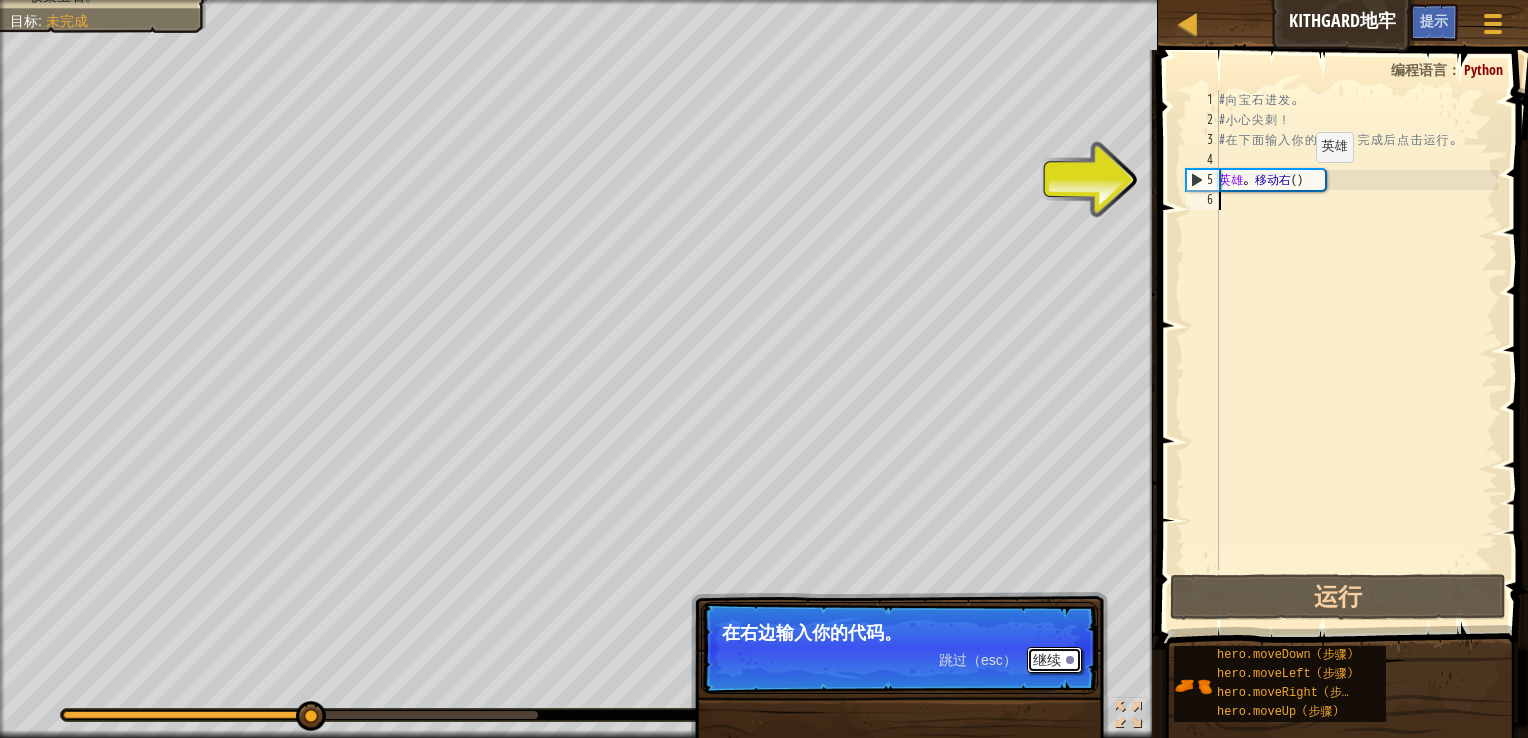 click on "继续" at bounding box center [1047, 660] 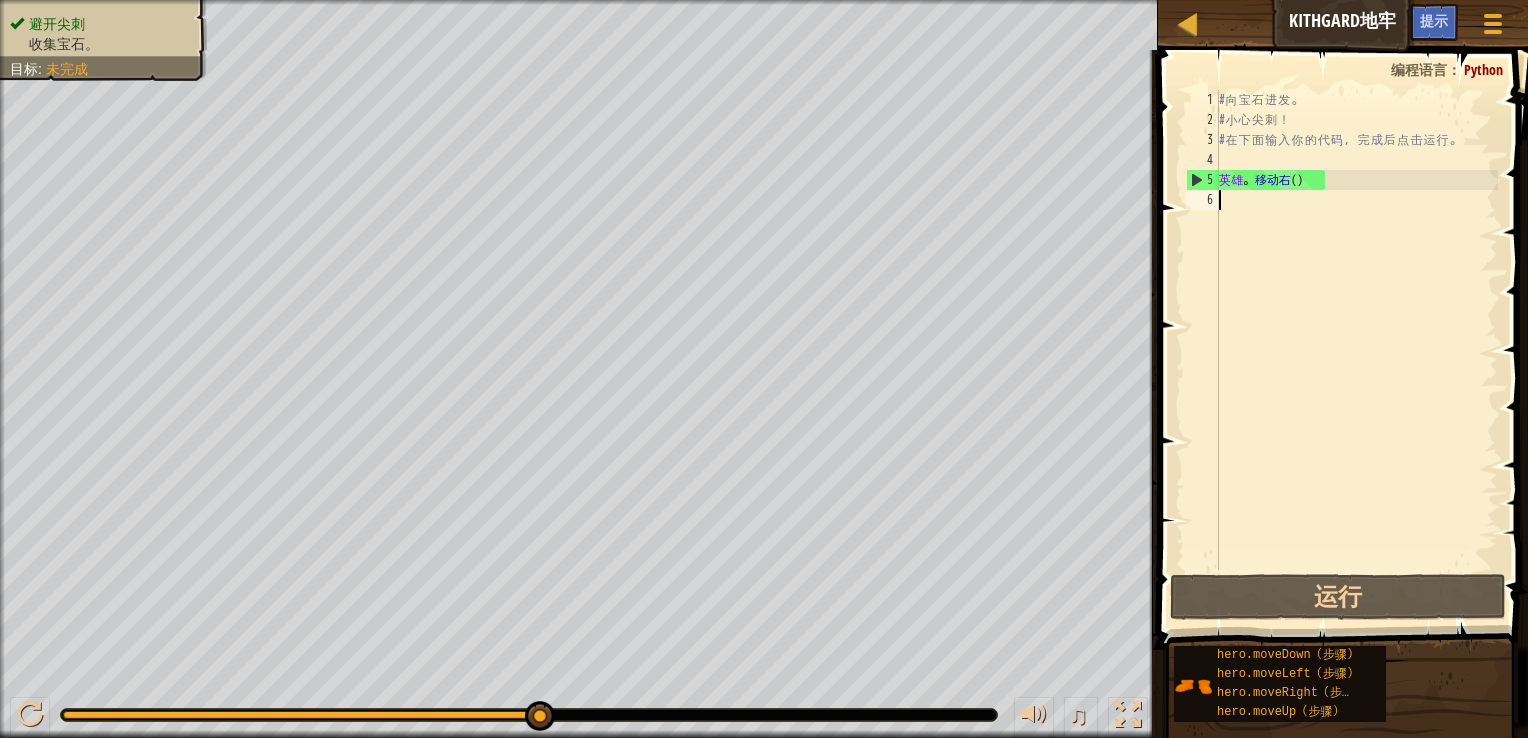 click on "#  向 宝 石 进 发 。 #  小 心 尖 刺 ！ #  在 下 面 输 入 你 的 代 码 ， 完 成 后 点 击 运 行 。 英雄 。 移动右 ( )" at bounding box center (1356, 350) 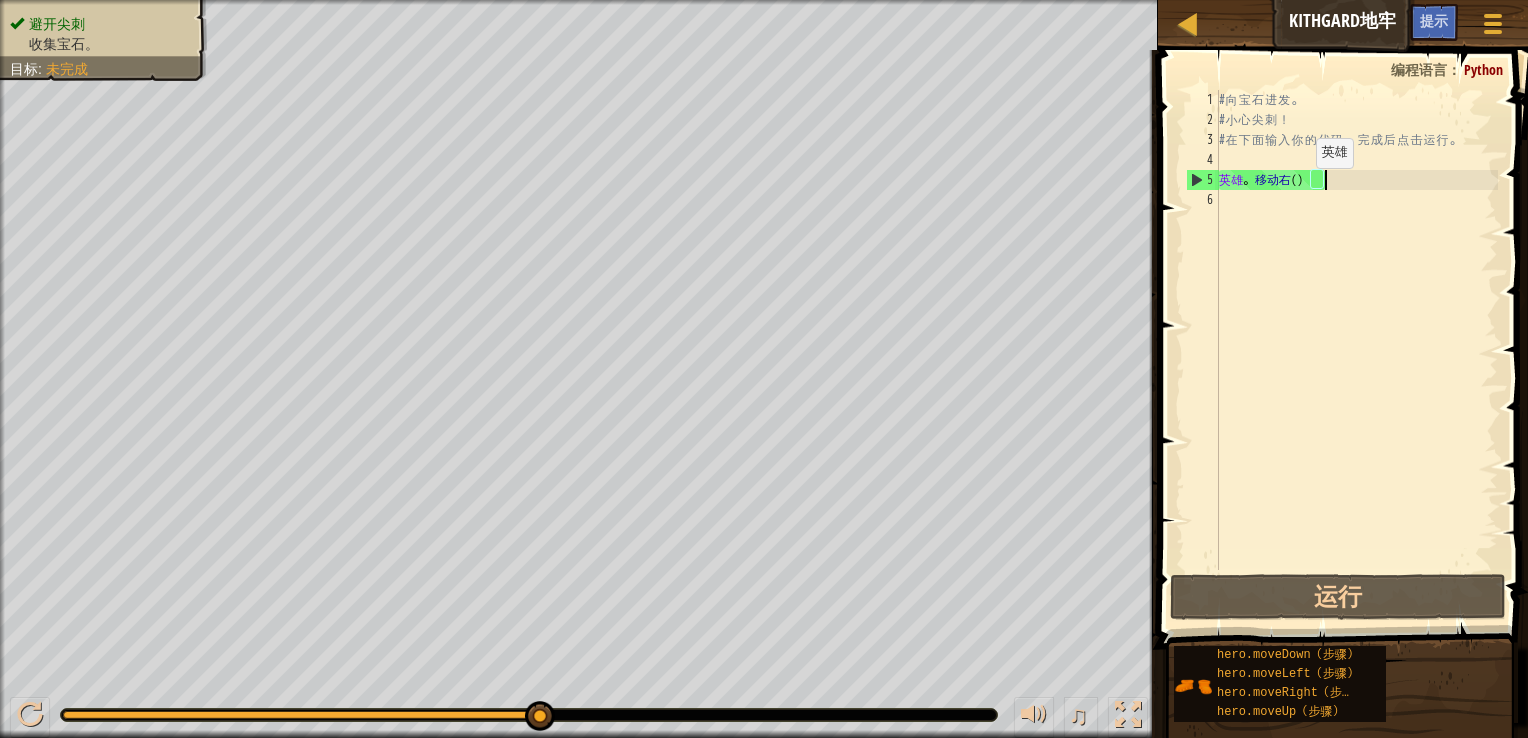 click on "#  向 宝 石 进 发 。 #  小 心 尖 刺 ！ #  在 下 面 输 入 你 的 代 码 ， 完 成 后 点 击 运 行 。 英雄 。 移动右 ( )" at bounding box center (1356, 350) 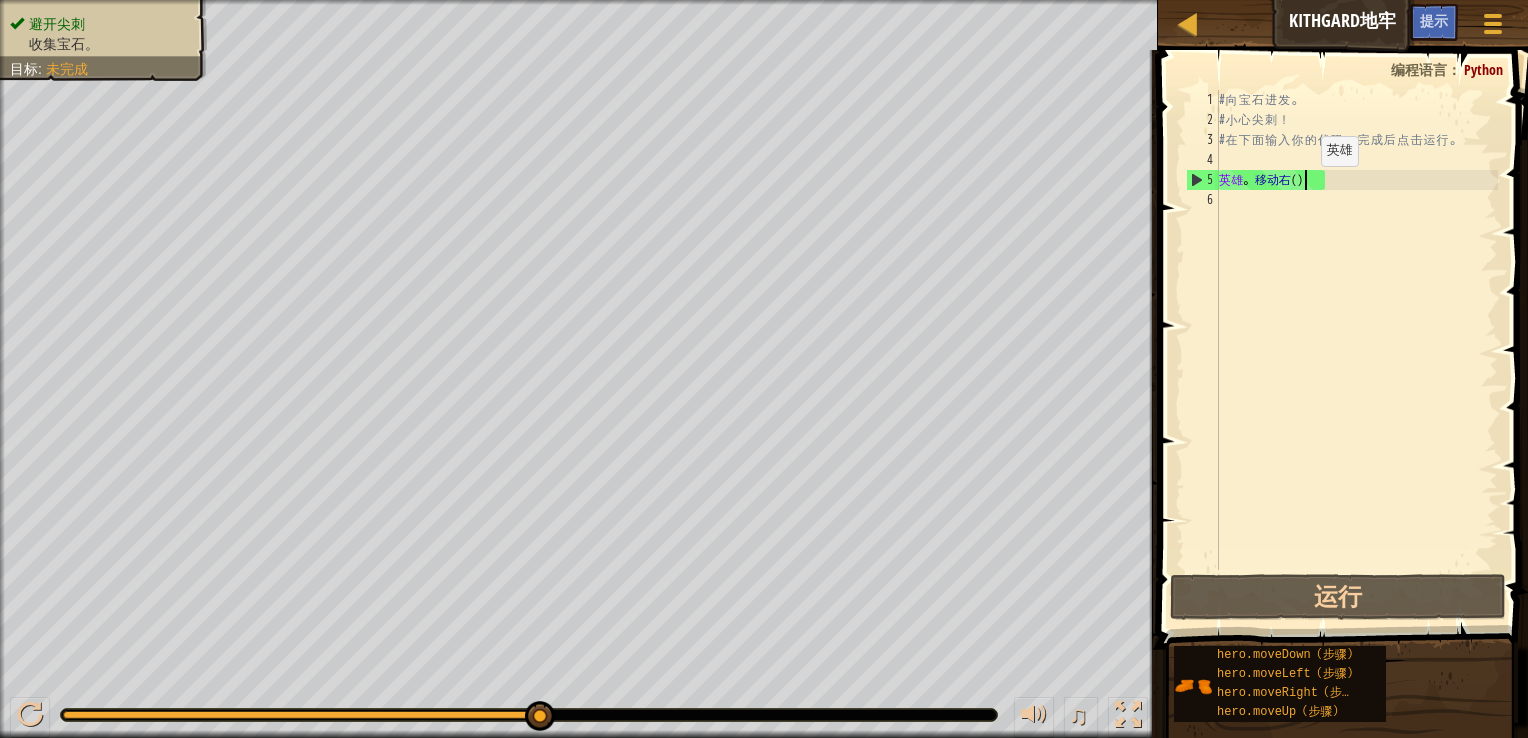 click on "#  向 宝 石 进 发 。 #  小 心 尖 刺 ！ #  在 下 面 输 入 你 的 代 码 ， 完 成 后 点 击 运 行 。 英雄 。 移动右 ( )" at bounding box center (1356, 350) 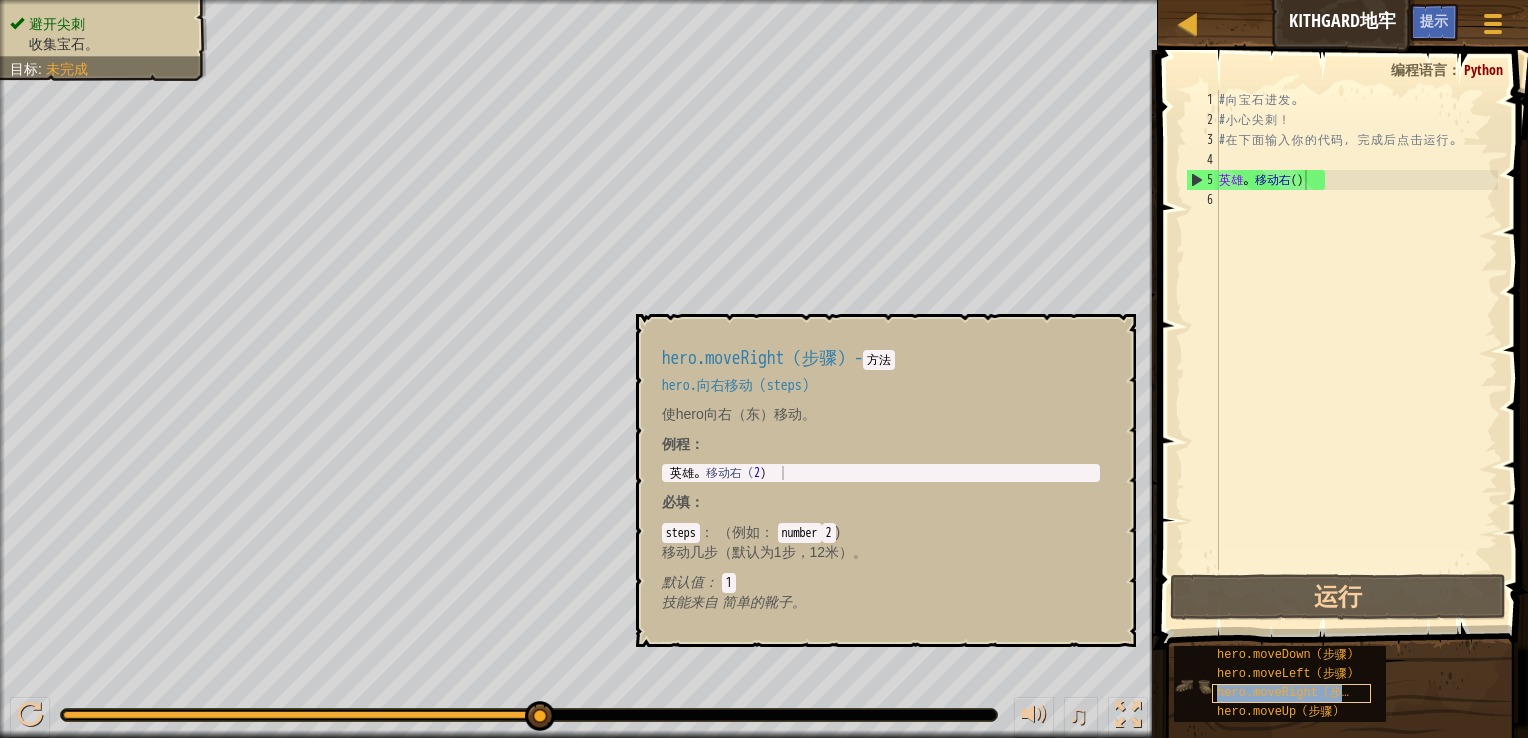 click on "hero.moveRight（步骤）" at bounding box center [1291, 693] 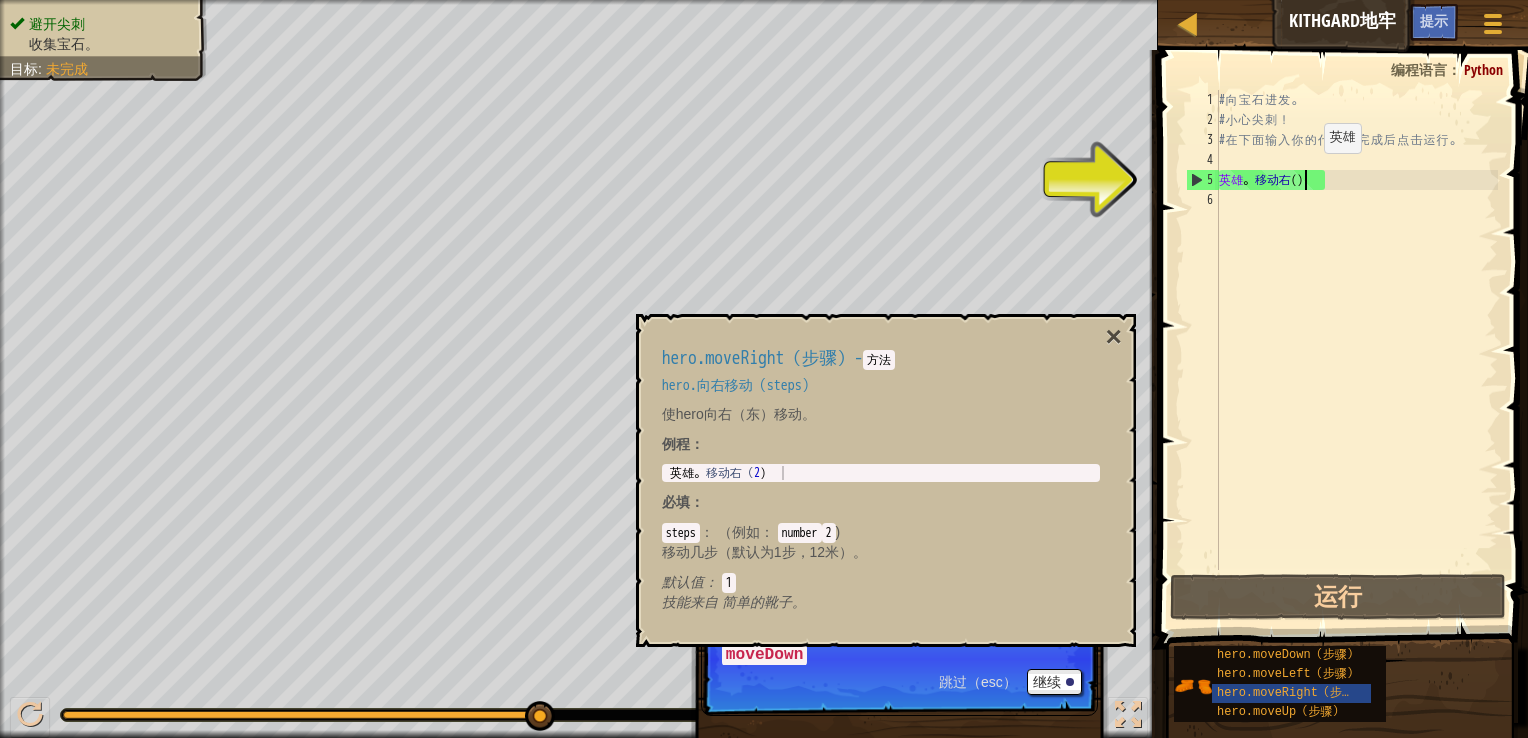 click on "#  向 宝 石 进 发 。 #  小 心 尖 刺 ！ #  在 下 面 输 入 你 的 代 码 ， 完 成 后 点 击 运 行 。 英雄 。 移动右 ( )" at bounding box center (1356, 350) 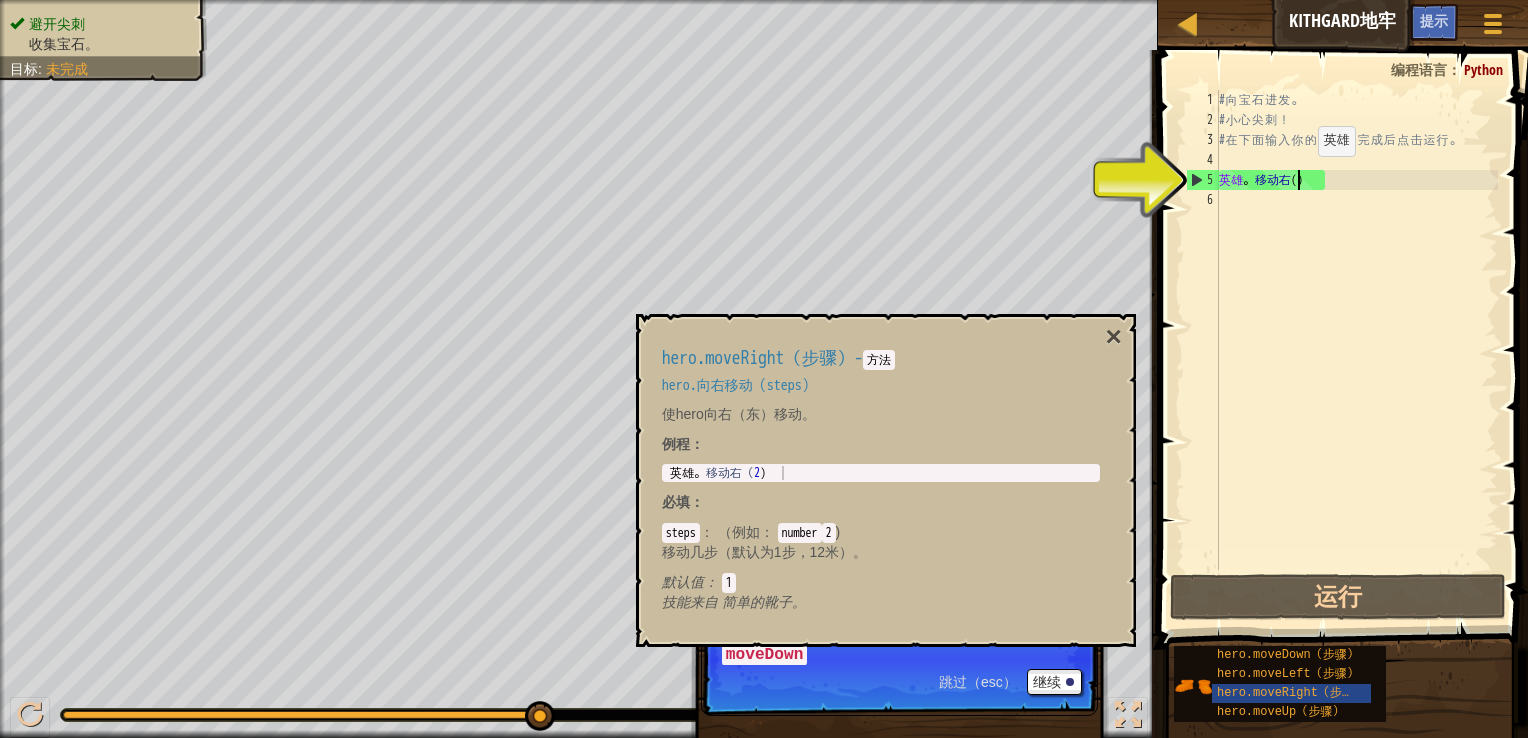 click on "#  向 宝 石 进 发 。 #  小 心 尖 刺 ！ #  在 下 面 输 入 你 的 代 码 ， 完 成 后 点 击 运 行 。 英雄 。 移动右 ( )" at bounding box center [1356, 350] 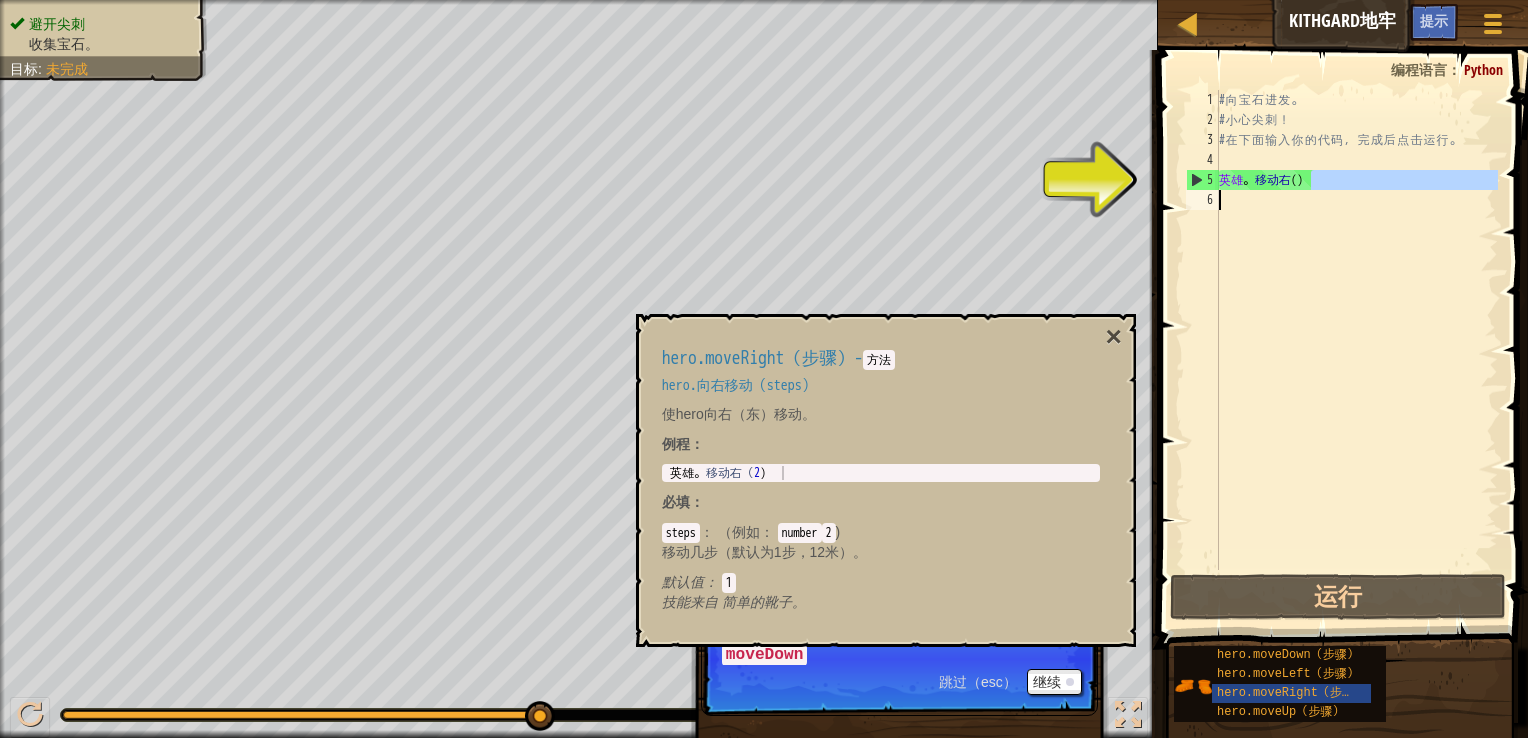 drag, startPoint x: 1308, startPoint y: 180, endPoint x: 1214, endPoint y: 198, distance: 95.707886 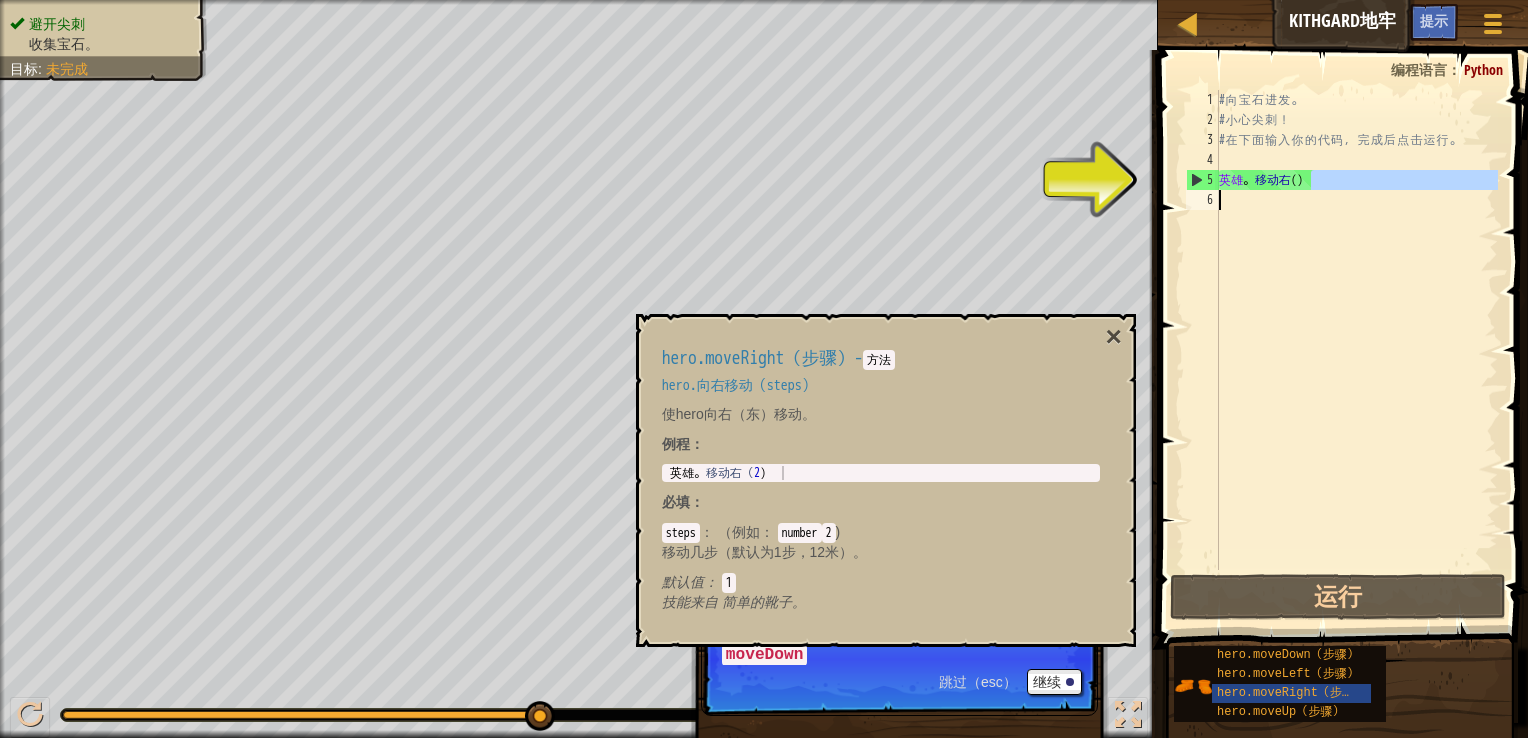 click on "#  向 宝 石 进 发 。 #  小 心 尖 刺 ！ #  在 下 面 输 入 你 的 代 码 ， 完 成 后 点 击 运 行 。 英雄 。 移动右 ( )" at bounding box center (1356, 330) 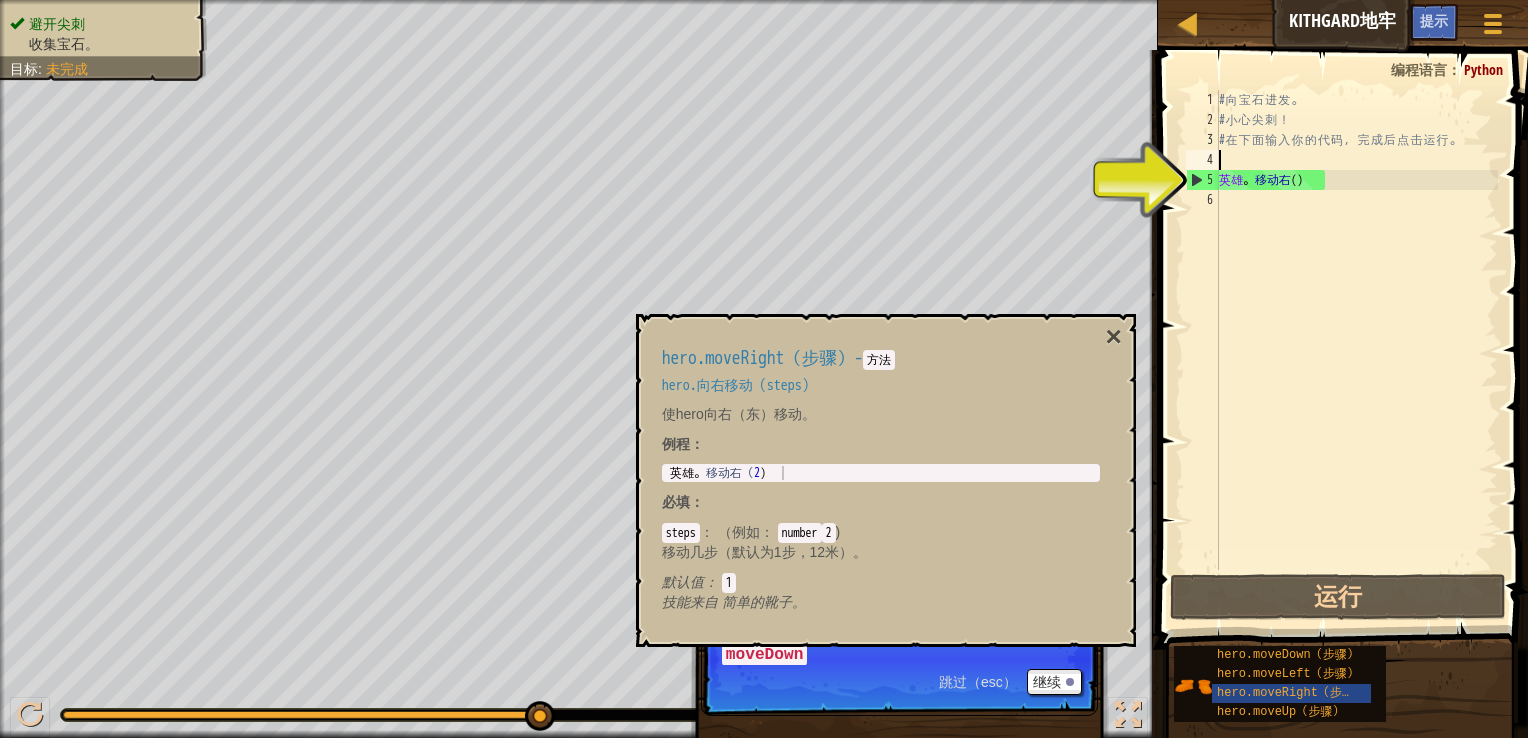 click on "#  向 宝 石 进 发 。 #  小 心 尖 刺 ！ #  在 下 面 输 入 你 的 代 码 ， 完 成 后 点 击 运 行 。 英雄 。 移动右 ( )" at bounding box center [1356, 350] 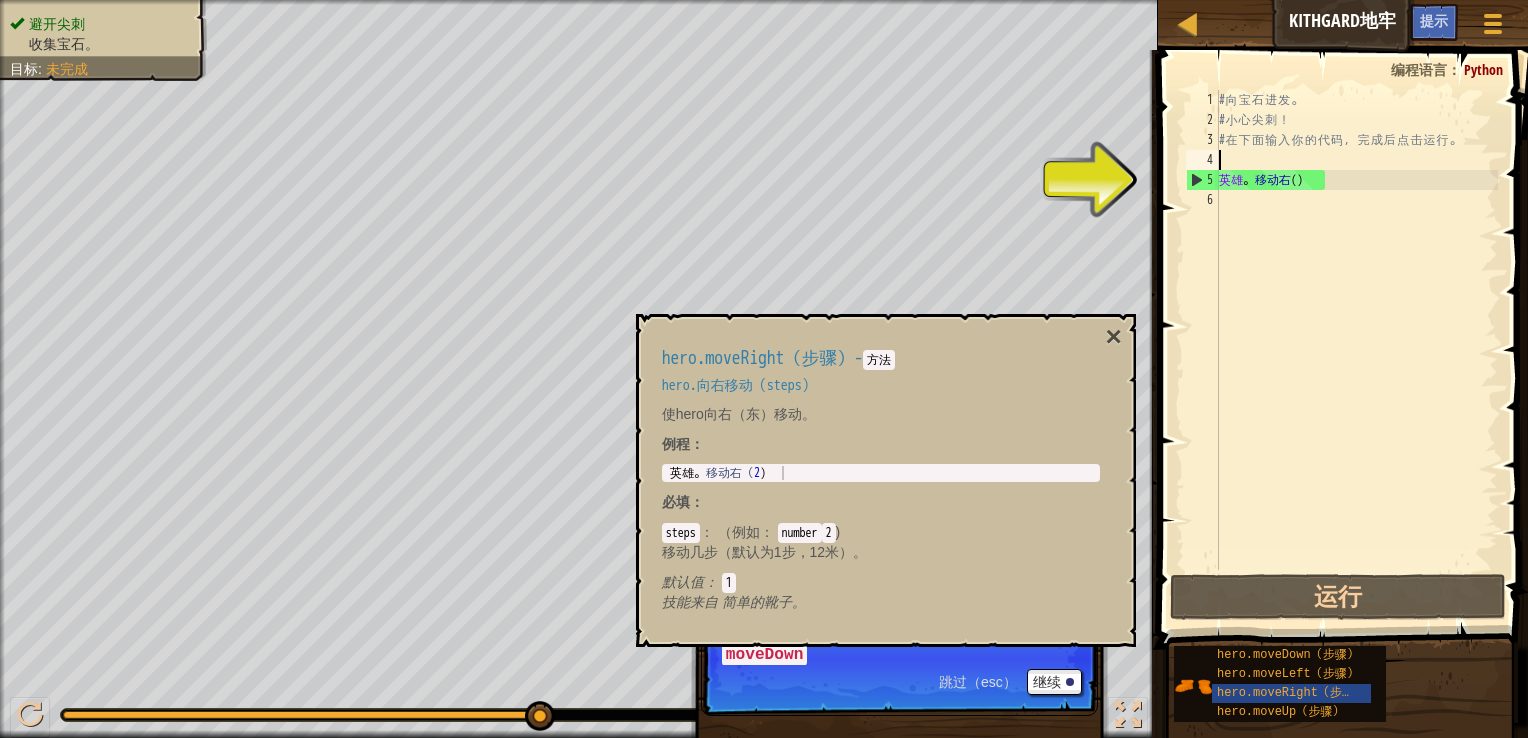 click on "#  向 宝 石 进 发 。 #  小 心 尖 刺 ！ #  在 下 面 输 入 你 的 代 码 ， 完 成 后 点 击 运 行 。 英雄 。 移动右 ( )" at bounding box center [1356, 350] 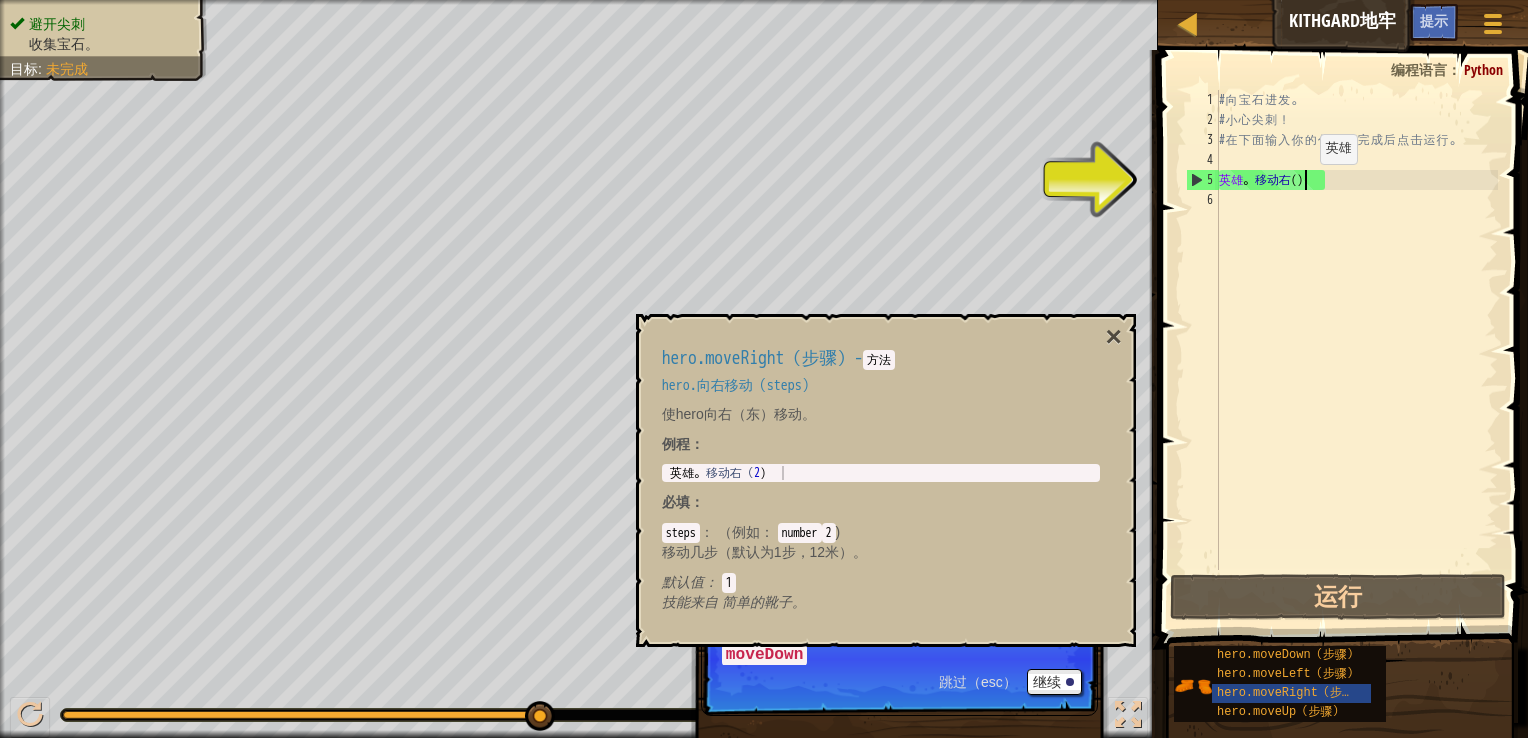 click on "#  向 宝 石 进 发 。 #  小 心 尖 刺 ！ #  在 下 面 输 入 你 的 代 码 ， 完 成 后 点 击 运 行 。 英雄 。 移动右 ( )" at bounding box center (1356, 350) 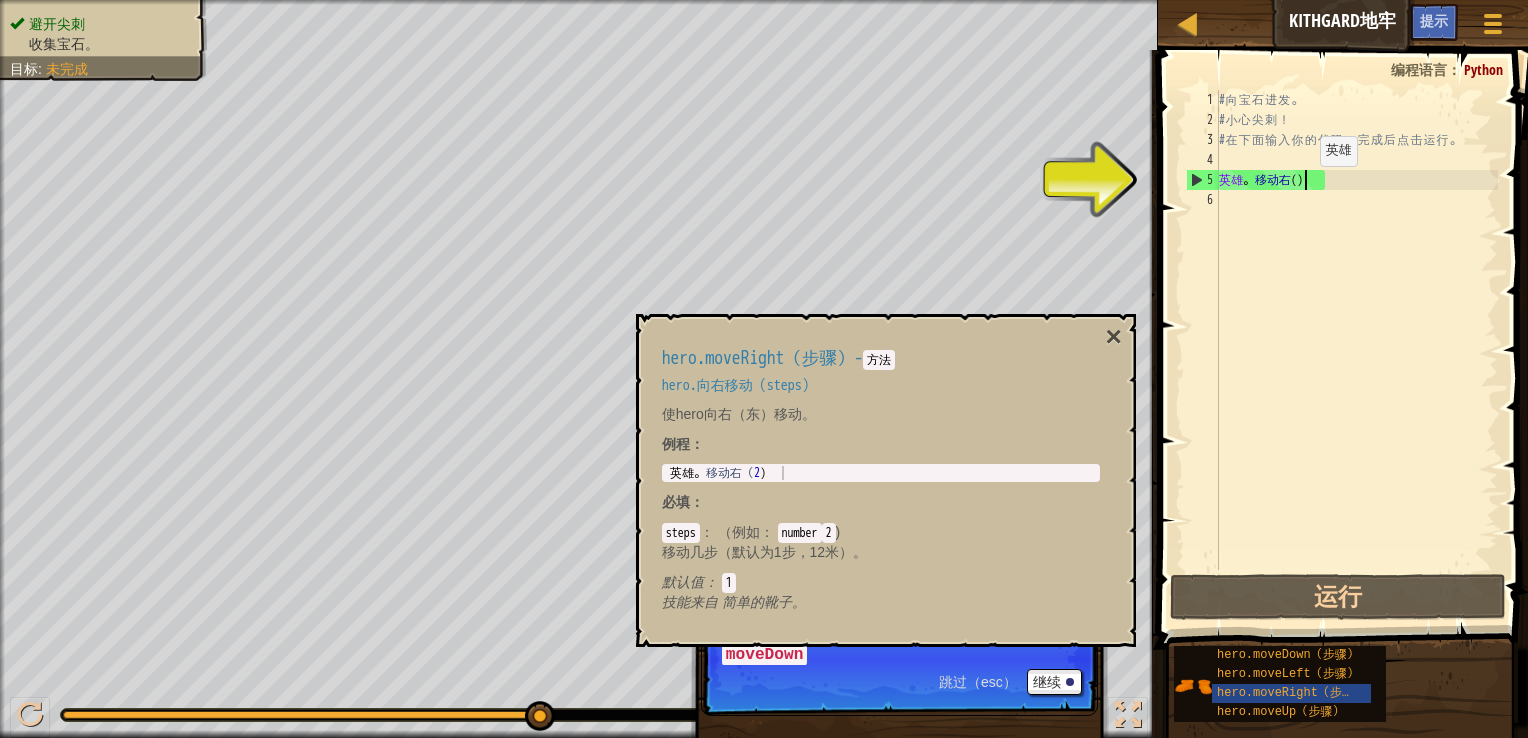 click on "#  向 宝 石 进 发 。 #  小 心 尖 刺 ！ #  在 下 面 输 入 你 的 代 码 ， 完 成 后 点 击 运 行 。 英雄 。 移动右 ( )" at bounding box center (1356, 350) 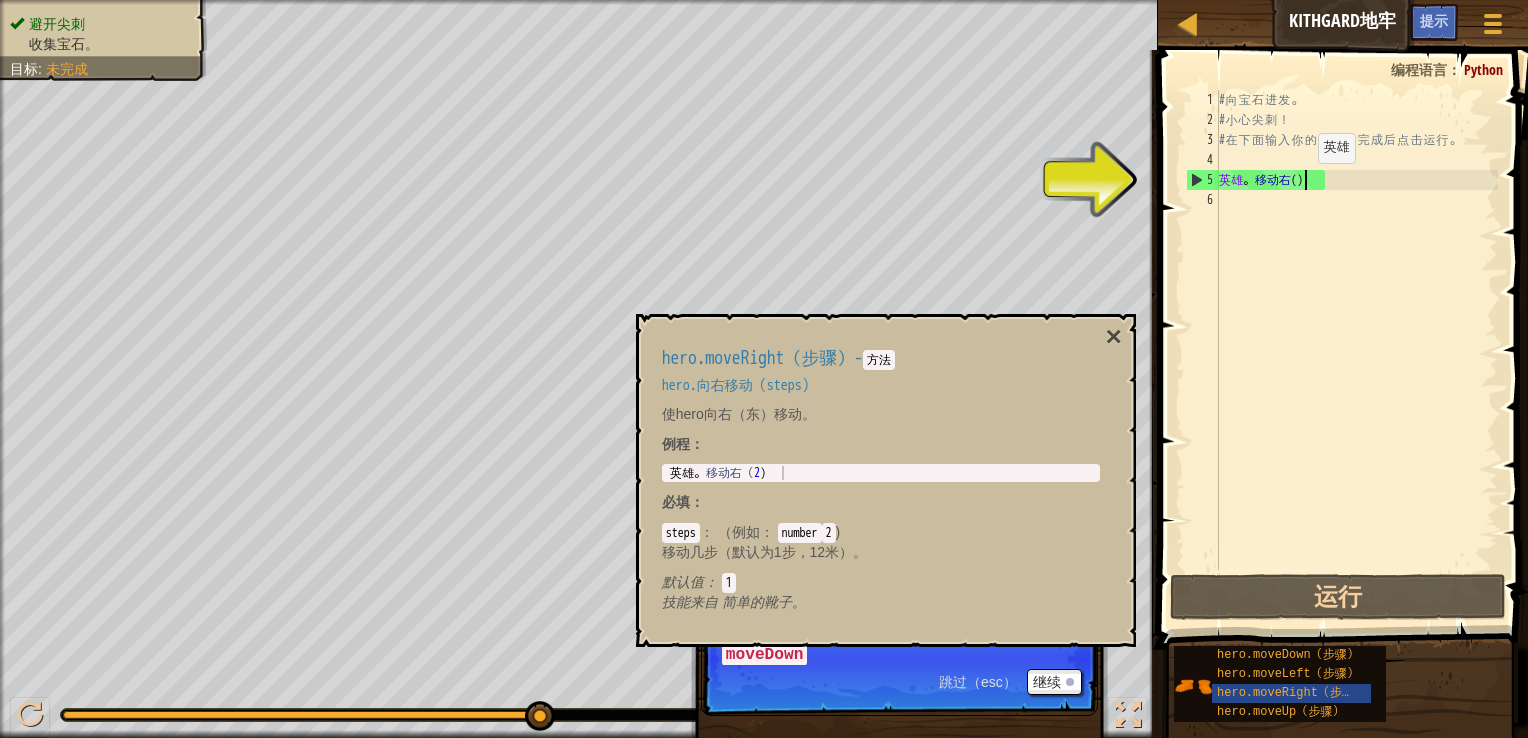 click on "#  向 宝 石 进 发 。 #  小 心 尖 刺 ！ #  在 下 面 输 入 你 的 代 码 ， 完 成 后 点 击 运 行 。 英雄 。 移动右 ( )" at bounding box center (1356, 350) 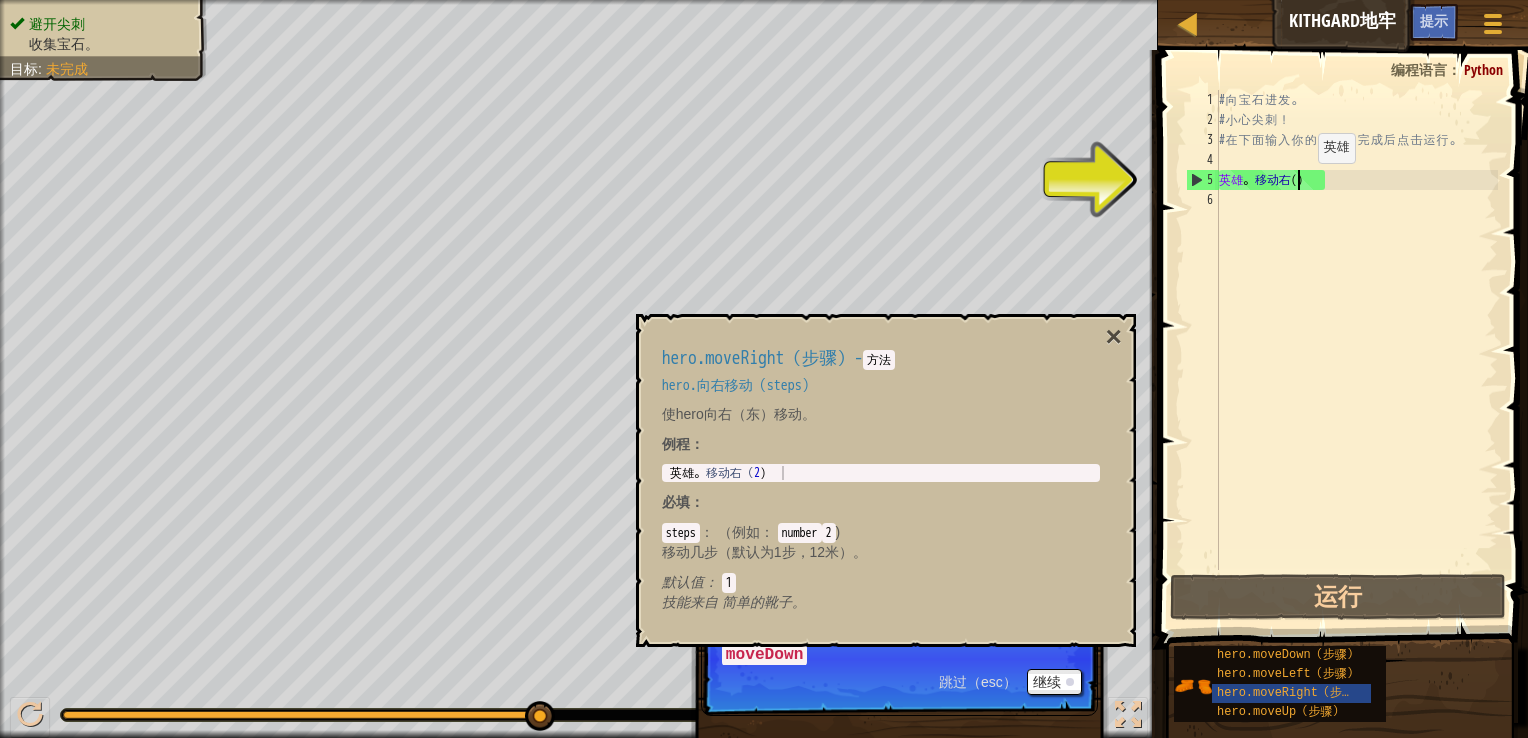 click on "#  向 宝 石 进 发 。 #  小 心 尖 刺 ！ #  在 下 面 输 入 你 的 代 码 ， 完 成 后 点 击 运 行 。 英雄 。 移动右 ( )" at bounding box center (1356, 350) 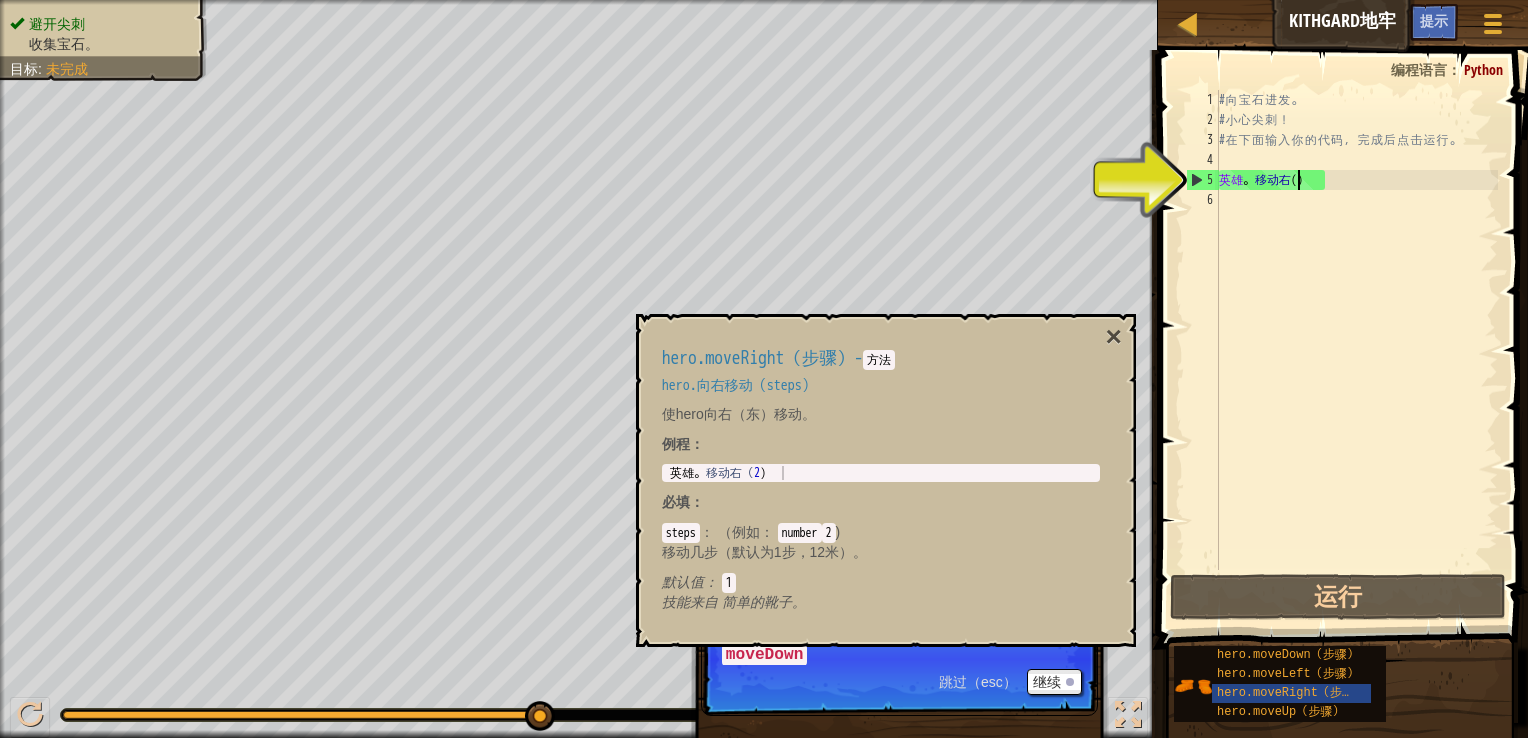 scroll, scrollTop: 9, scrollLeft: 7, axis: both 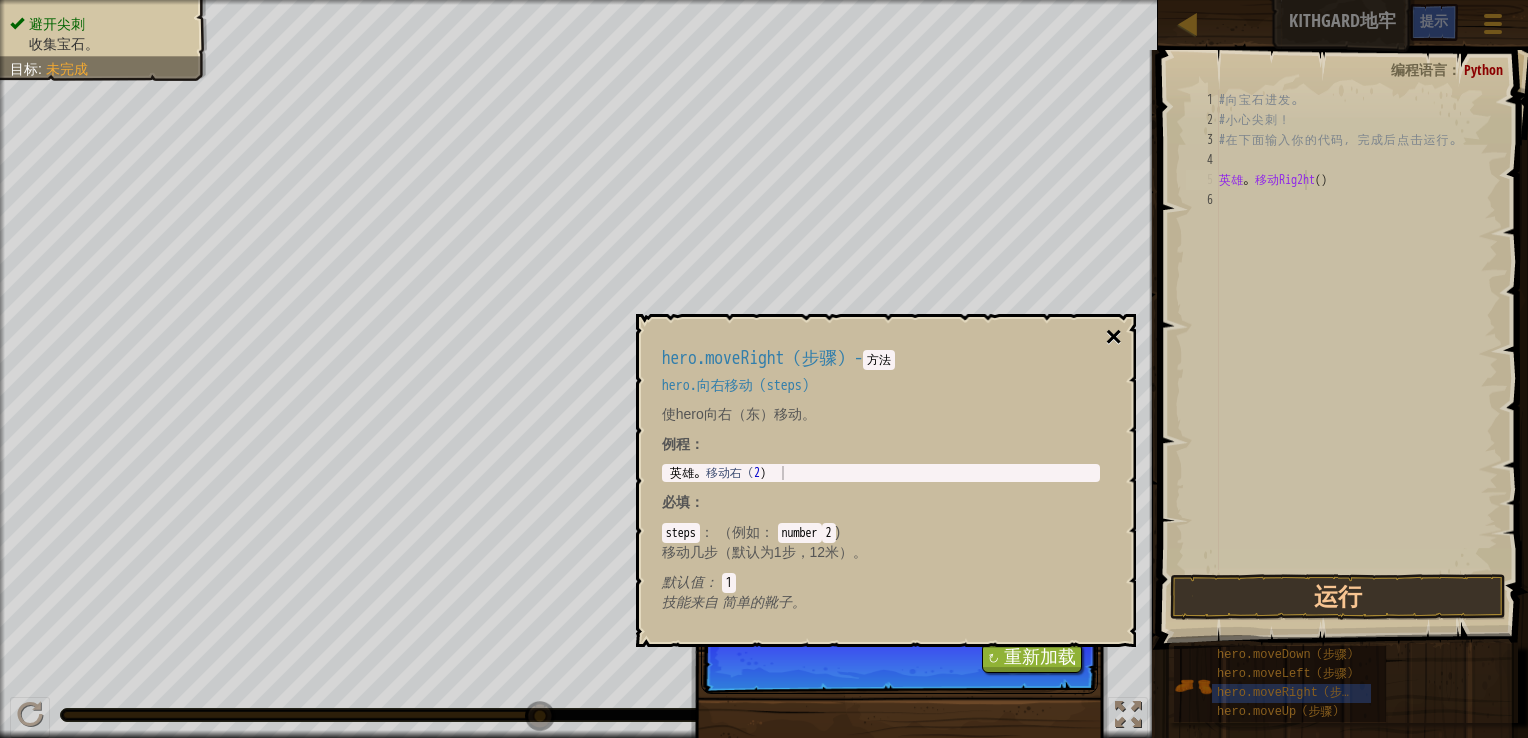 type on "hero.moveRig2ht()" 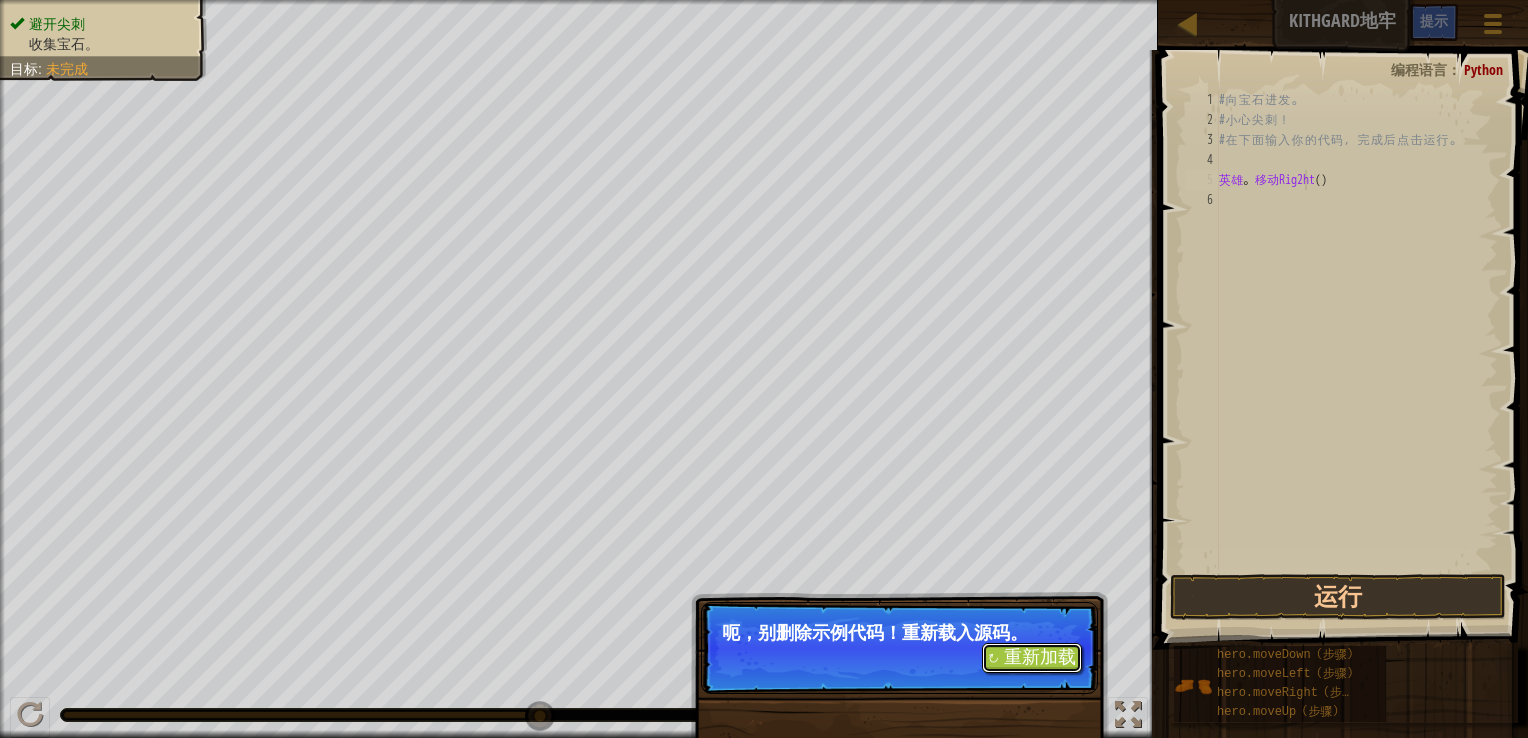 click on "↻ 重新加载" at bounding box center (1032, 658) 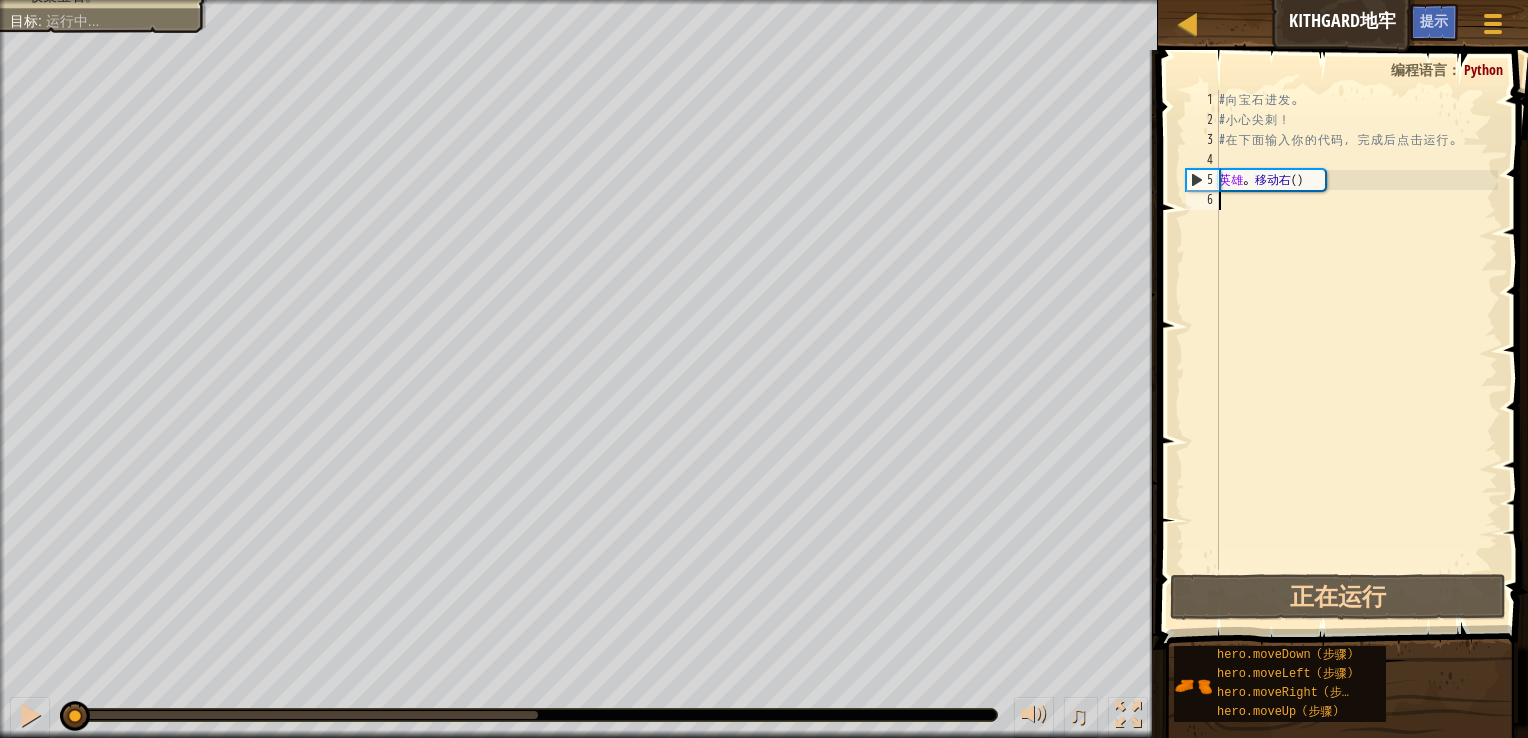 scroll, scrollTop: 9, scrollLeft: 0, axis: vertical 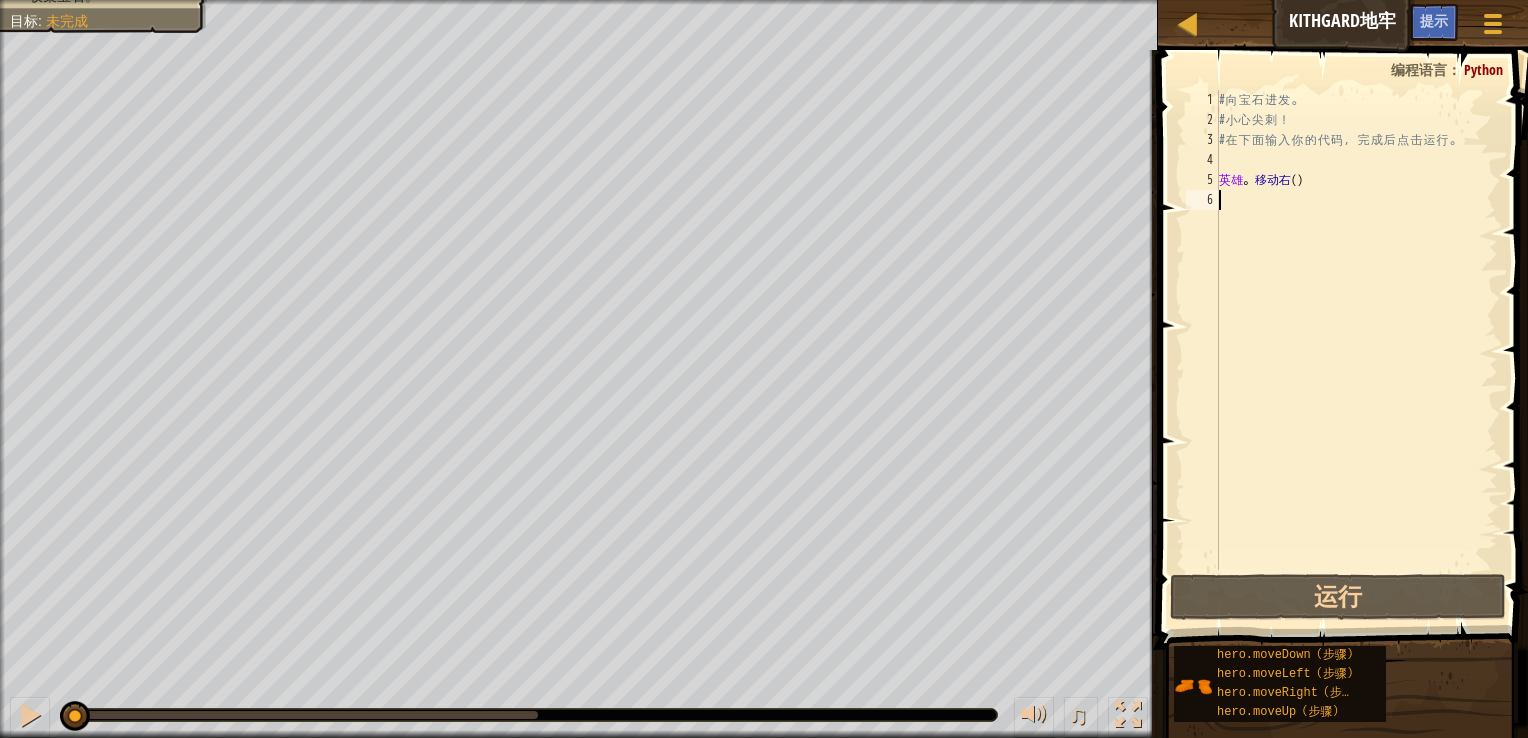 click on "#  向 宝 石 进 发 。 #  小 心 尖 刺 ！ #  在 下 面 输 入 你 的 代 码 ， 完 成 后 点 击 运 行 。 英雄 。 移动右 ( )" at bounding box center (1356, 350) 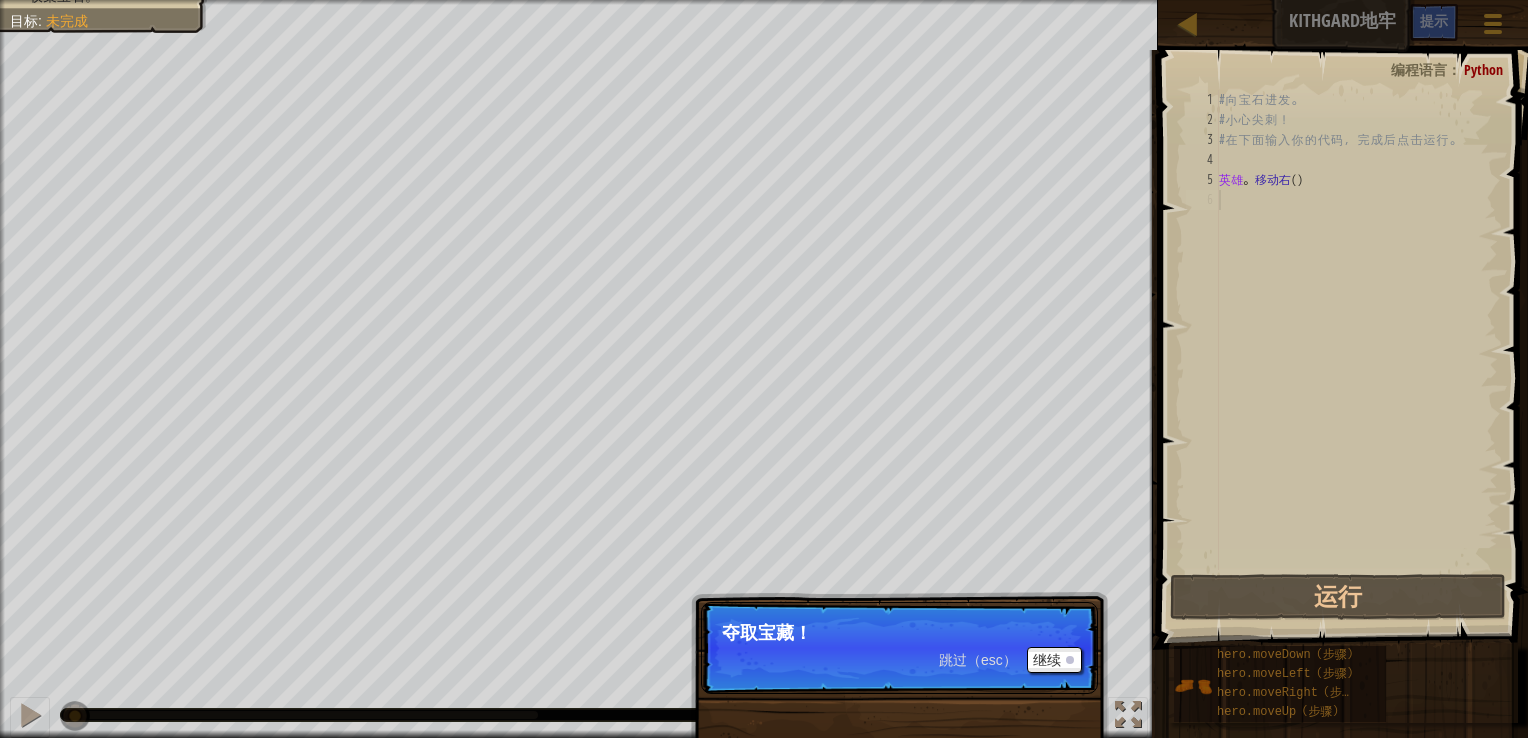 click on "跳过（esc）" at bounding box center (978, 660) 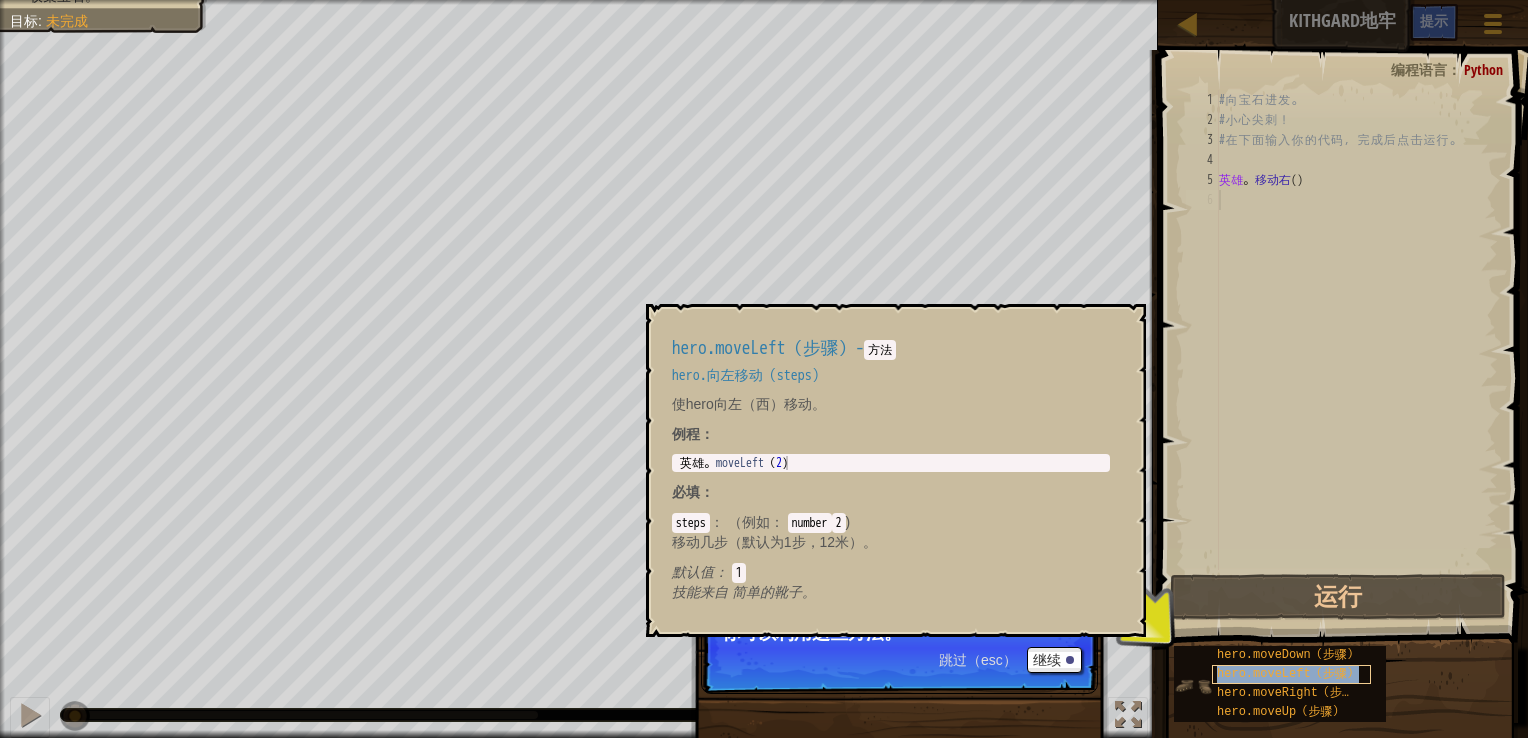click on "hero.moveLeft（步骤）" at bounding box center [1291, 674] 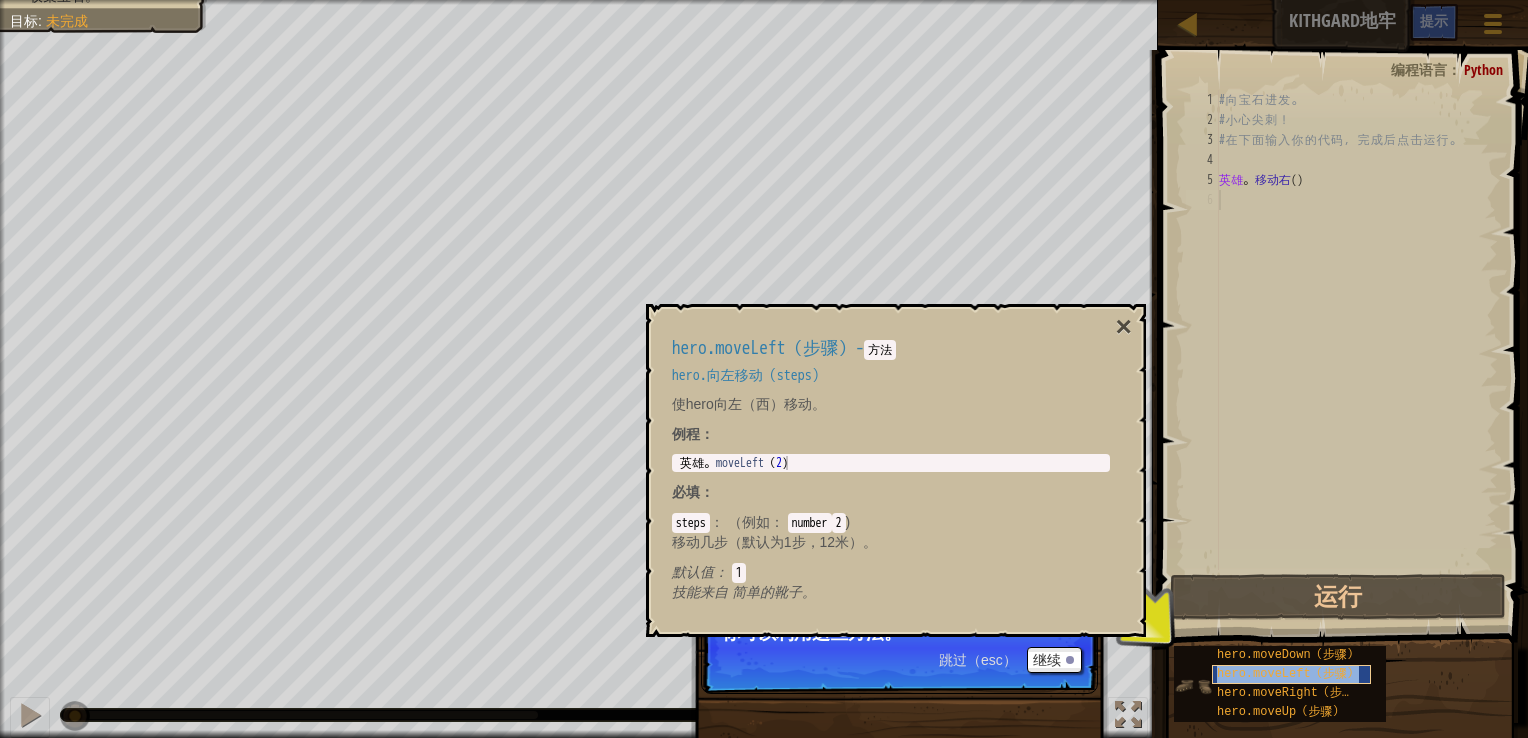 click on "hero.moveLeft（步骤）" at bounding box center (1291, 674) 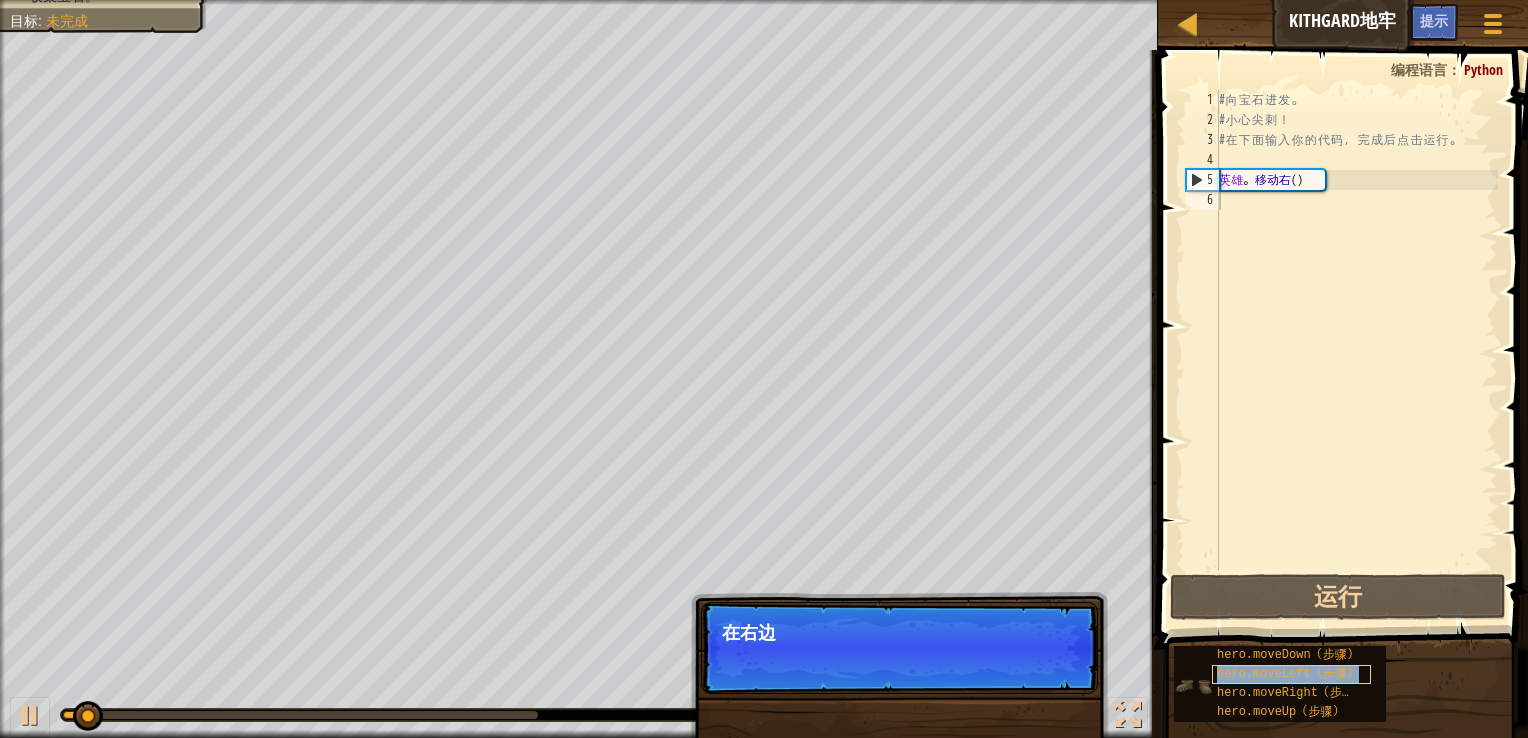 click on "hero.moveLeft（步骤）" at bounding box center (1291, 674) 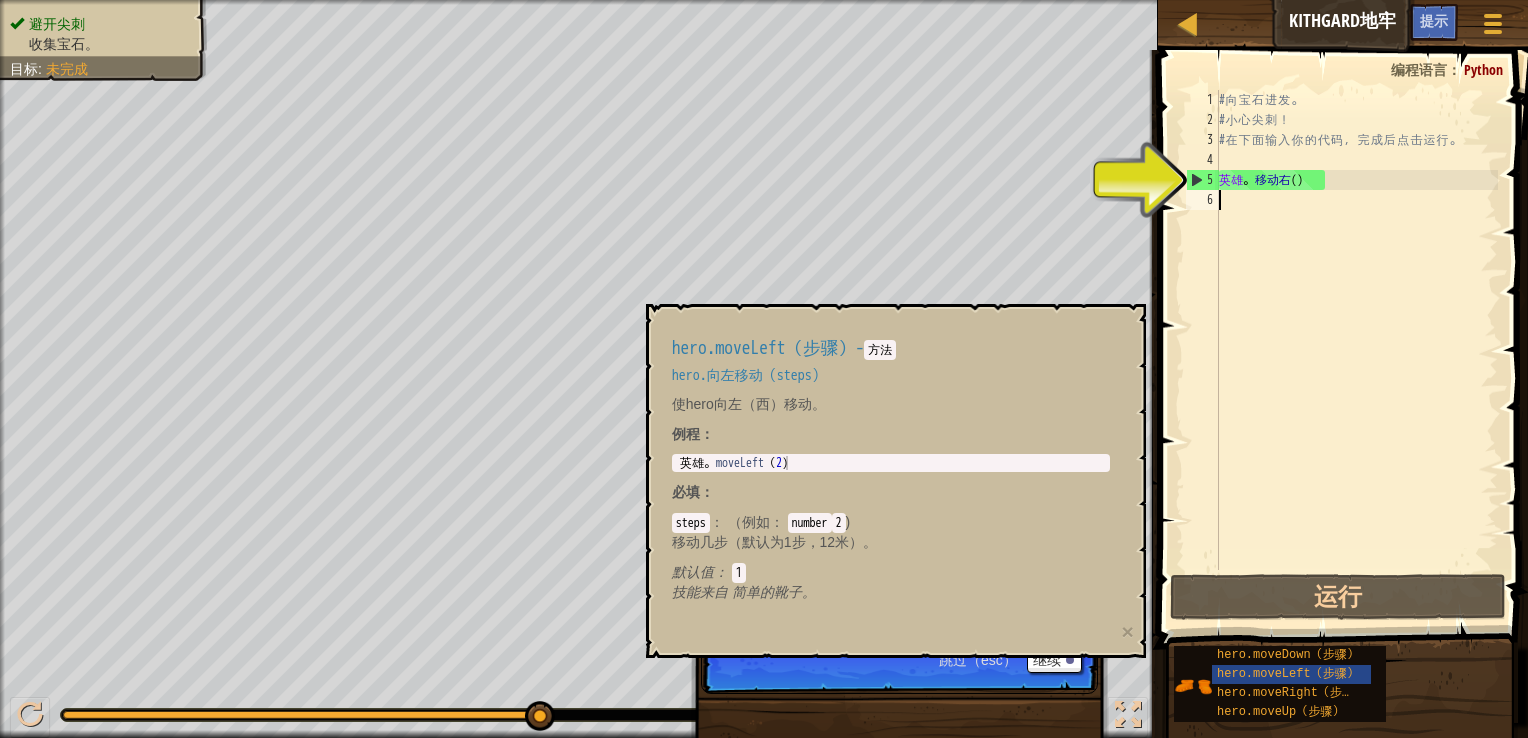 type on "X" 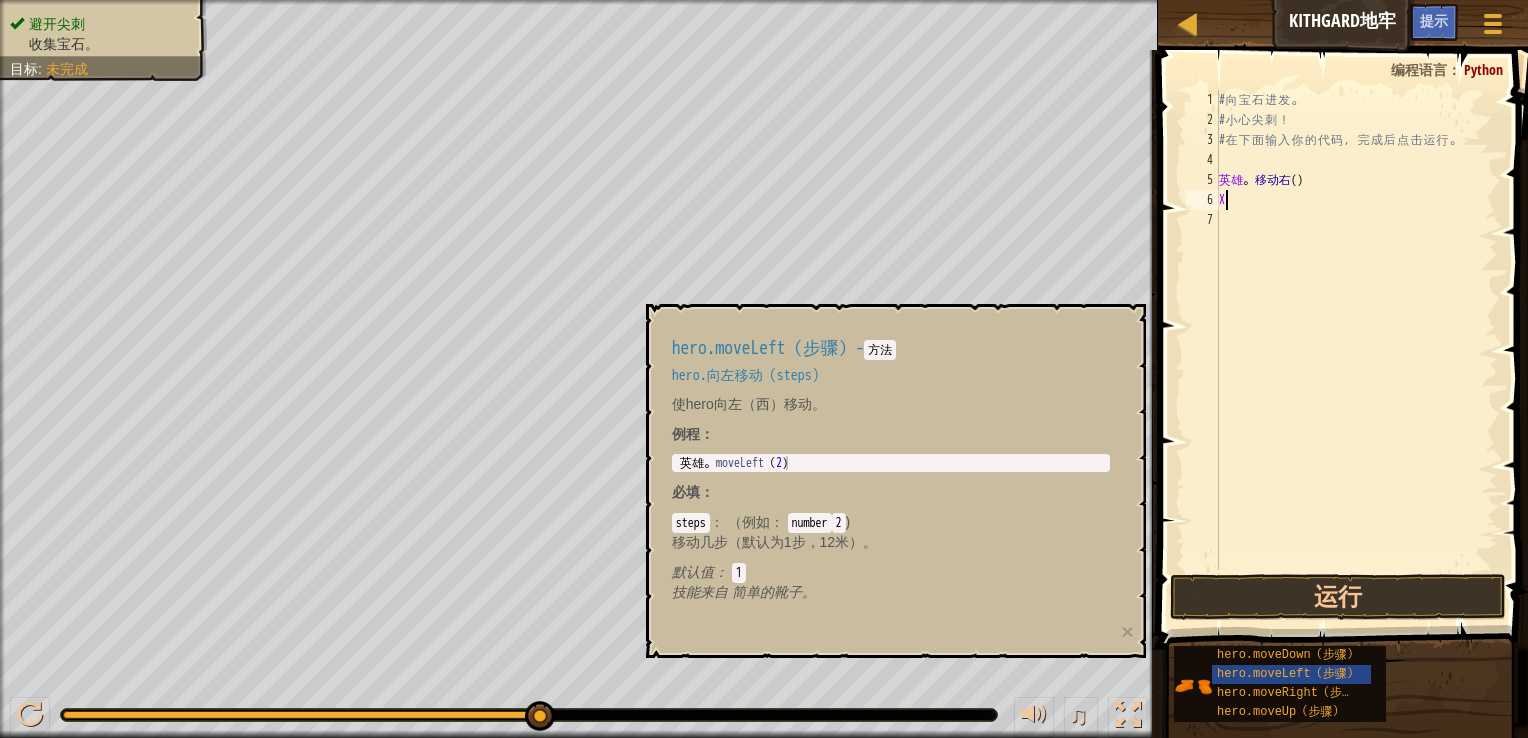 type 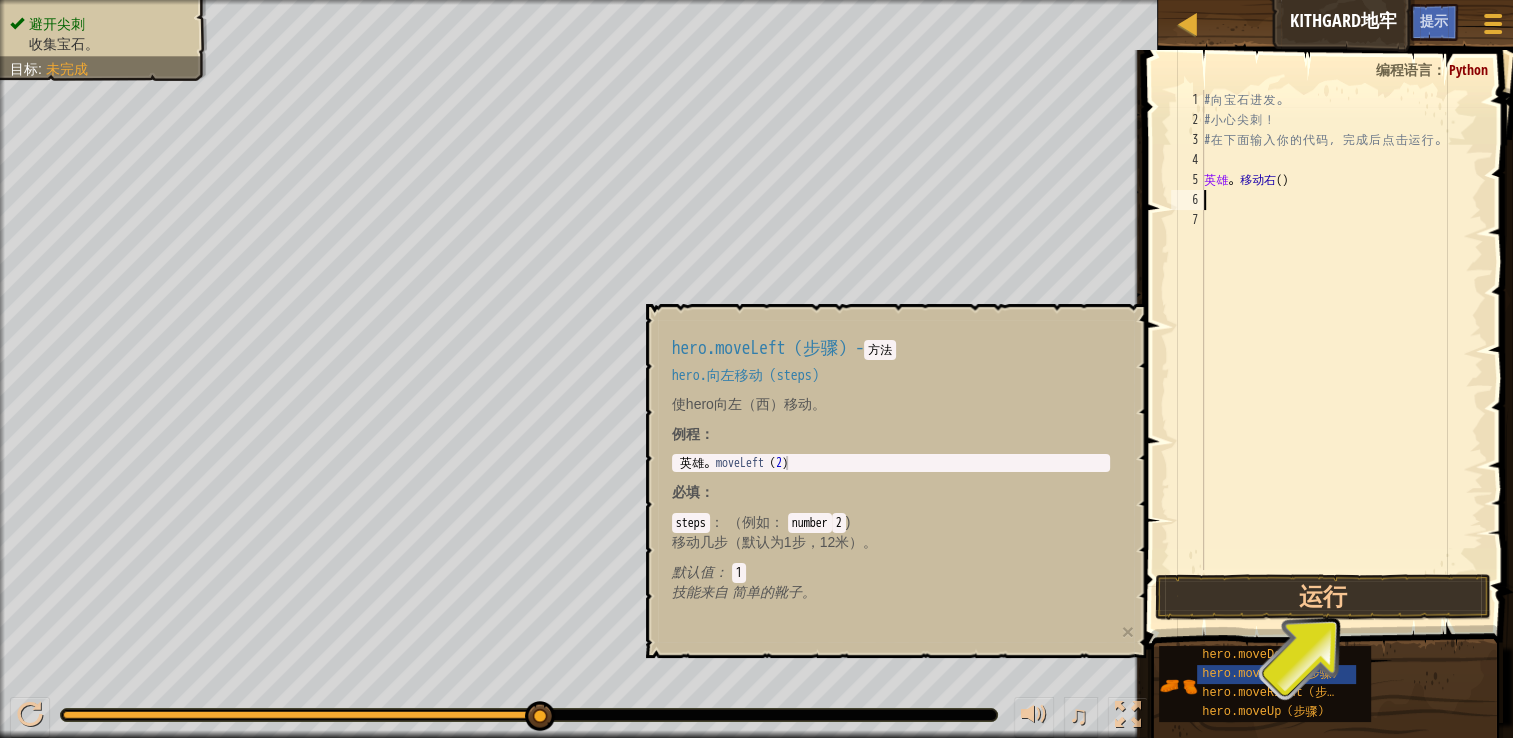 type on "hero.moveLeft(2)" 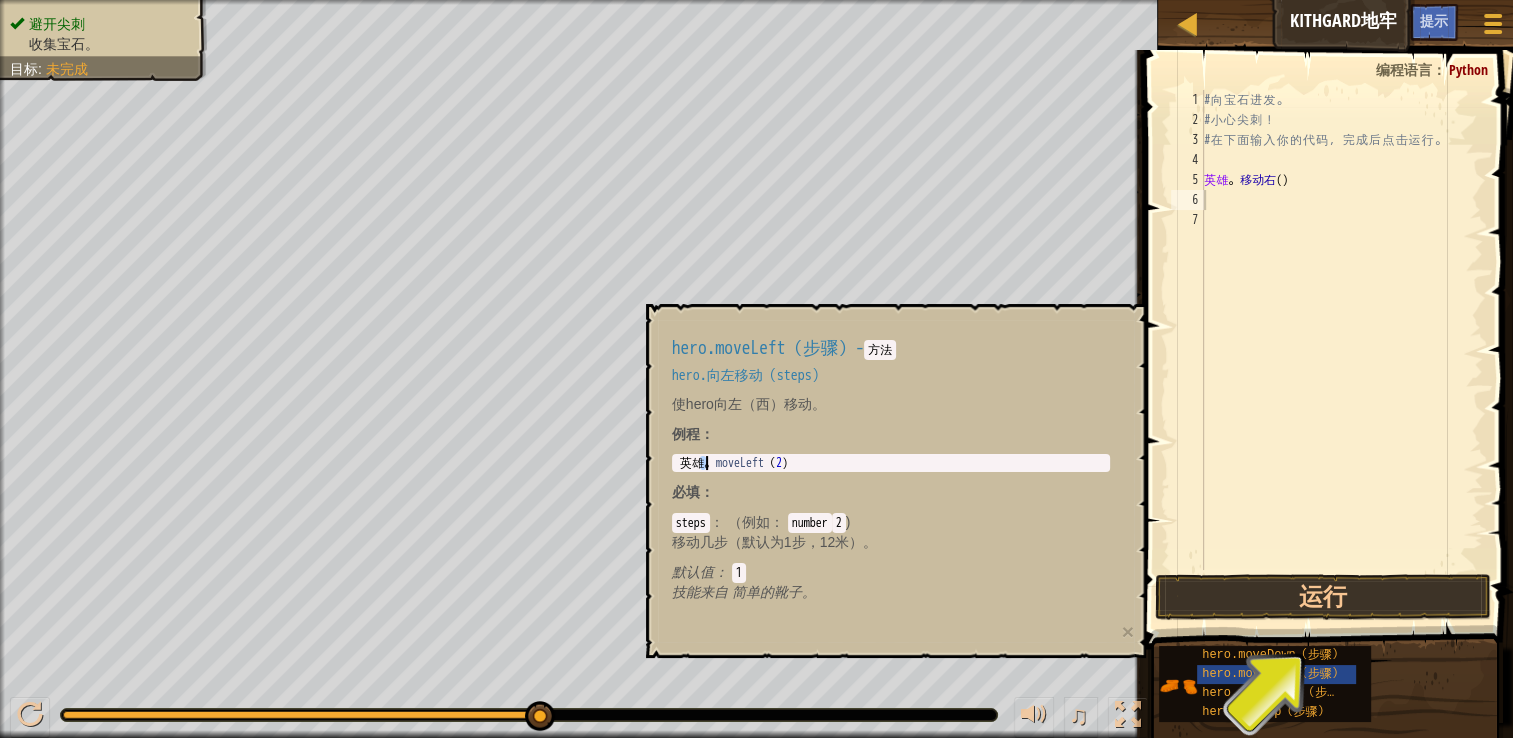 click on "英雄 。 moveLeft （ 2 )" at bounding box center [891, 477] 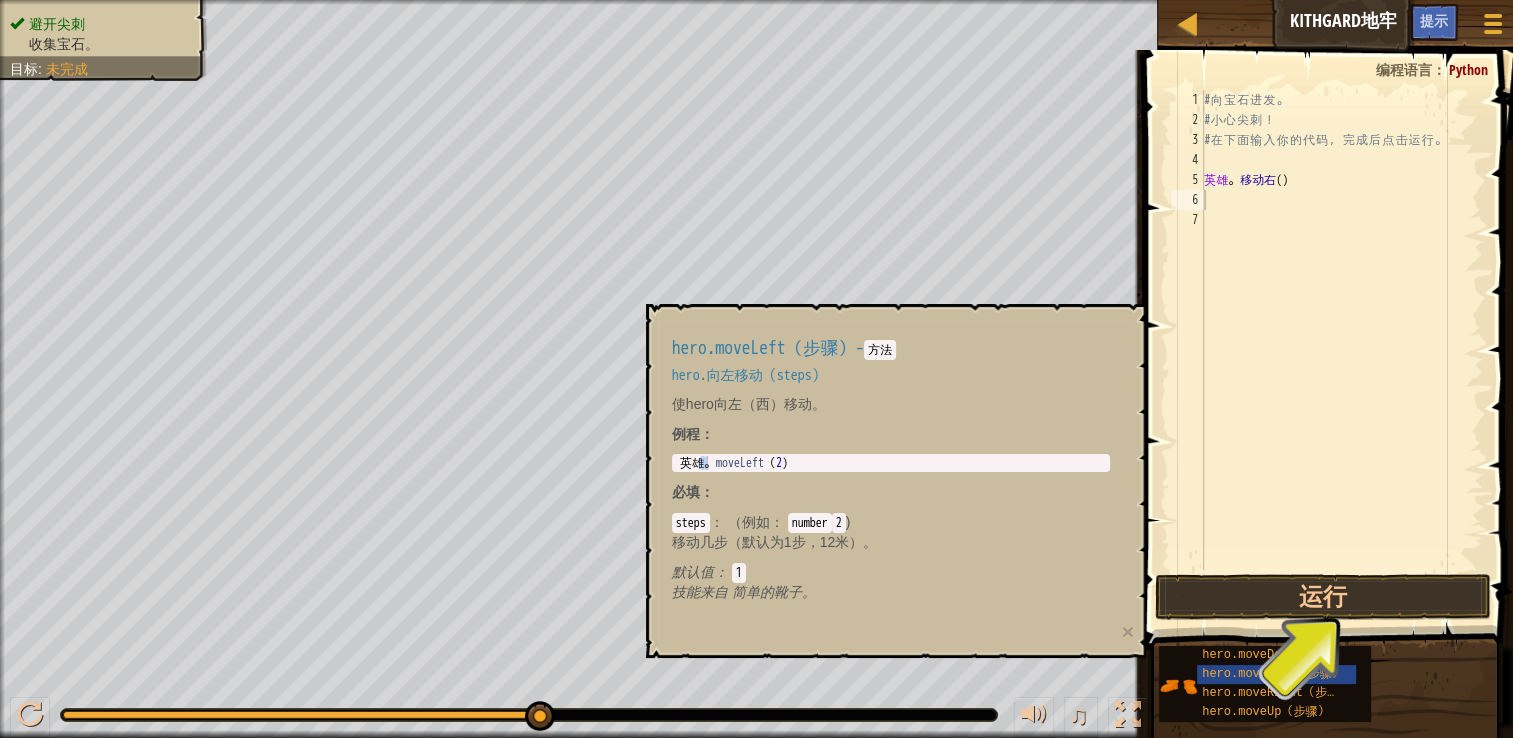 drag, startPoint x: 709, startPoint y: 463, endPoint x: 919, endPoint y: 410, distance: 216.58485 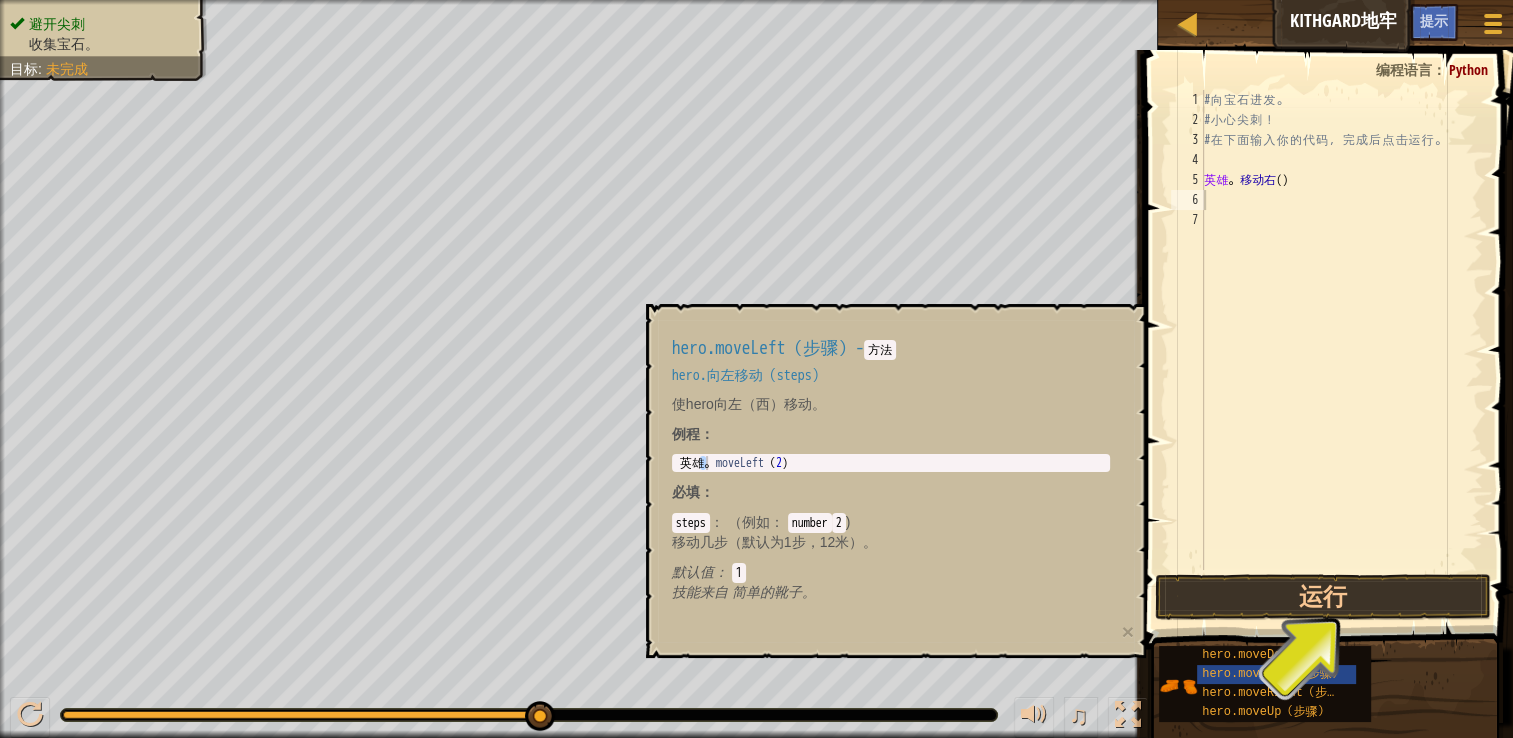 click on "使hero向左（西）移动。" at bounding box center [891, 404] 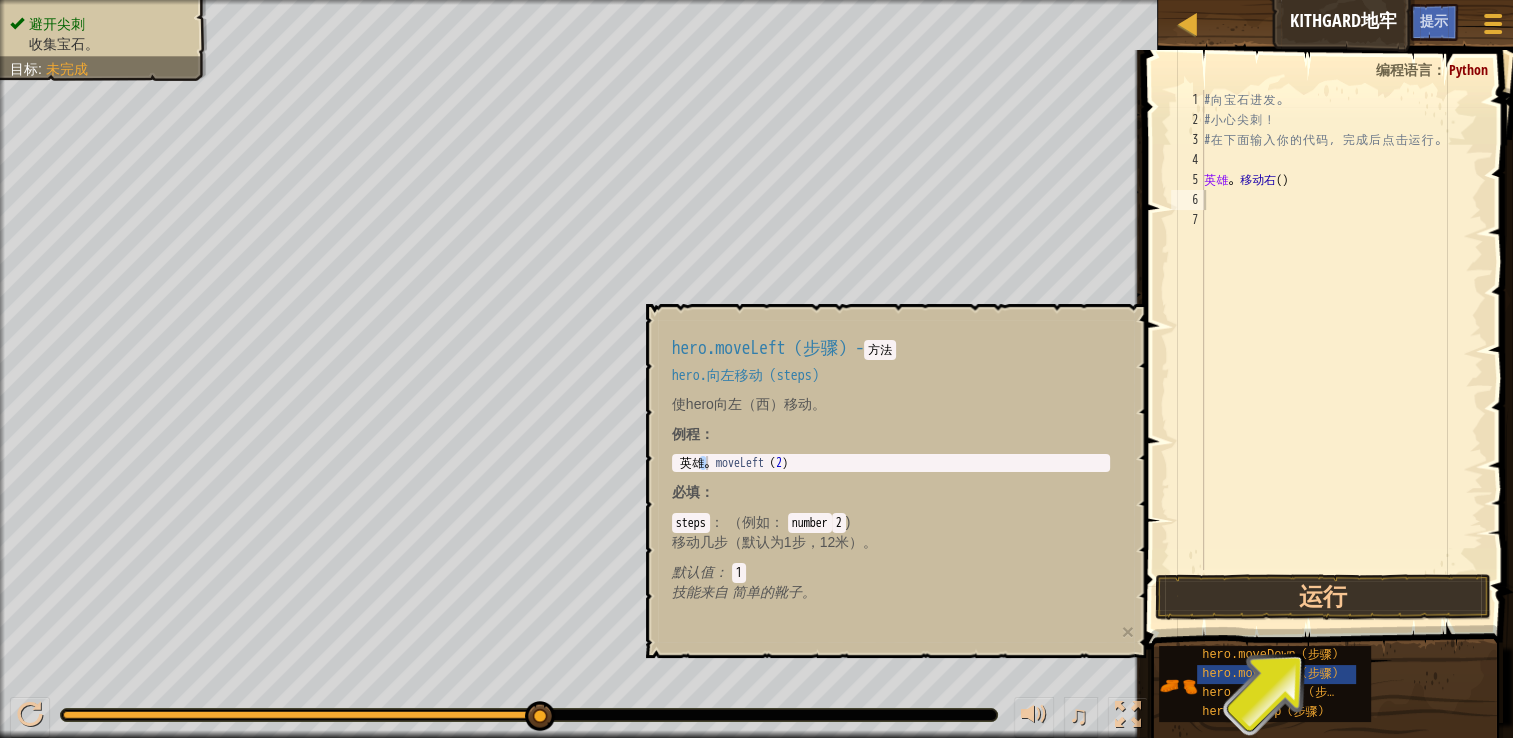 click on "#  向 宝 石 进 发 。 #  小 心 尖 刺 ！ #  在 下 面 输 入 你 的 代 码 ， 完 成 后 点 击 运 行 。 英雄 。 移动右 ( )" at bounding box center [1341, 350] 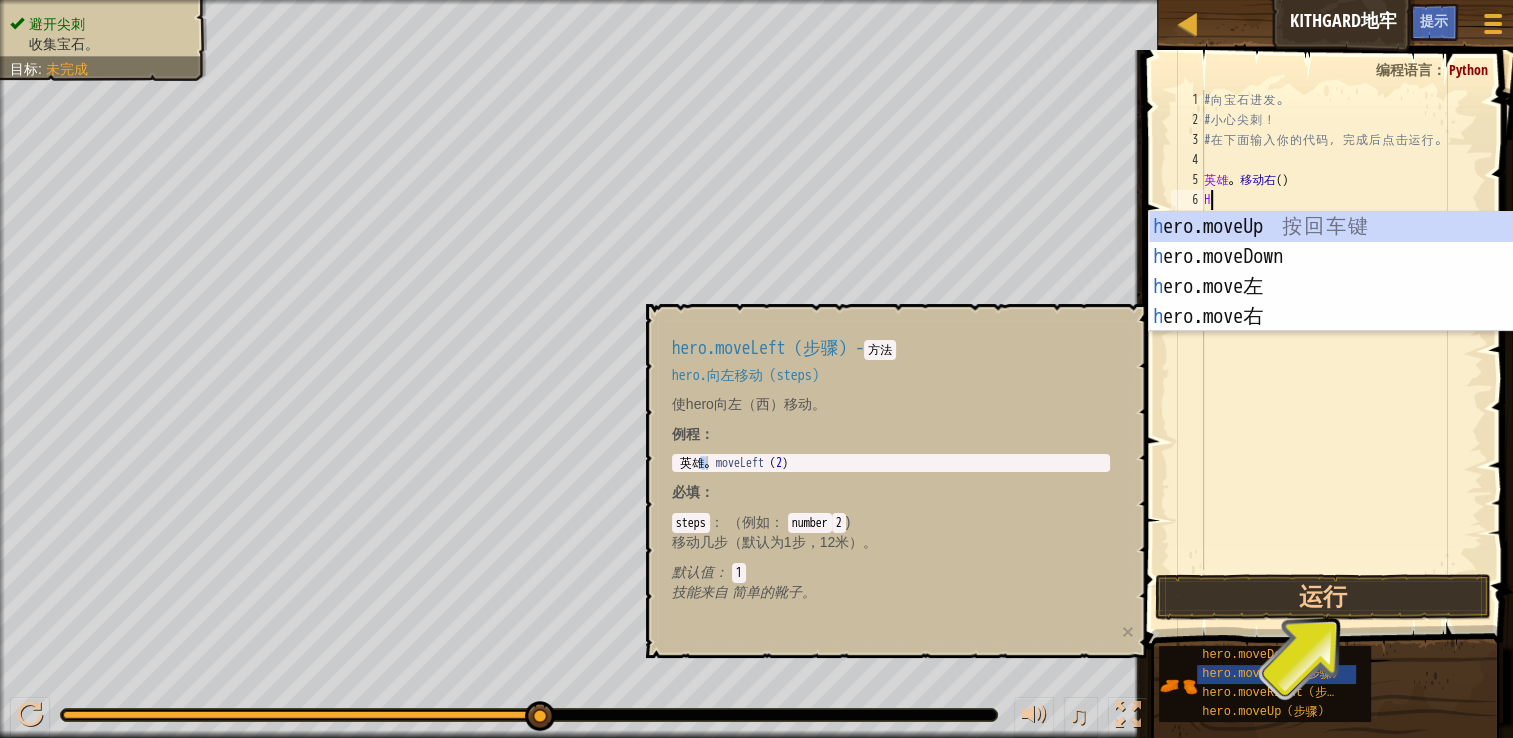 type on "e" 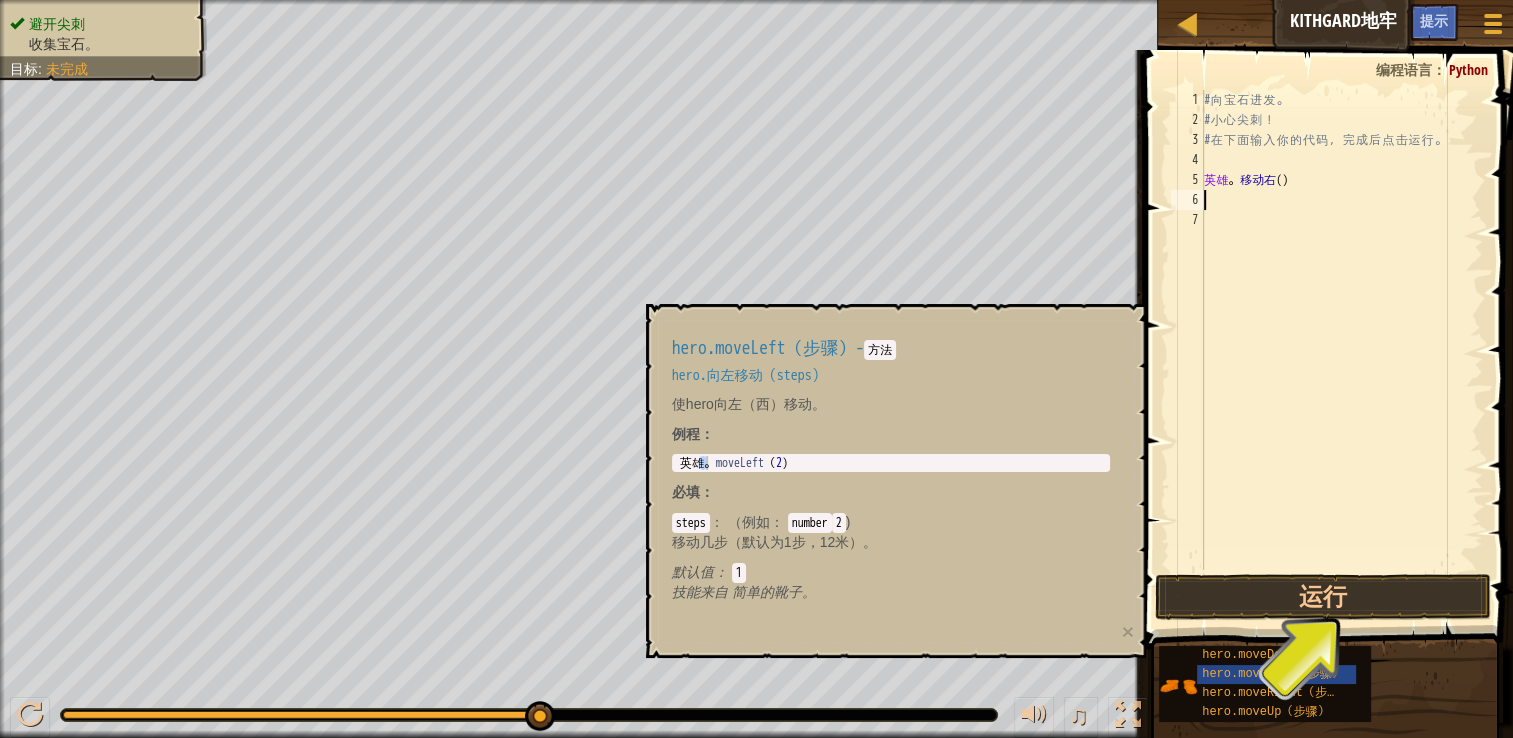 scroll, scrollTop: 0, scrollLeft: 1, axis: horizontal 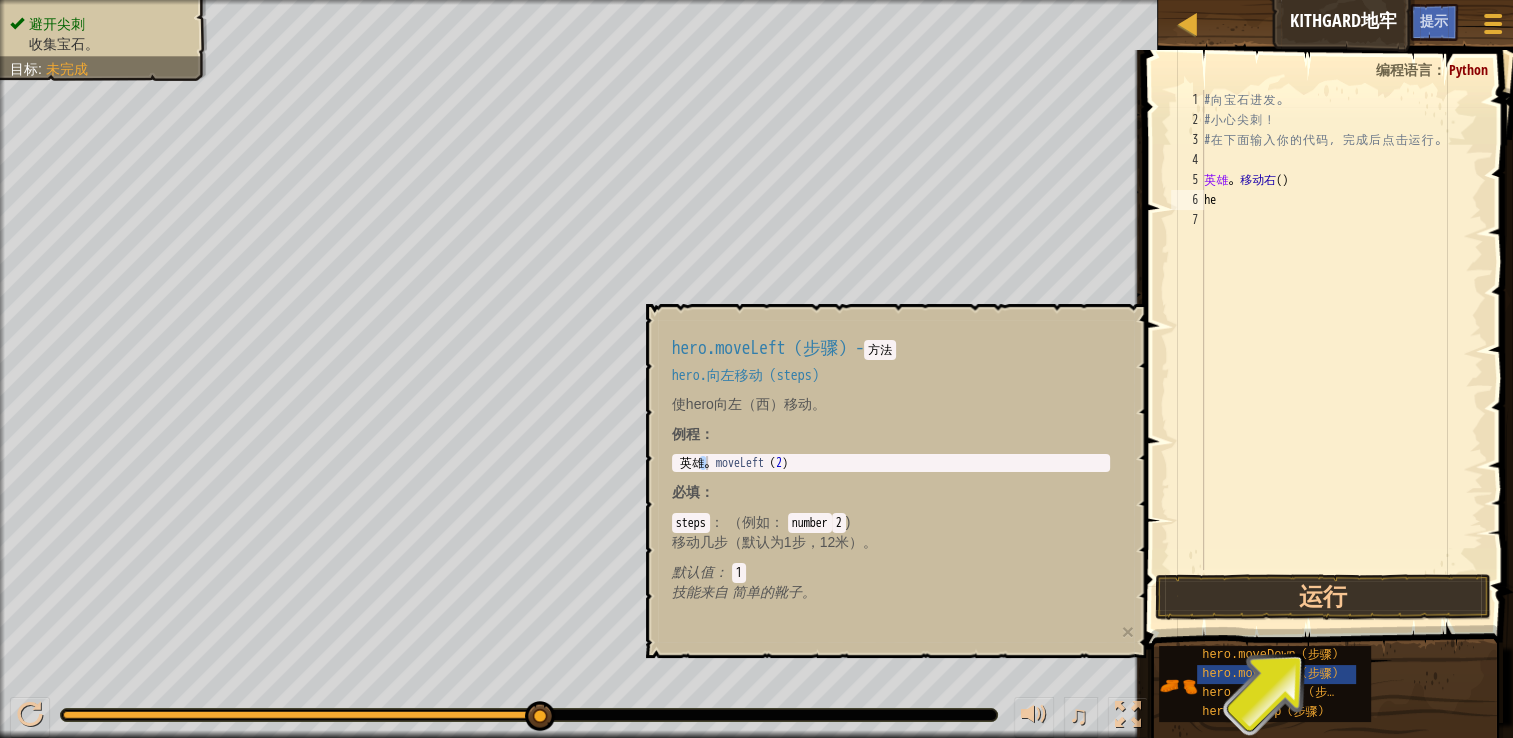 type on "h" 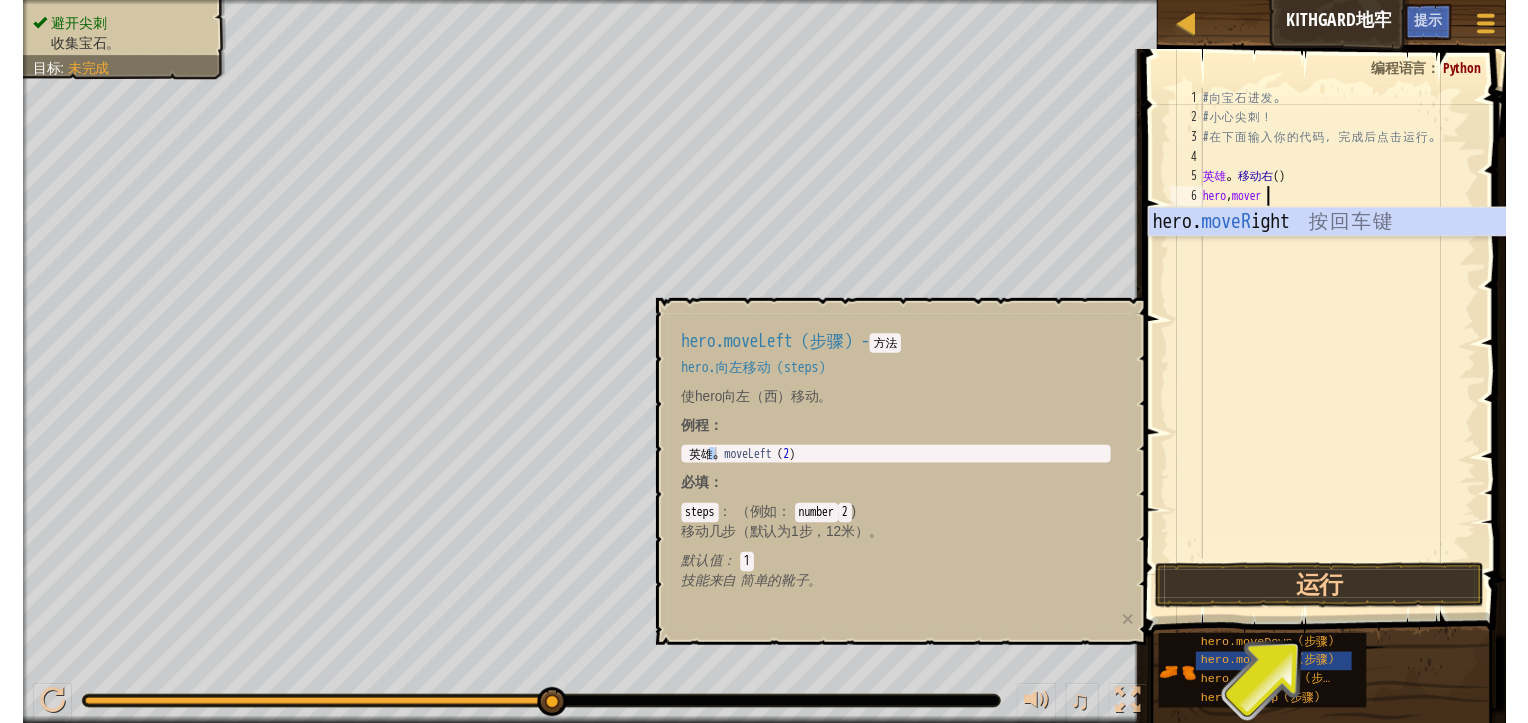 scroll, scrollTop: 9, scrollLeft: 4, axis: both 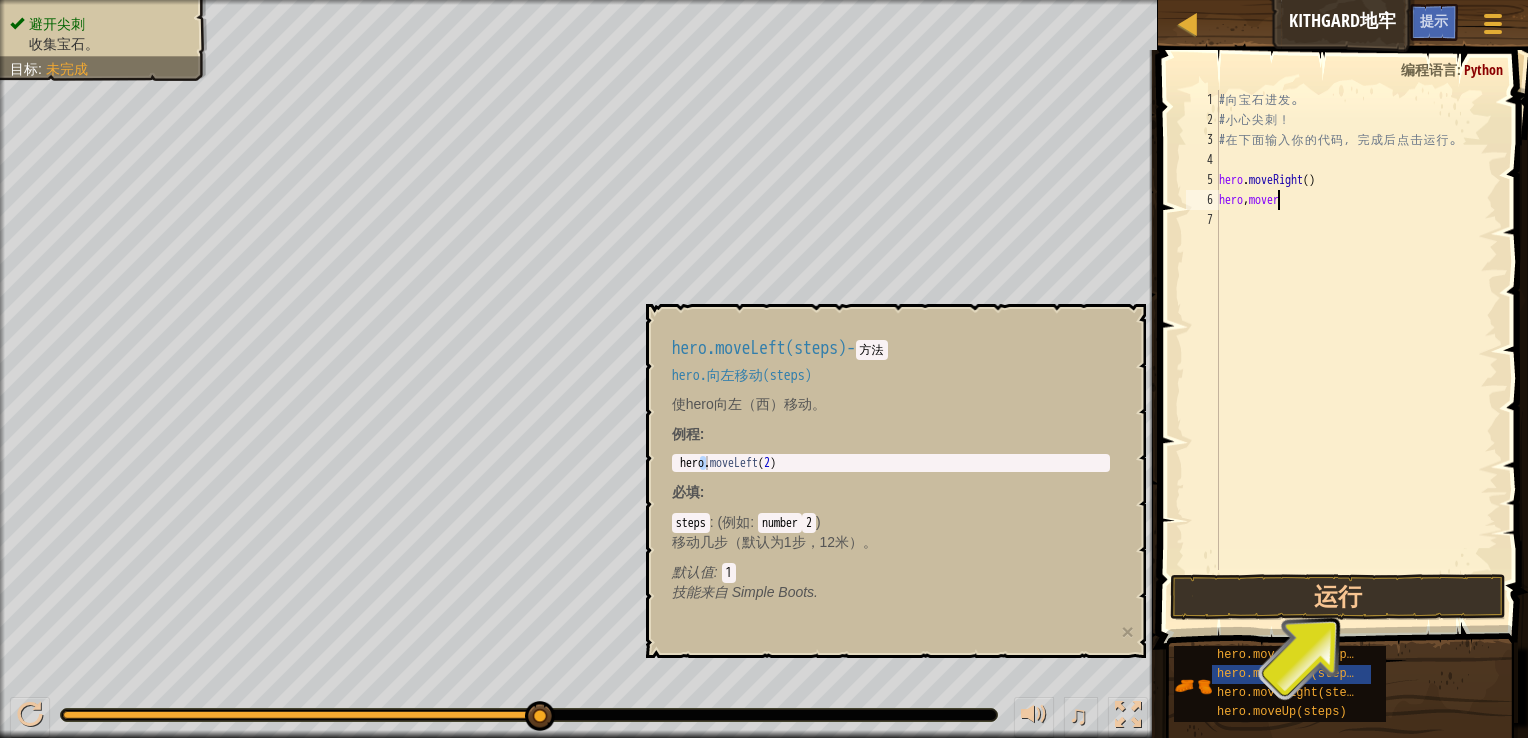 click on "#  向 宝 石 进 发 。 #  小 心 尖 刺 ！ #  在 下 面 输 入 你 的 代 码 ， 完 成 后 点 击 运 行 。 hero . moveRight ( ) hero , mover" at bounding box center [1356, 350] 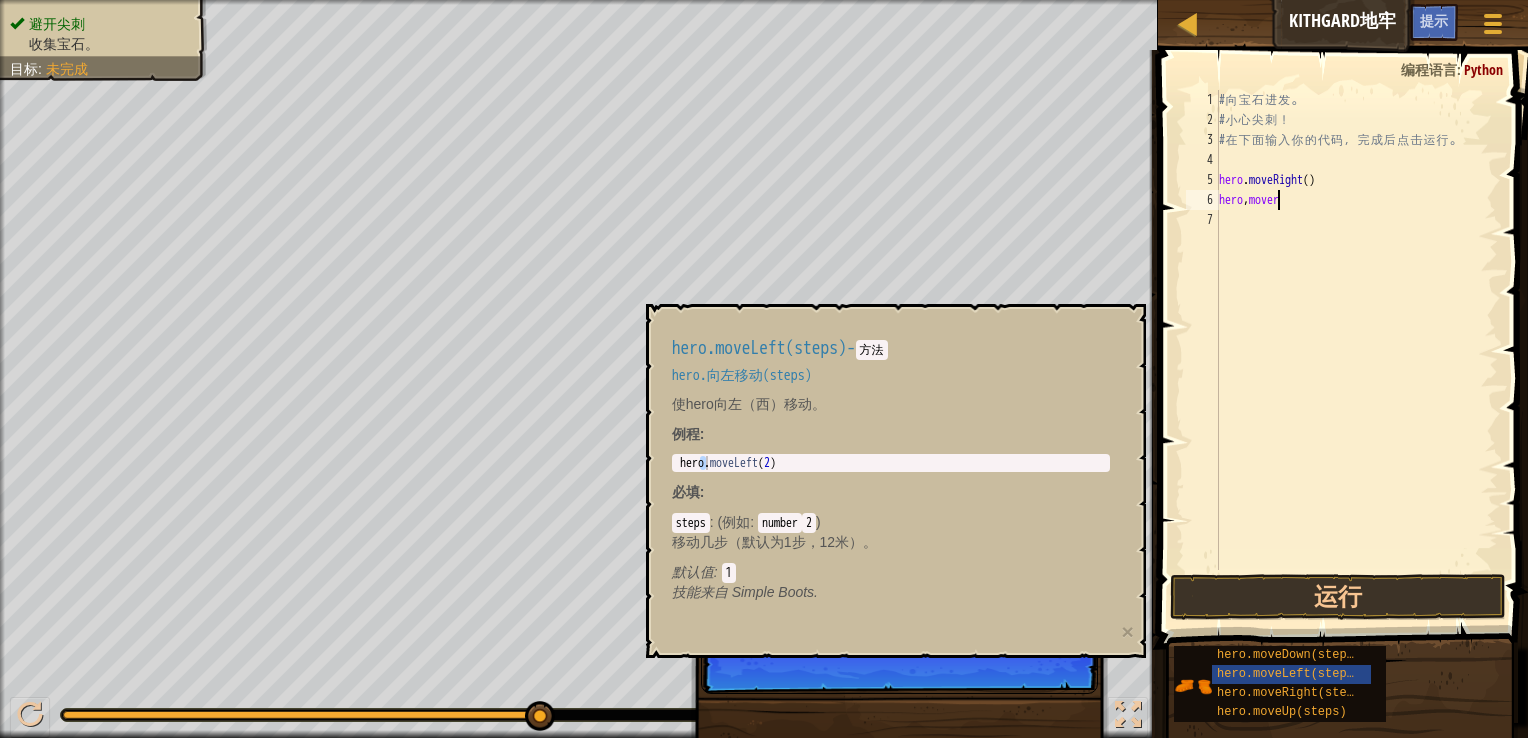 click on "#  向 宝 石 进 发 。 #  小 心 尖 刺 ！ #  在 下 面 输 入 你 的 代 码 ， 完 成 后 点 击 运 行 。 hero . moveRight ( ) hero , mover" at bounding box center [1356, 350] 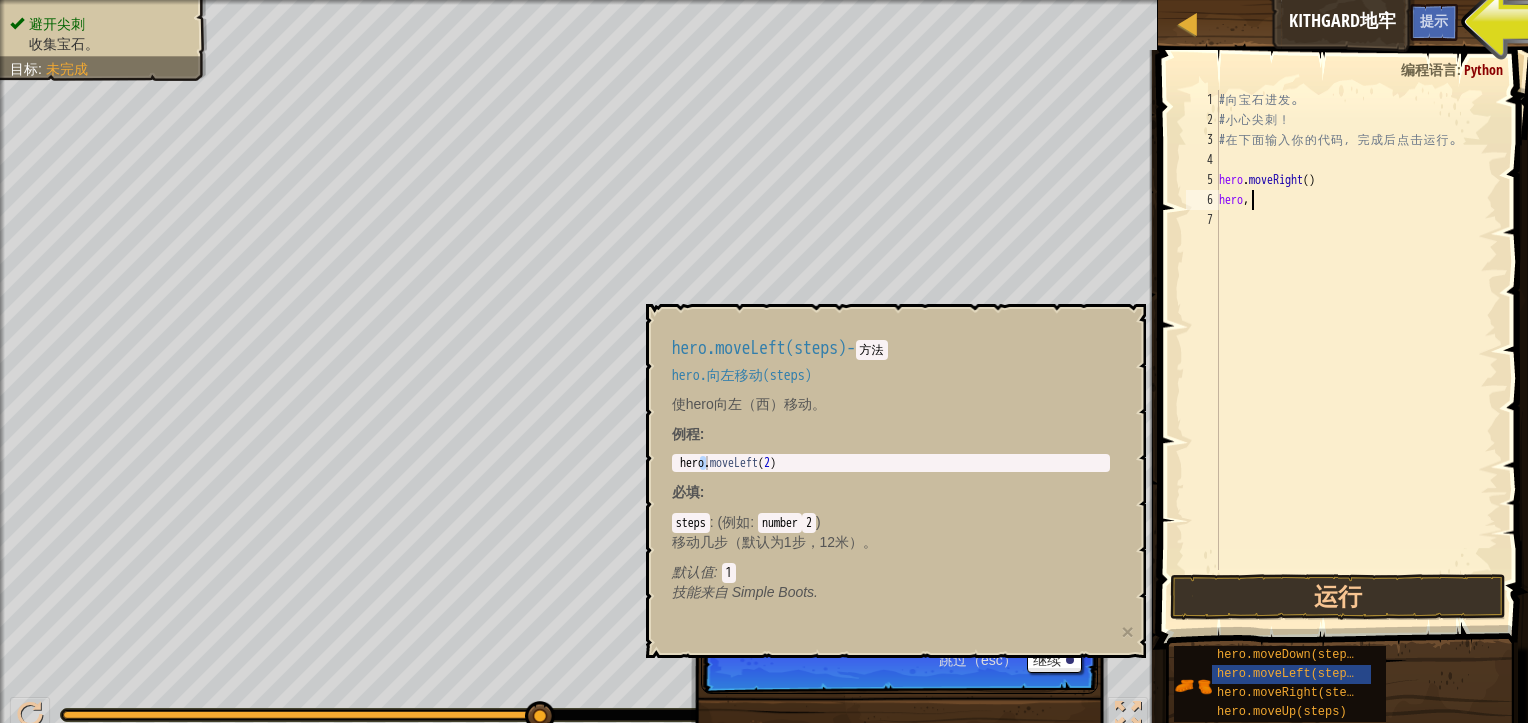 scroll, scrollTop: 9, scrollLeft: 0, axis: vertical 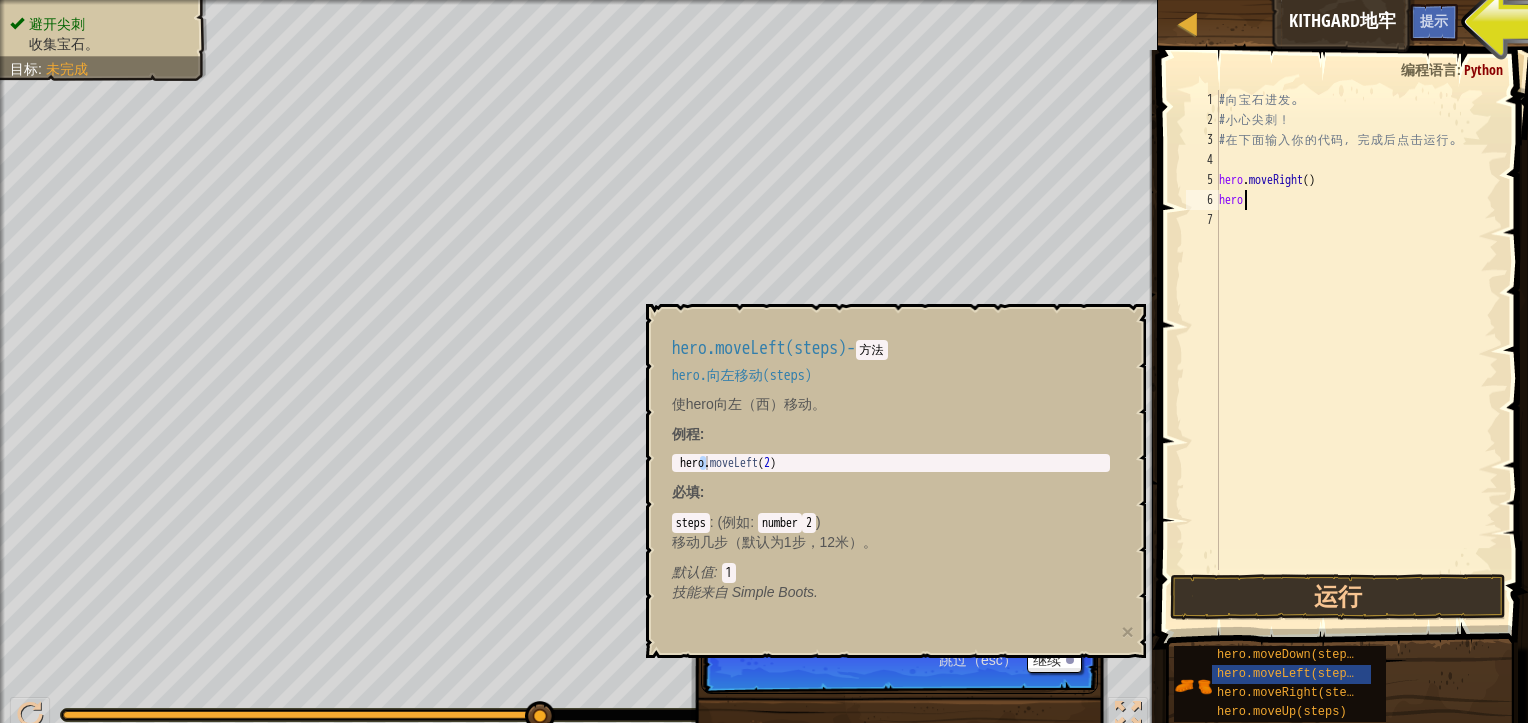 type on "hero." 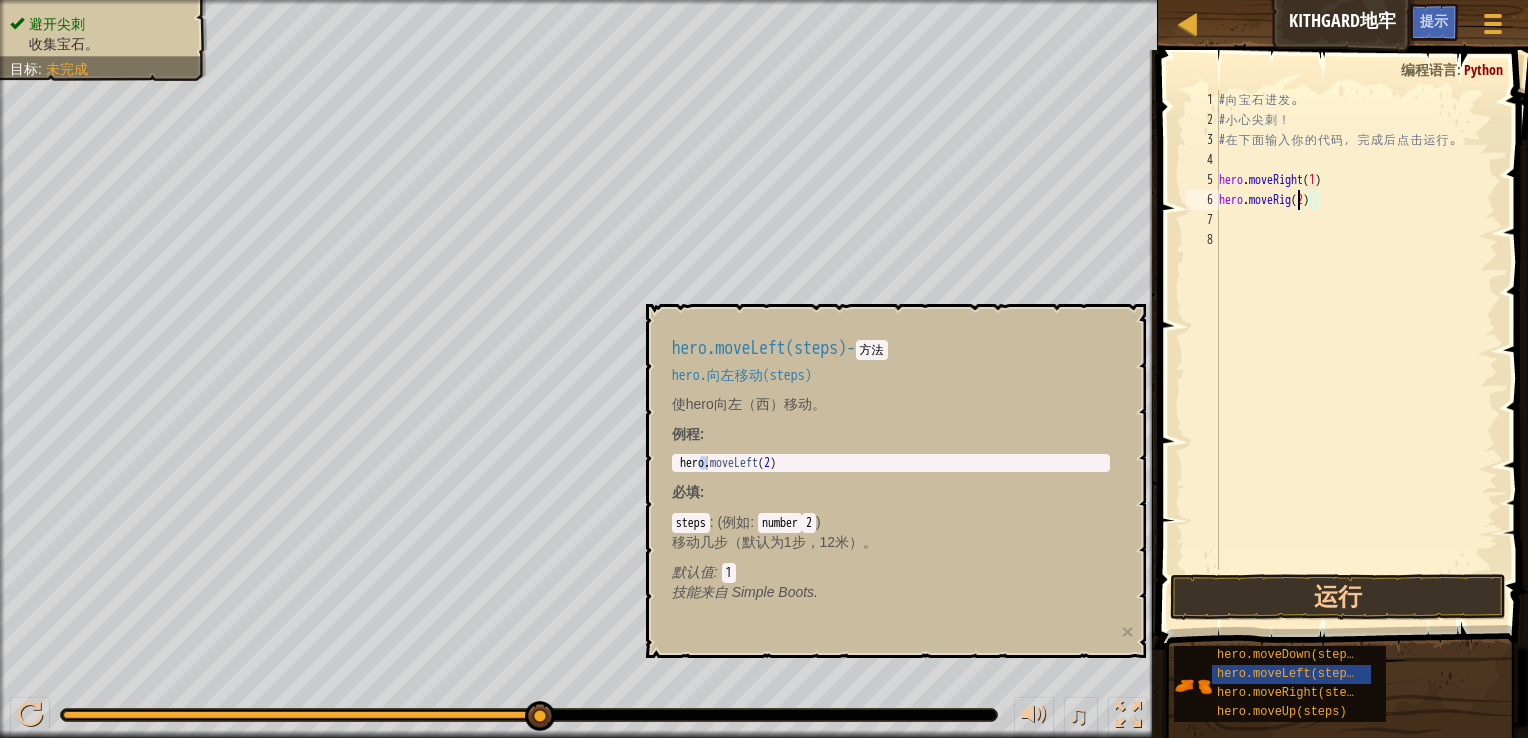 scroll, scrollTop: 9, scrollLeft: 5, axis: both 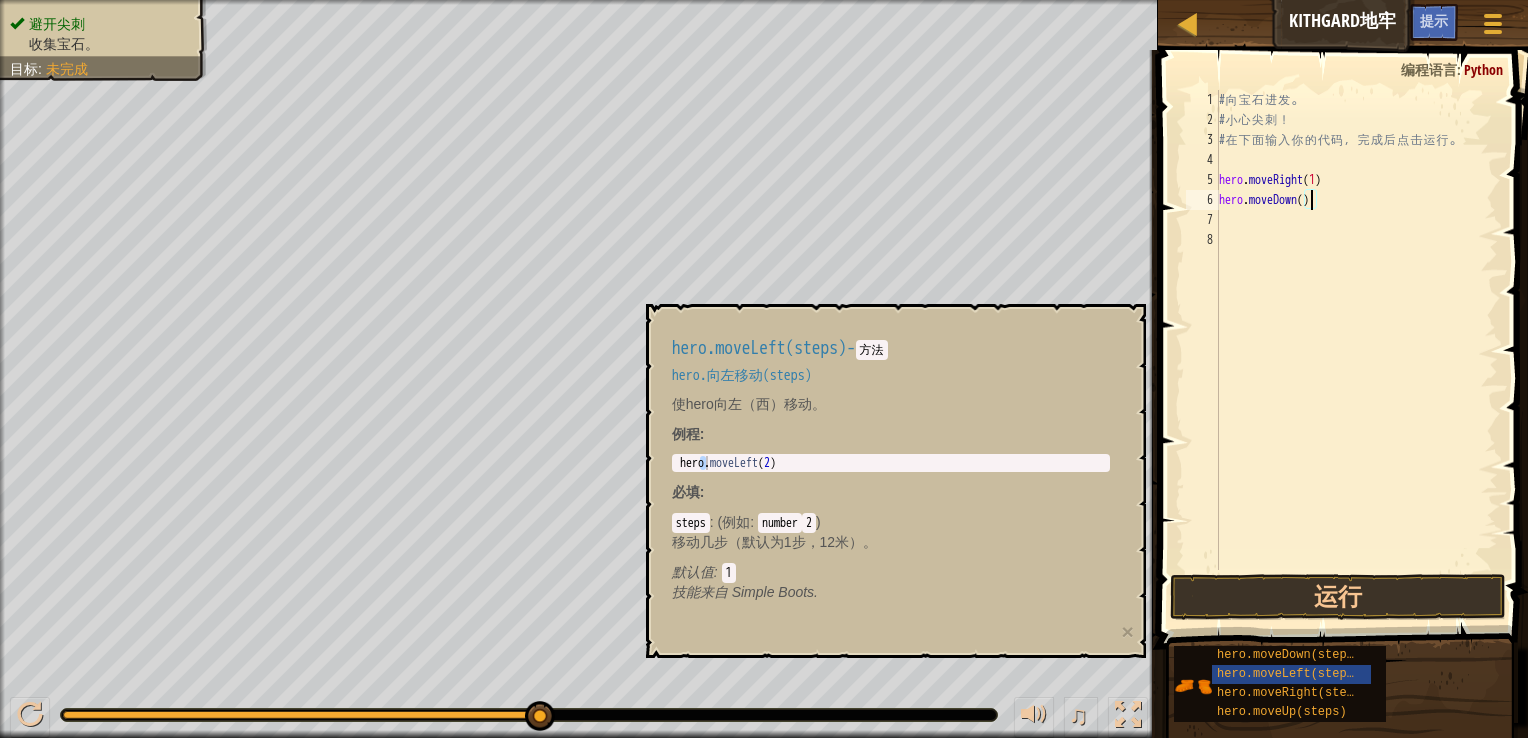 type on "hero.moveDown(1)" 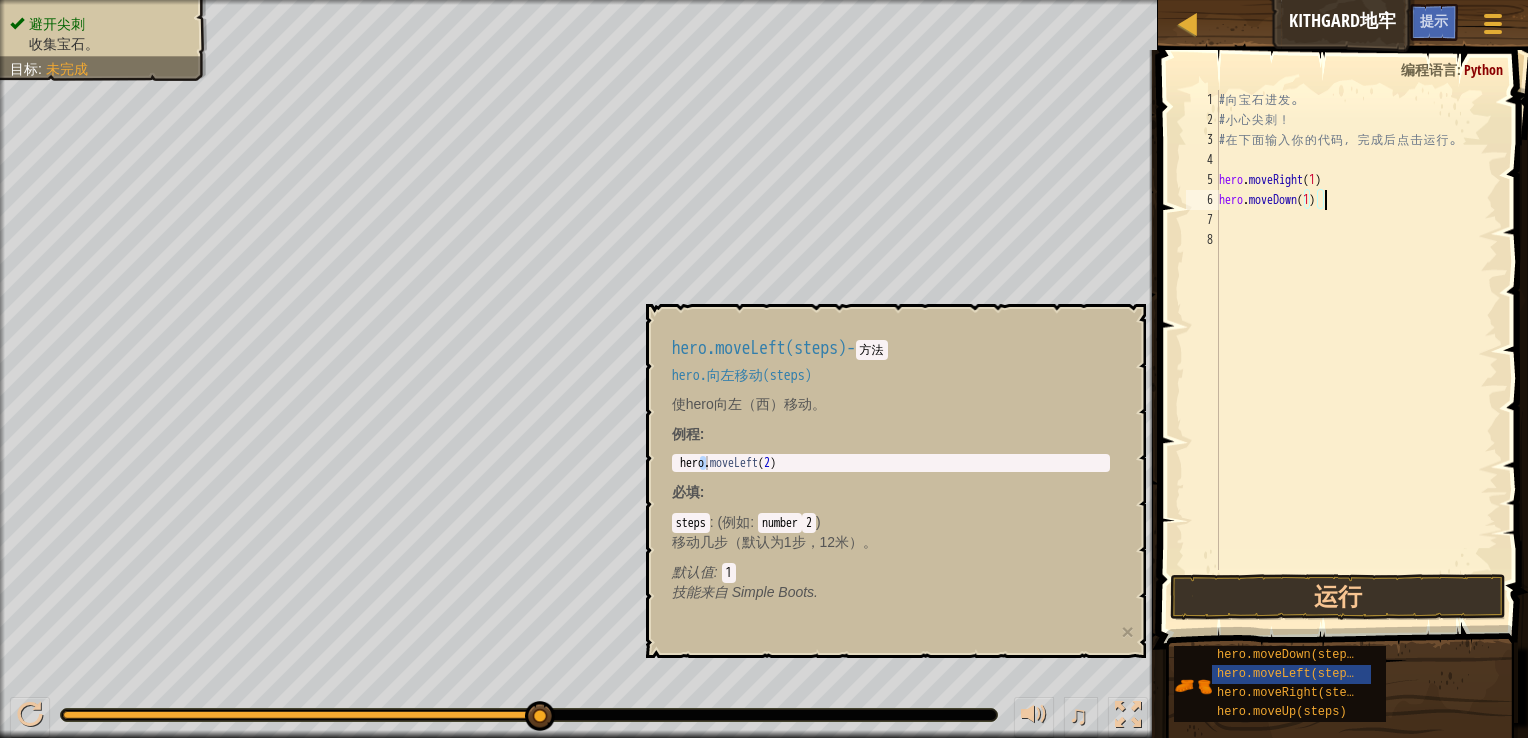 scroll, scrollTop: 9, scrollLeft: 0, axis: vertical 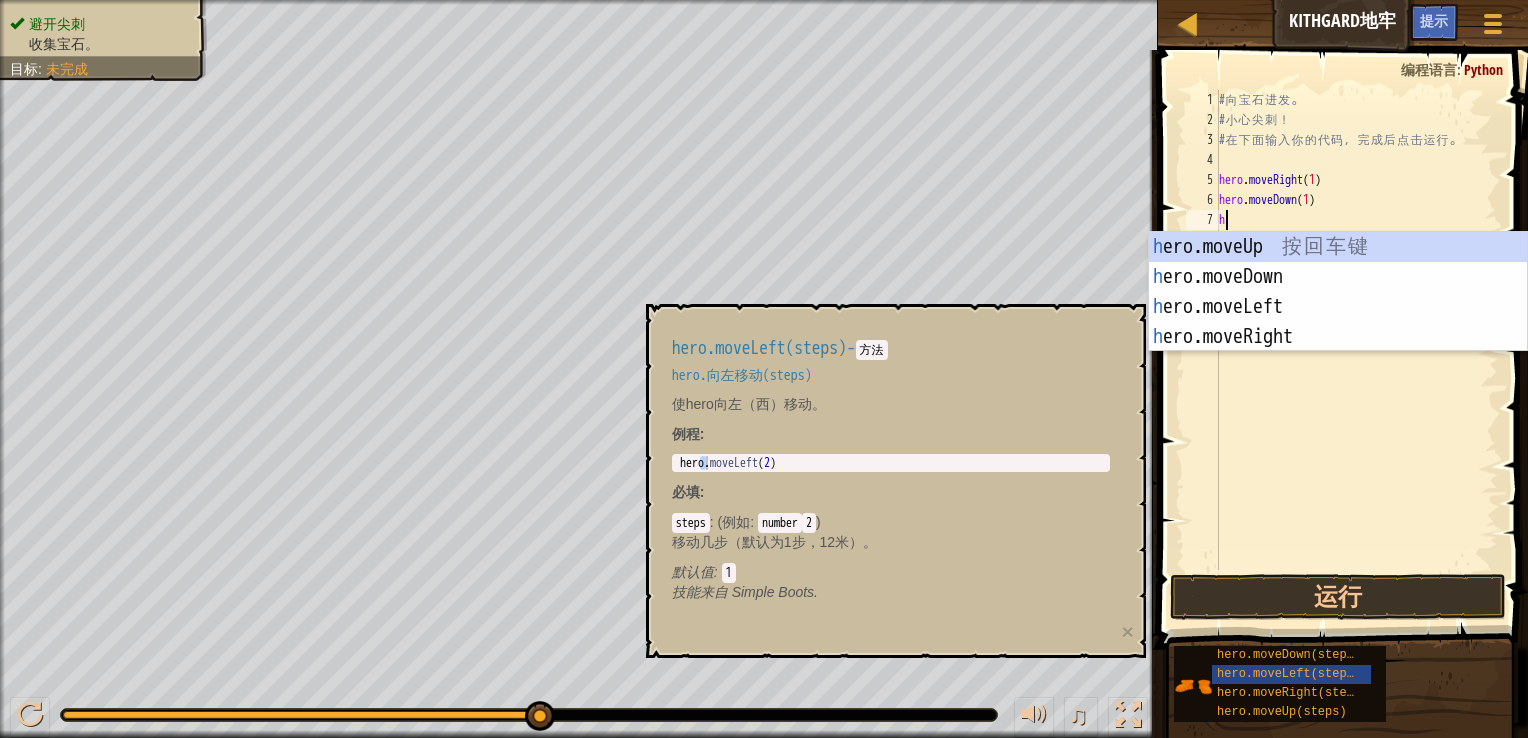 type on "he" 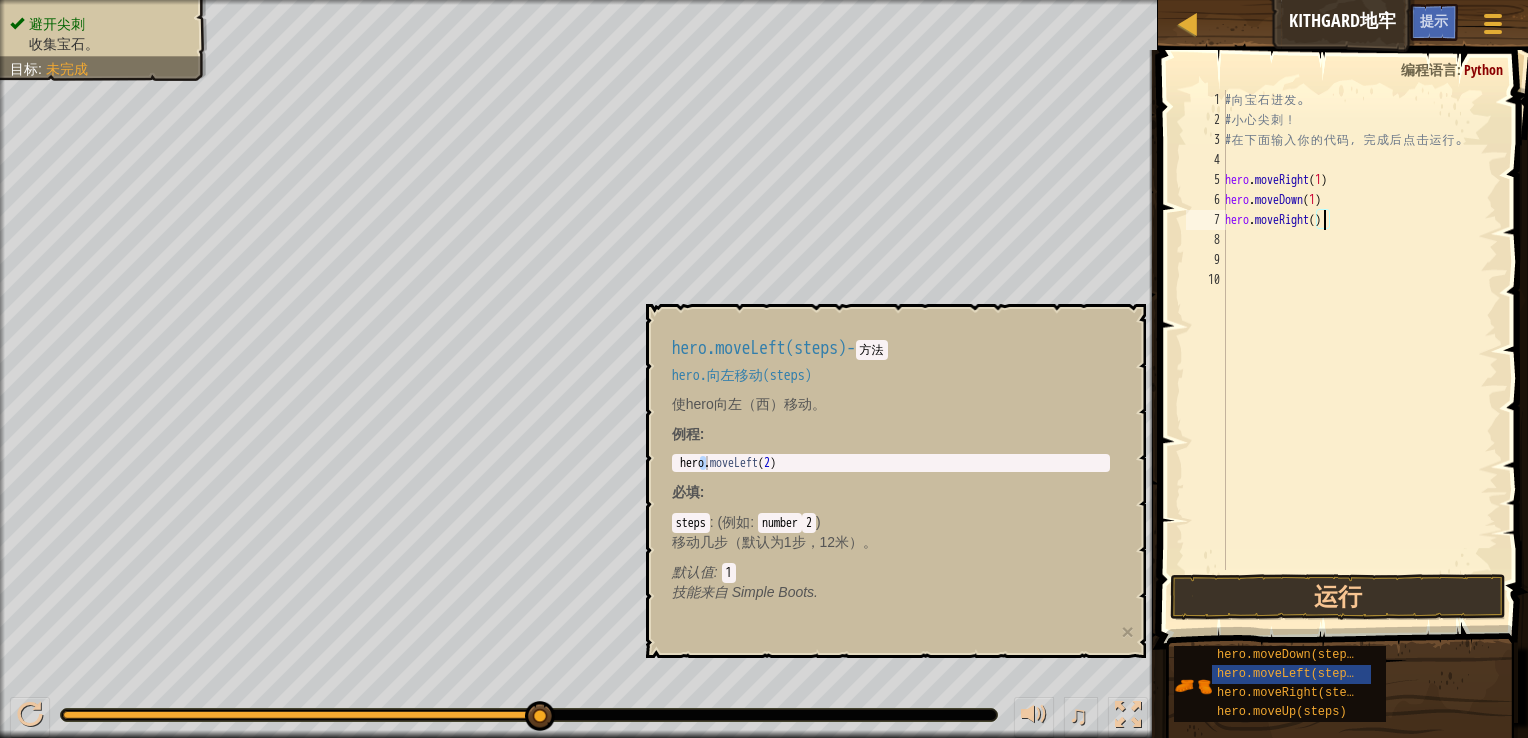 scroll, scrollTop: 9, scrollLeft: 8, axis: both 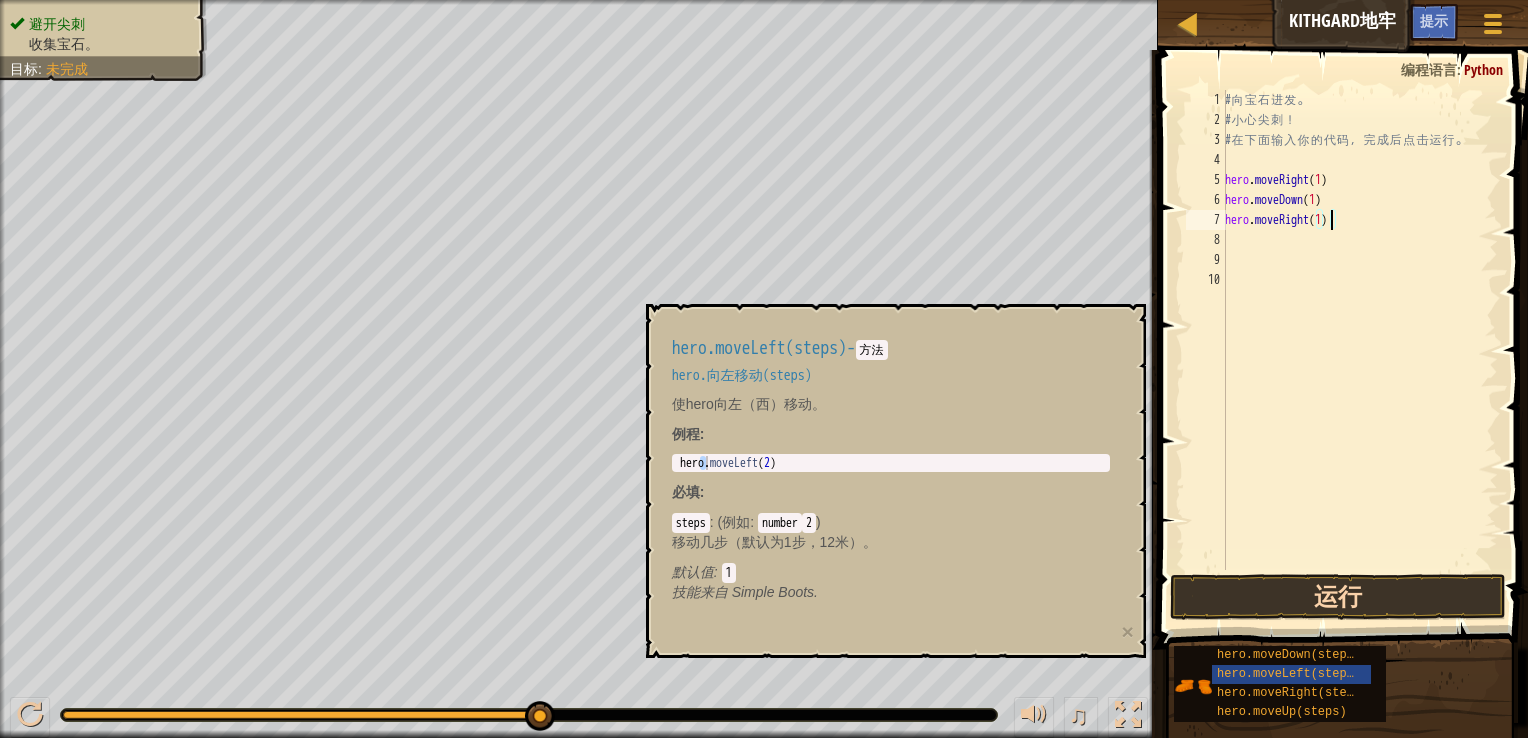 type on "hero.moveRight(1)" 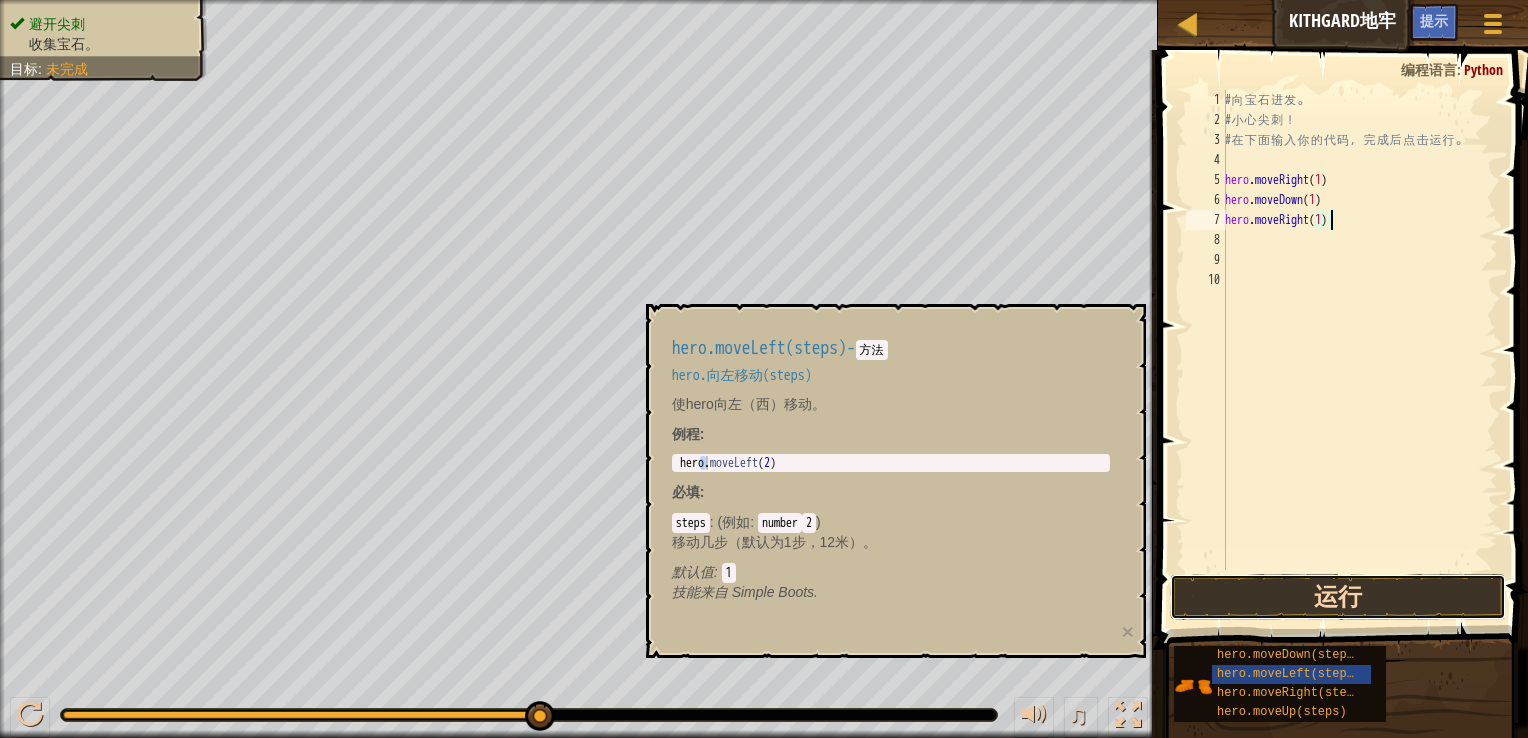 click on "运行" at bounding box center [1338, 597] 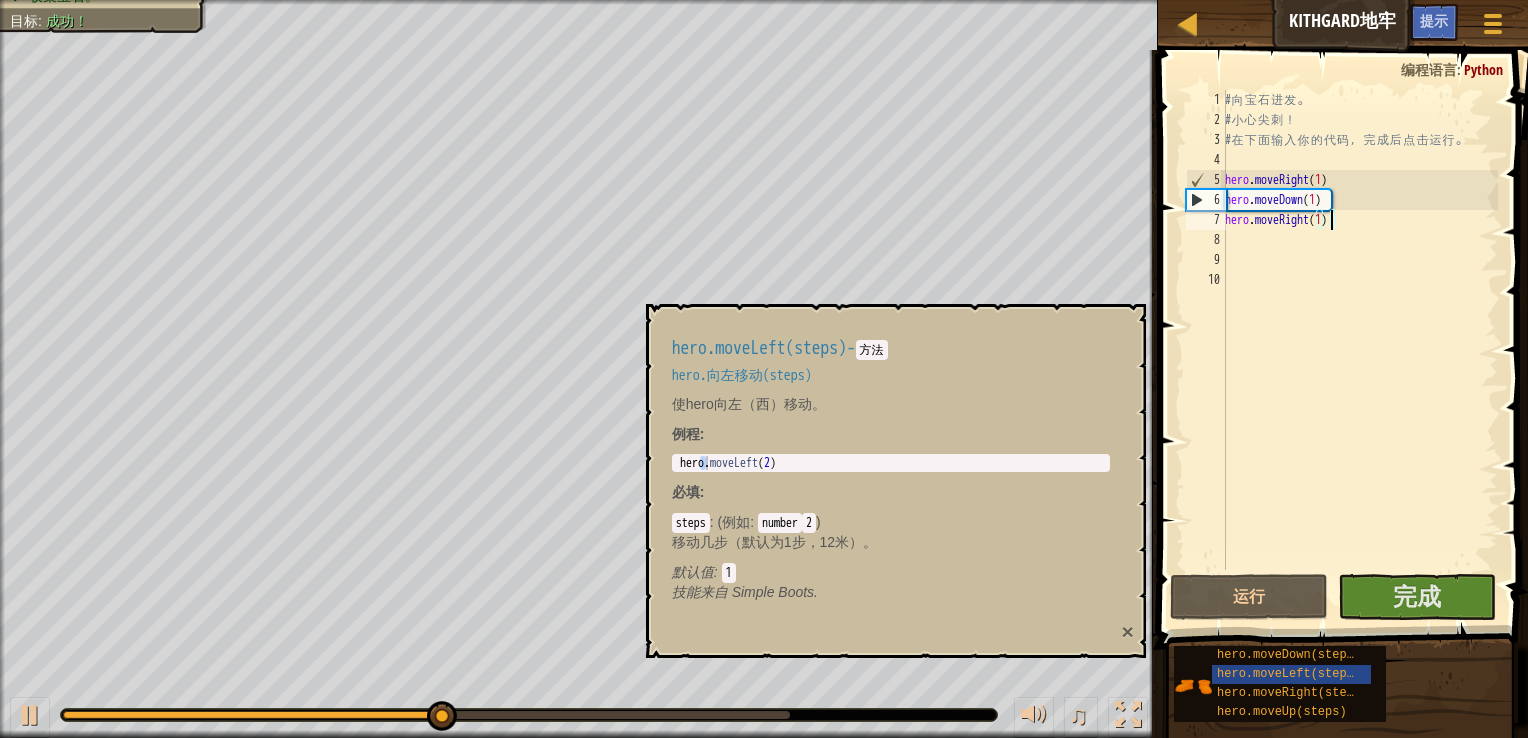 click on "×" at bounding box center (1127, 631) 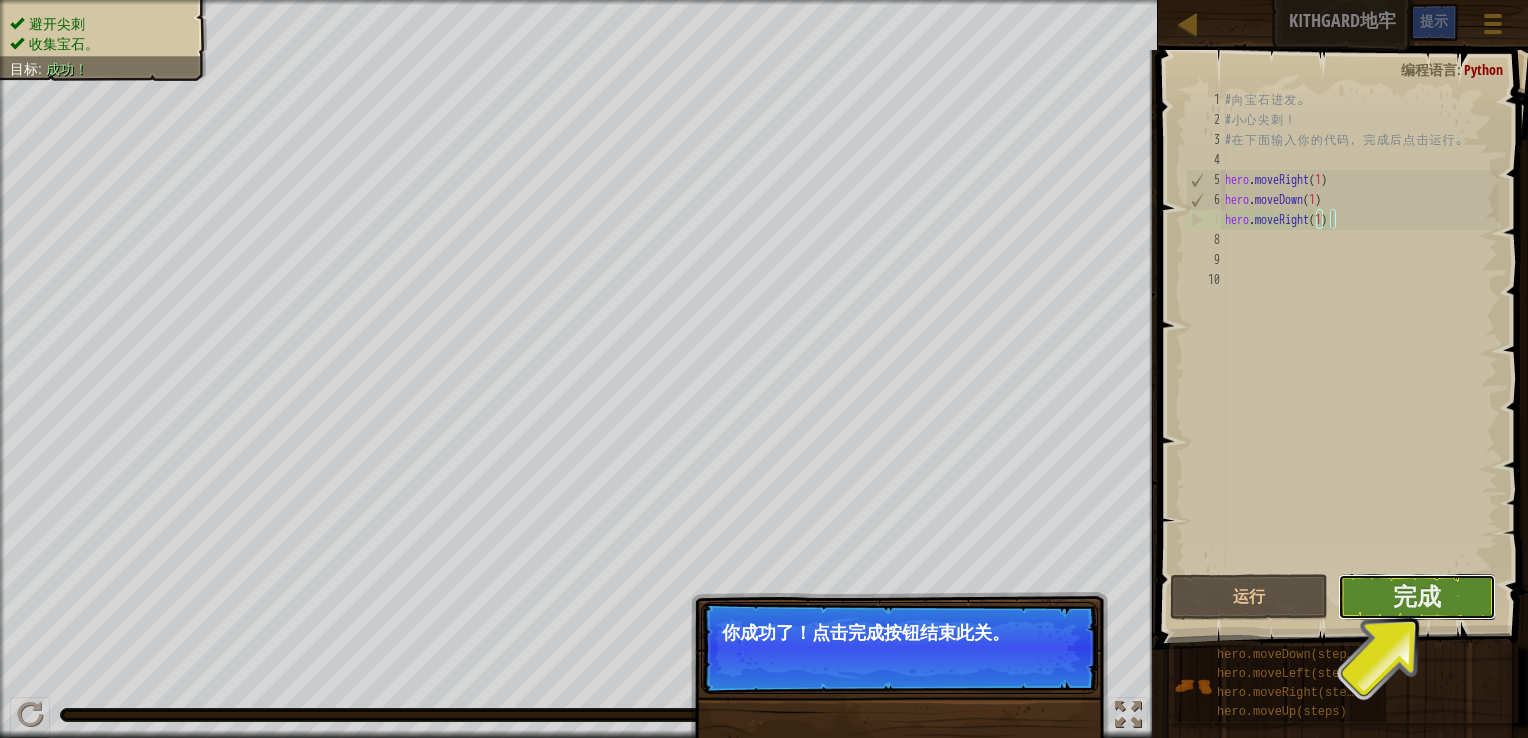 click on "完成" at bounding box center [1417, 597] 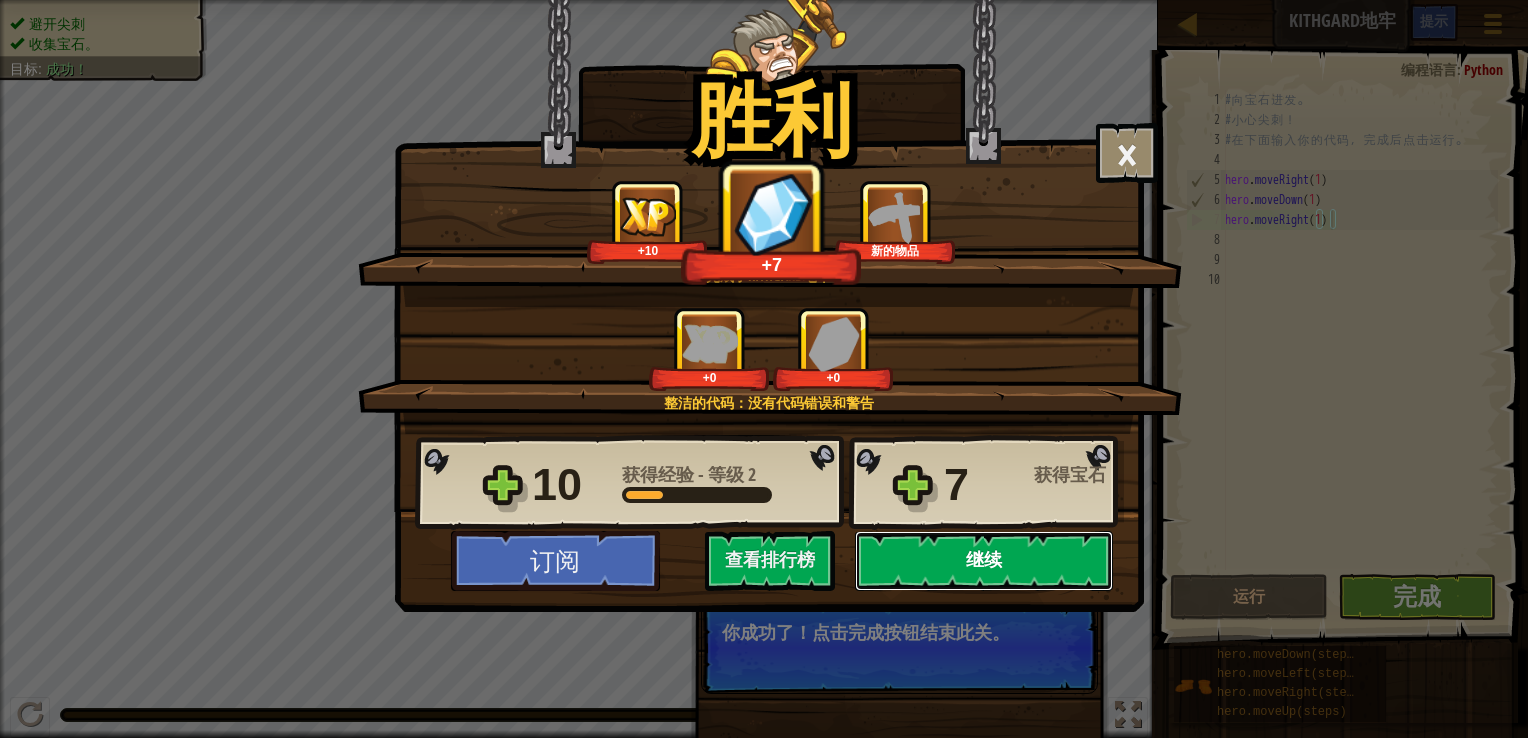 click on "继续" at bounding box center [984, 561] 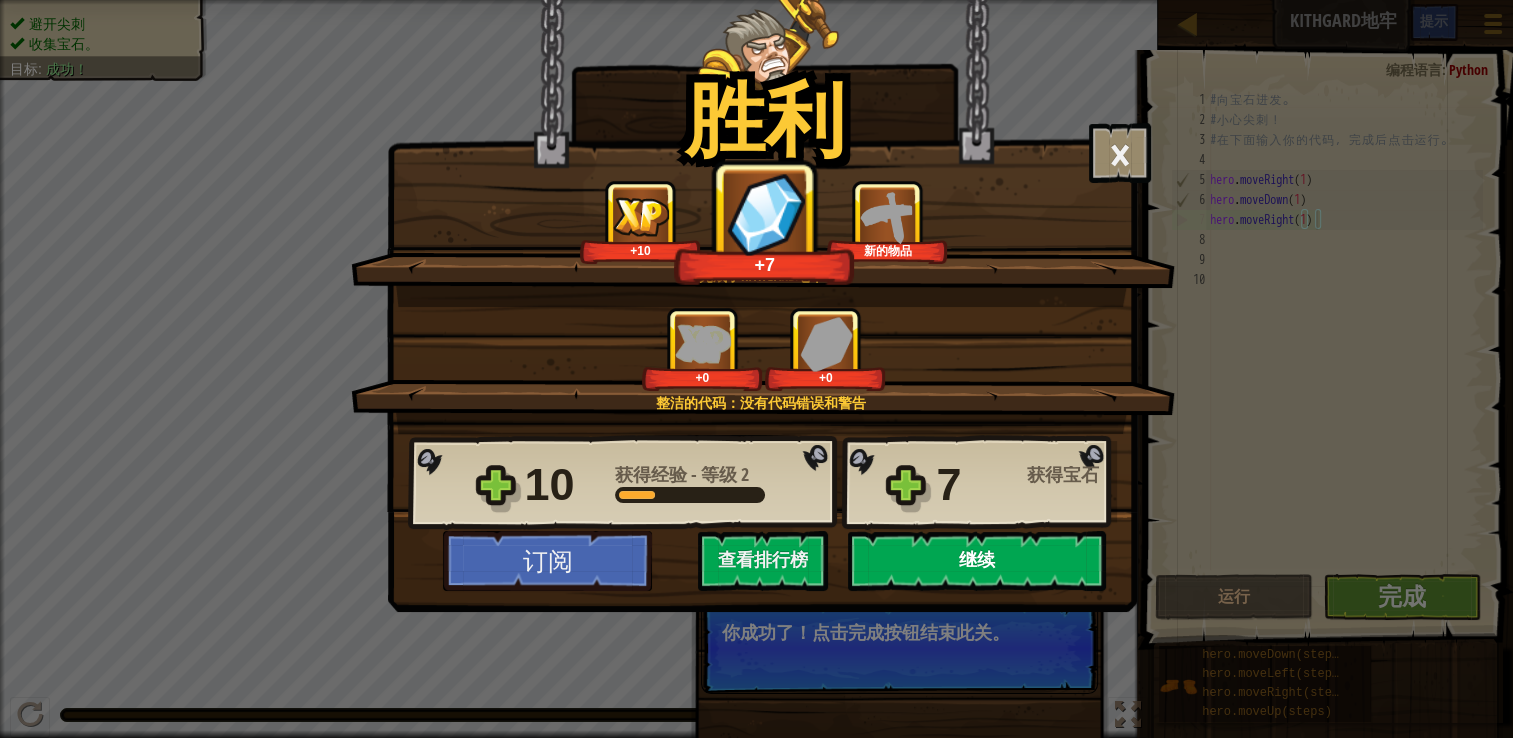 select on "zh-HANS" 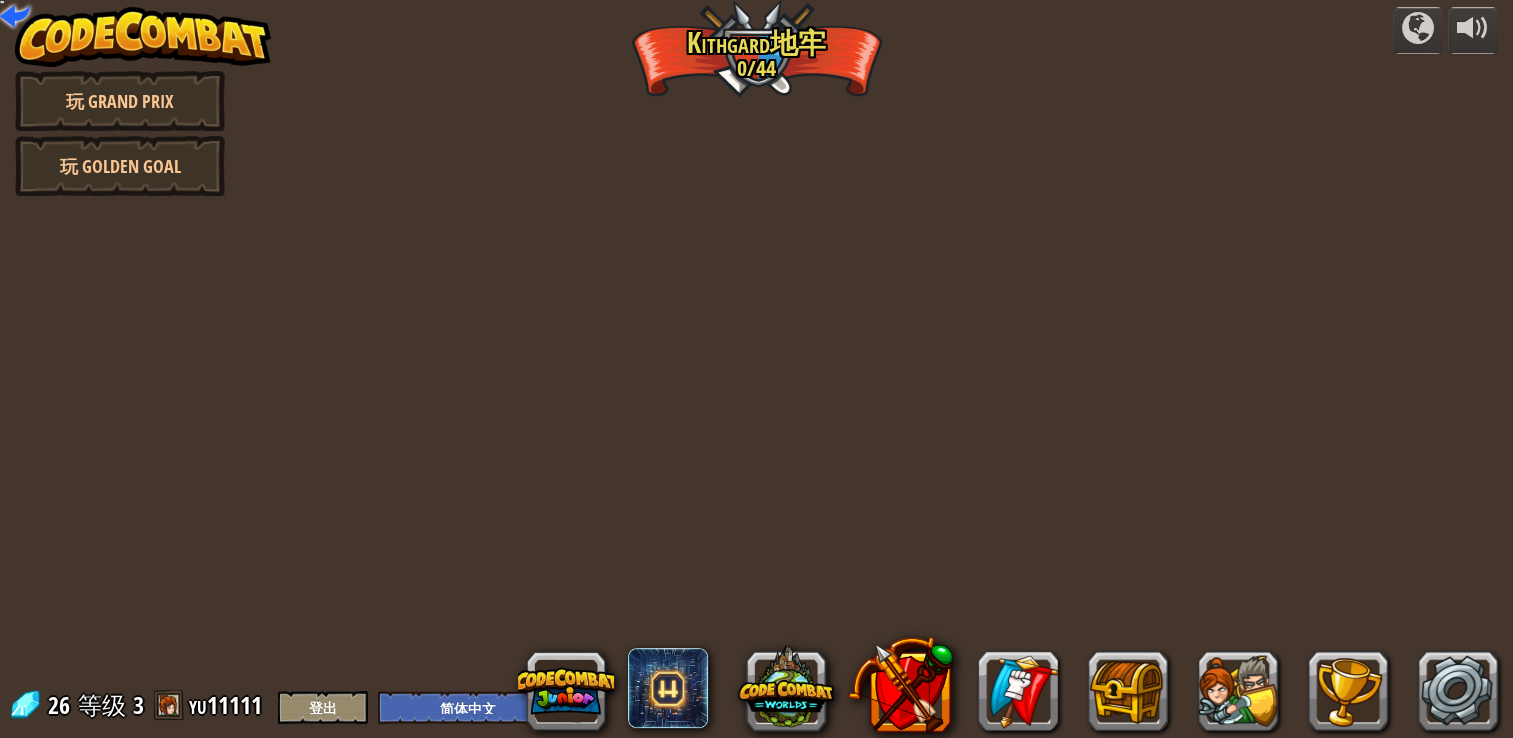 select on "zh-HANS" 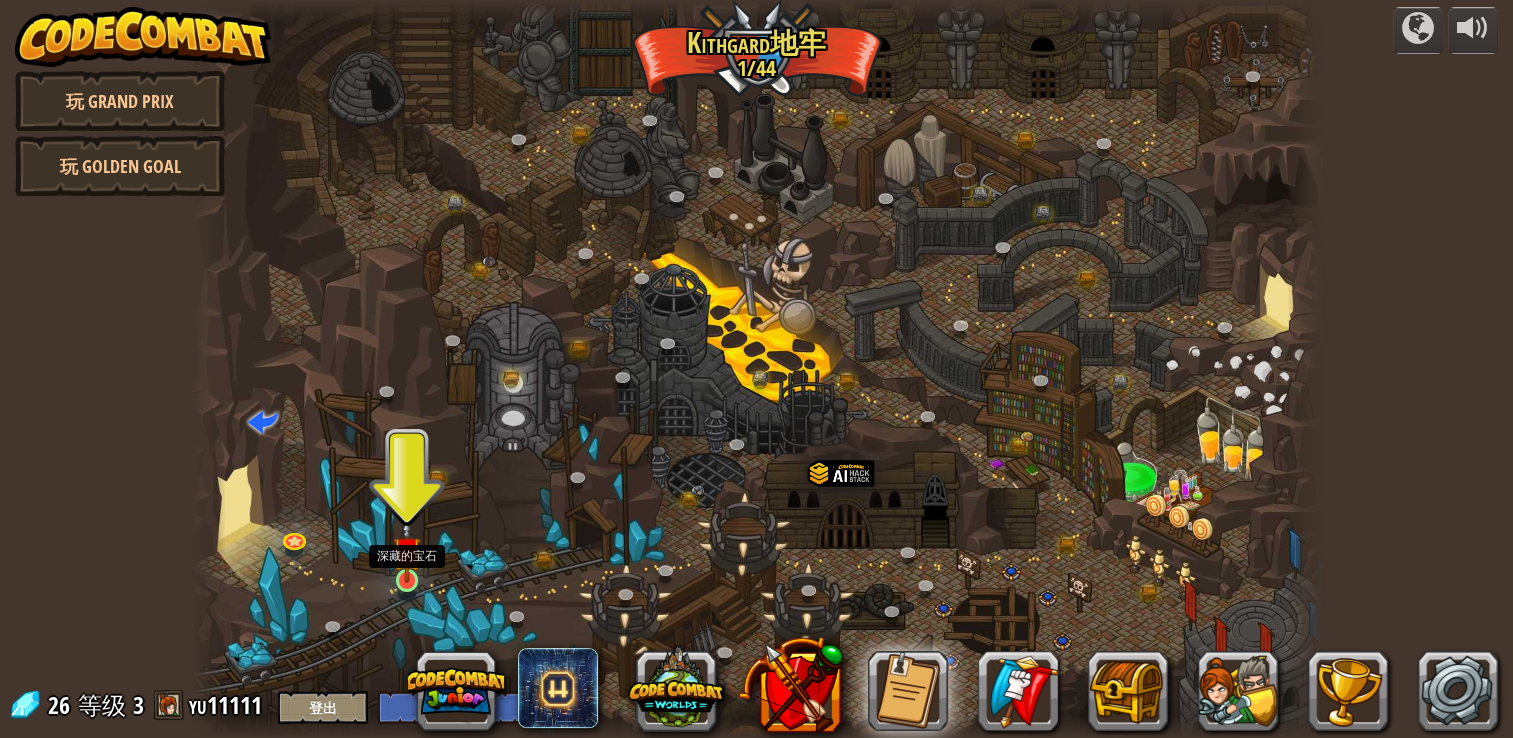 click at bounding box center (407, 550) 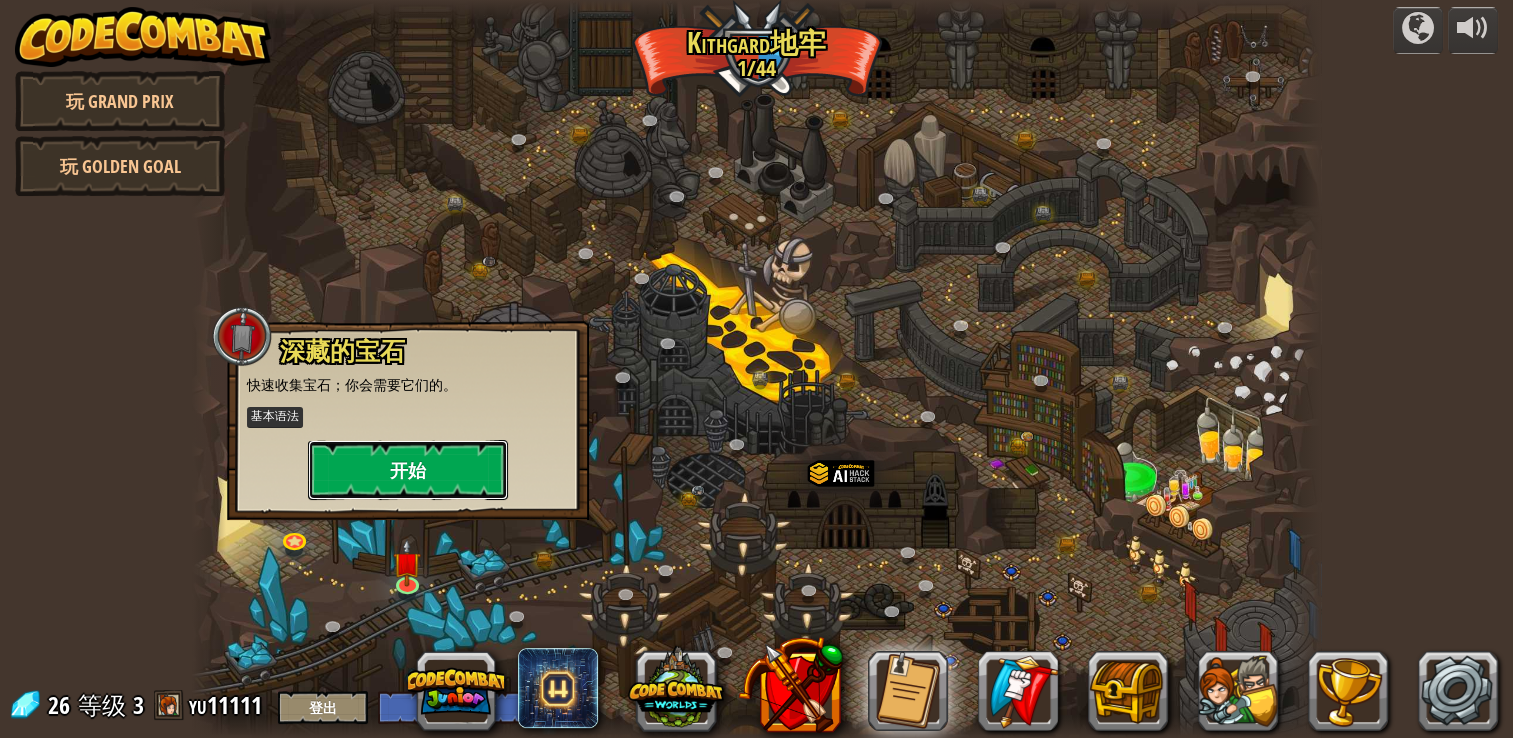 click on "开始" at bounding box center (408, 470) 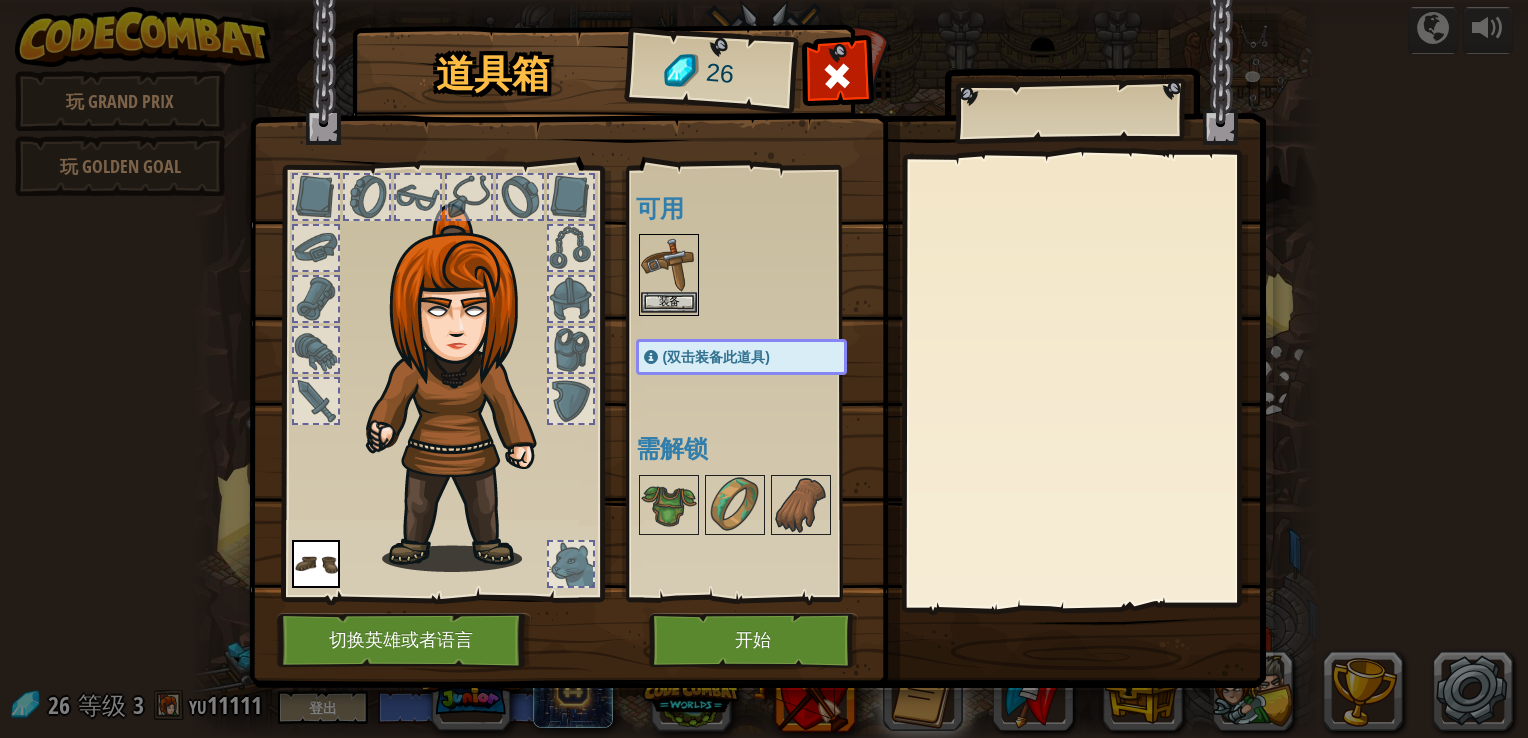 click at bounding box center (669, 264) 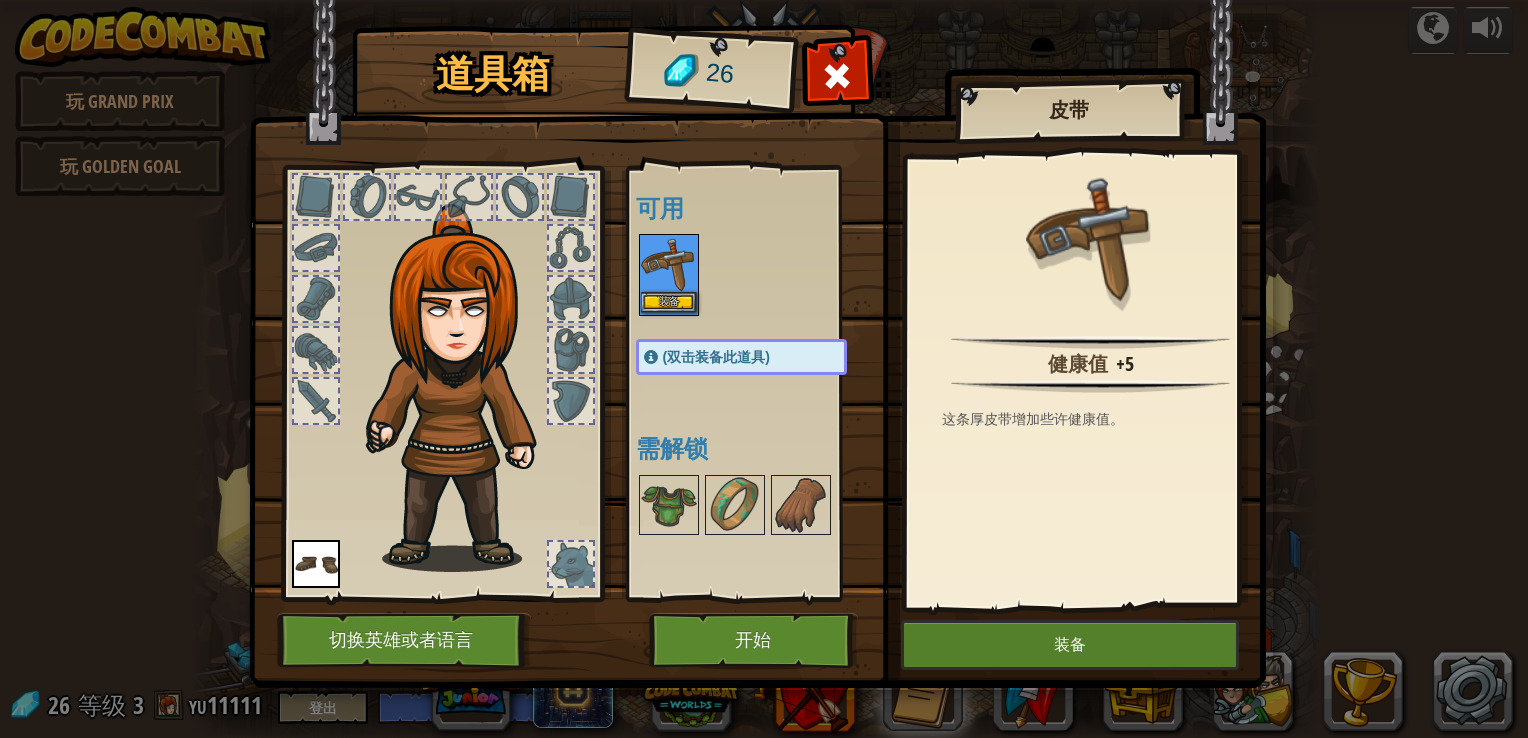 click at bounding box center (669, 264) 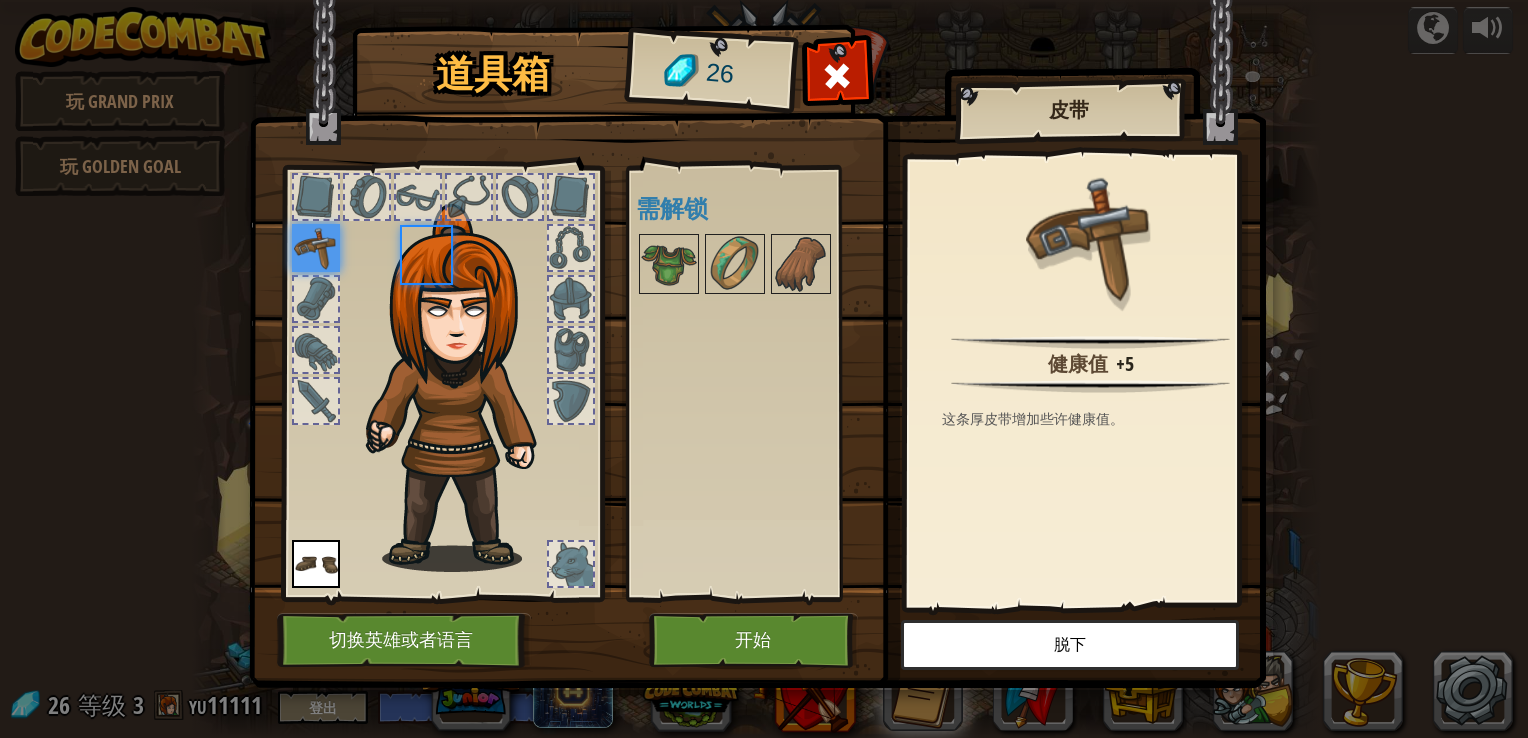 click at bounding box center (669, 264) 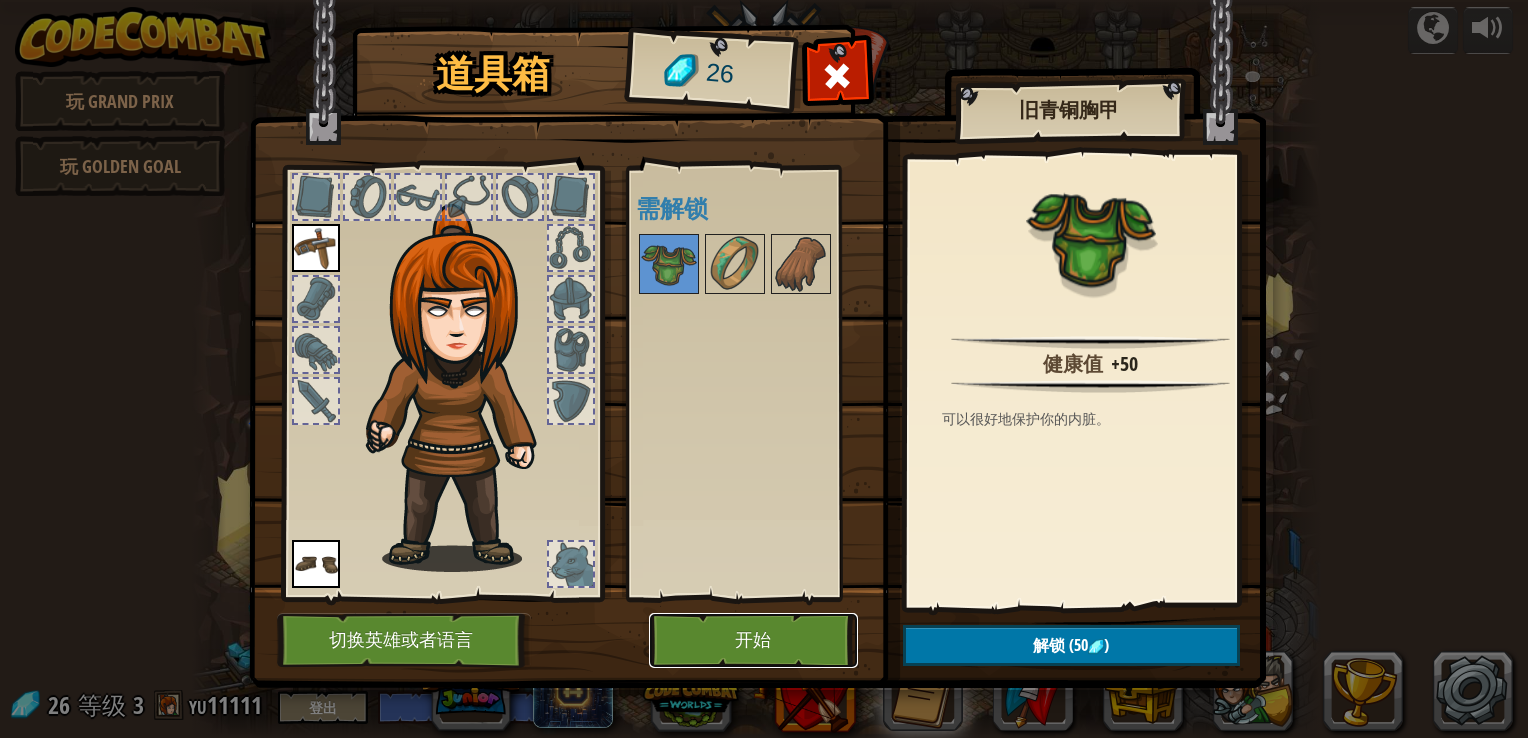 click on "开始" at bounding box center (753, 640) 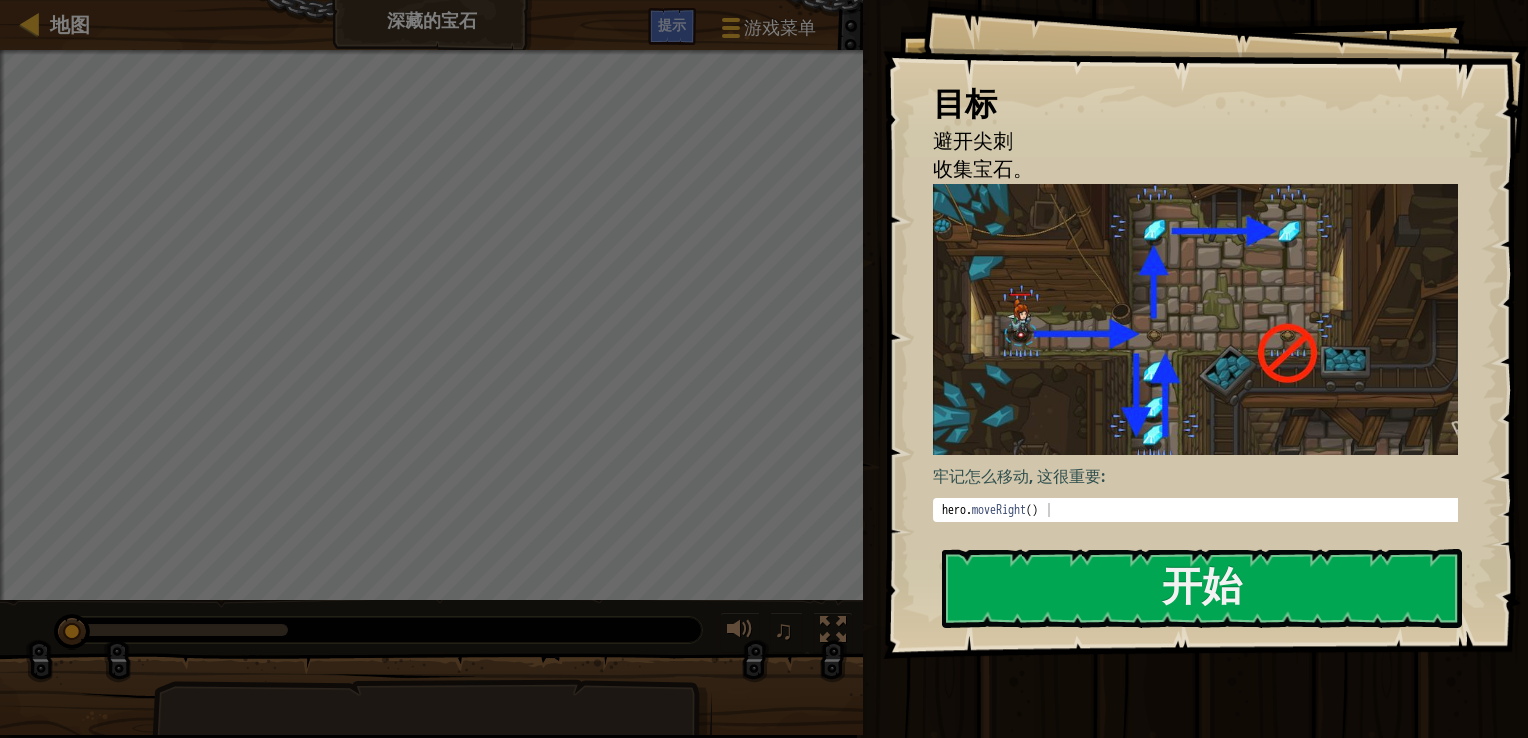 type on "hero.moveRight()" 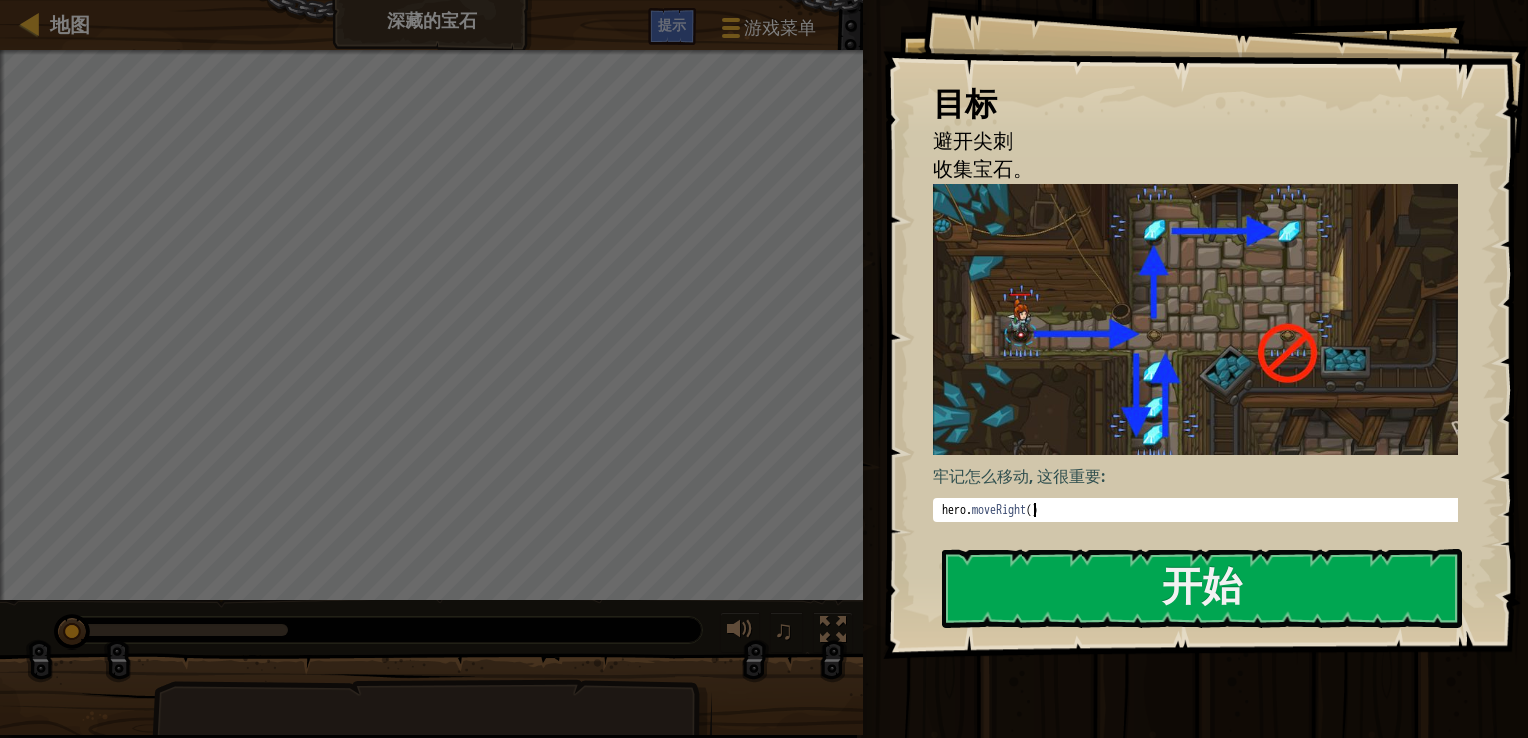 click on "hero . moveRight ( )" at bounding box center (1203, 524) 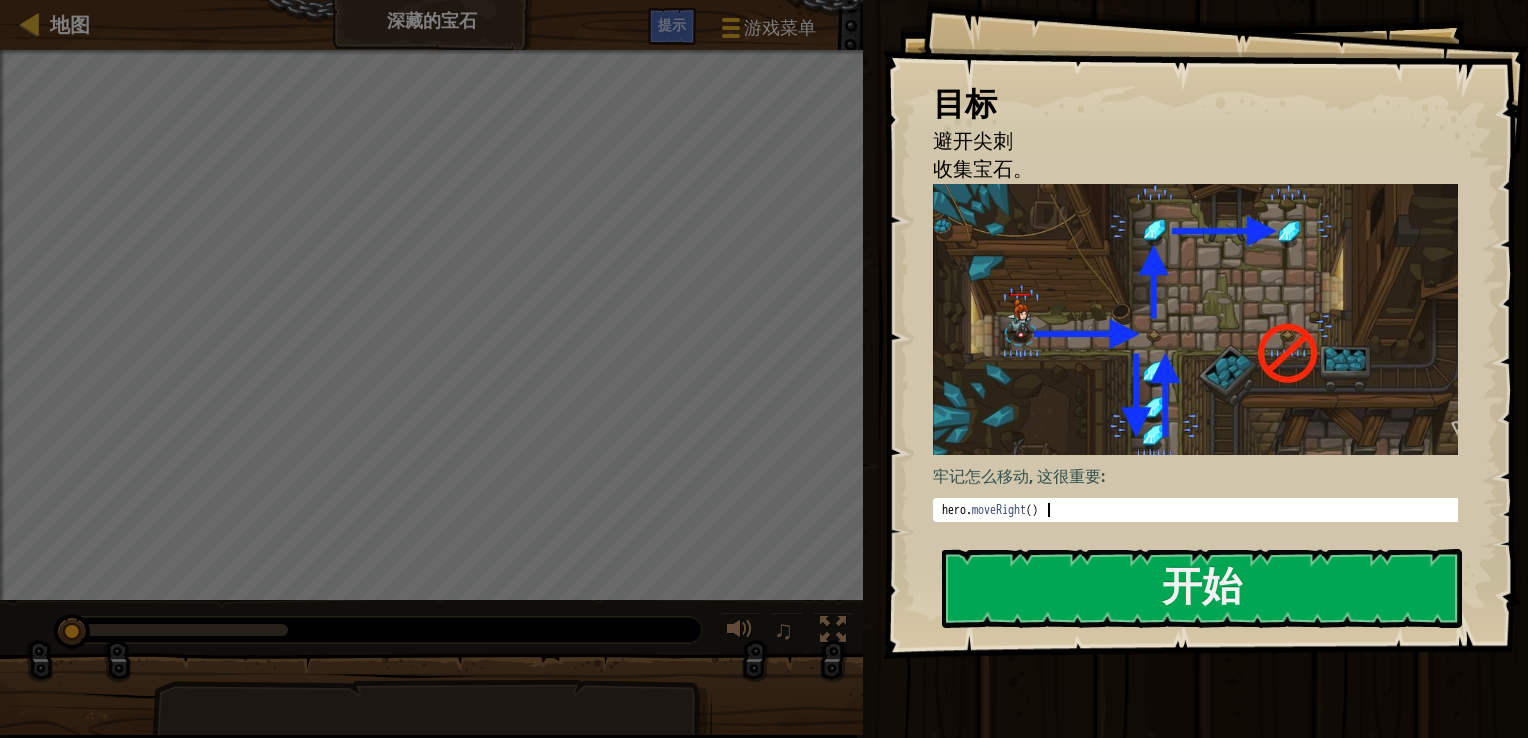 click on "hero . moveRight ( )" at bounding box center (1203, 524) 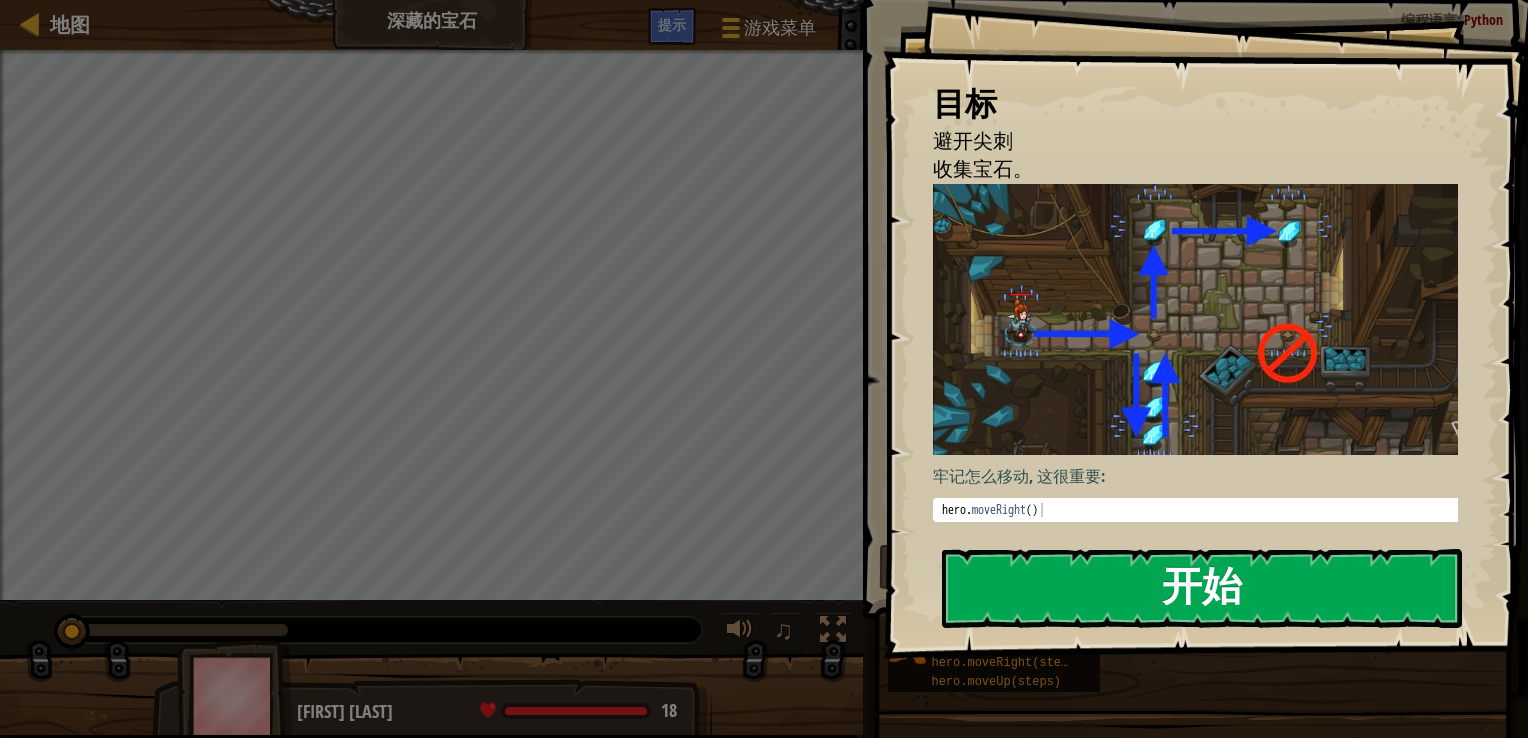 click on "开始" at bounding box center (1202, 588) 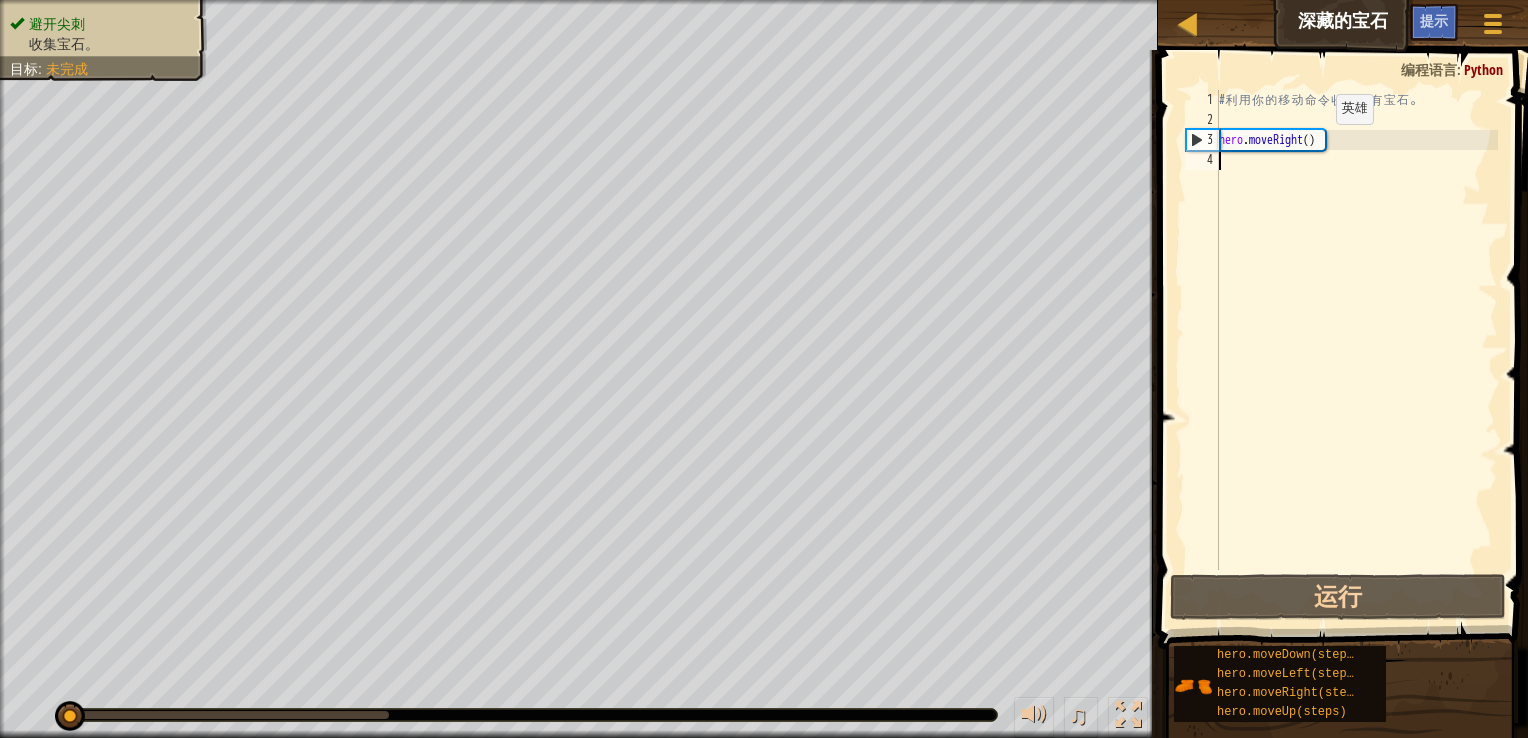 click on "#  利 用 你 的 移 动 命 令 收 集 所 有 宝 石 。 hero . moveRight ( )" at bounding box center (1356, 350) 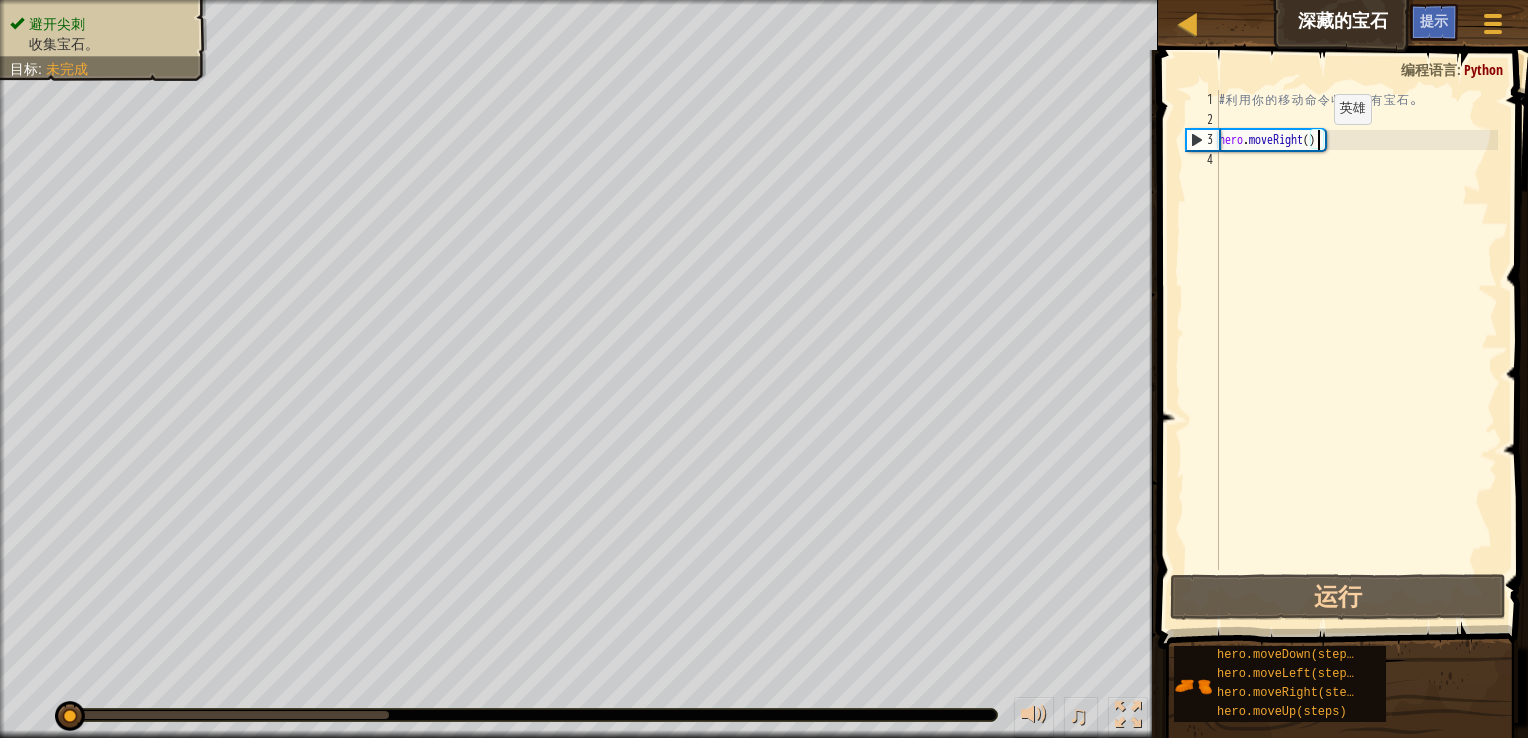 type on "hero.moveRight(1)" 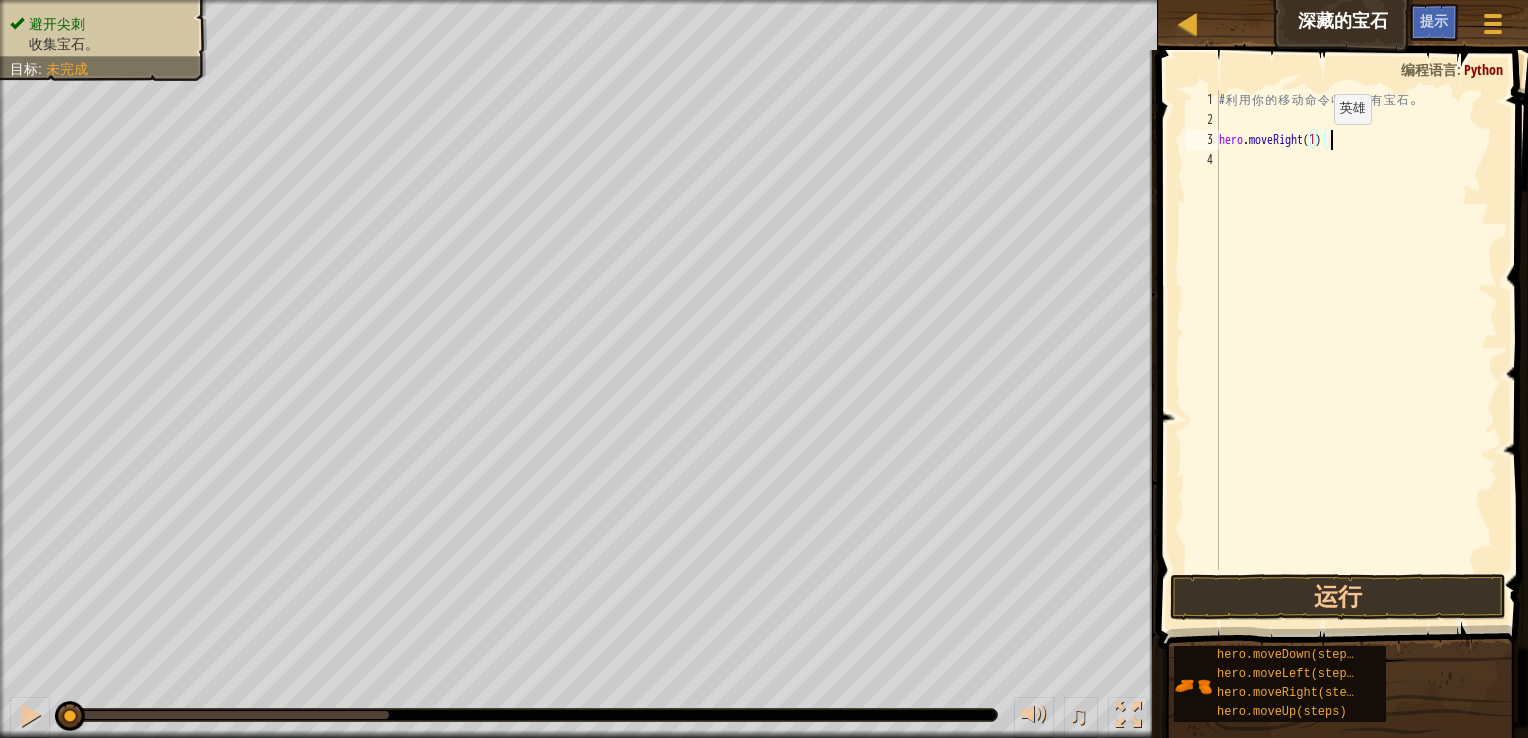 scroll, scrollTop: 9, scrollLeft: 0, axis: vertical 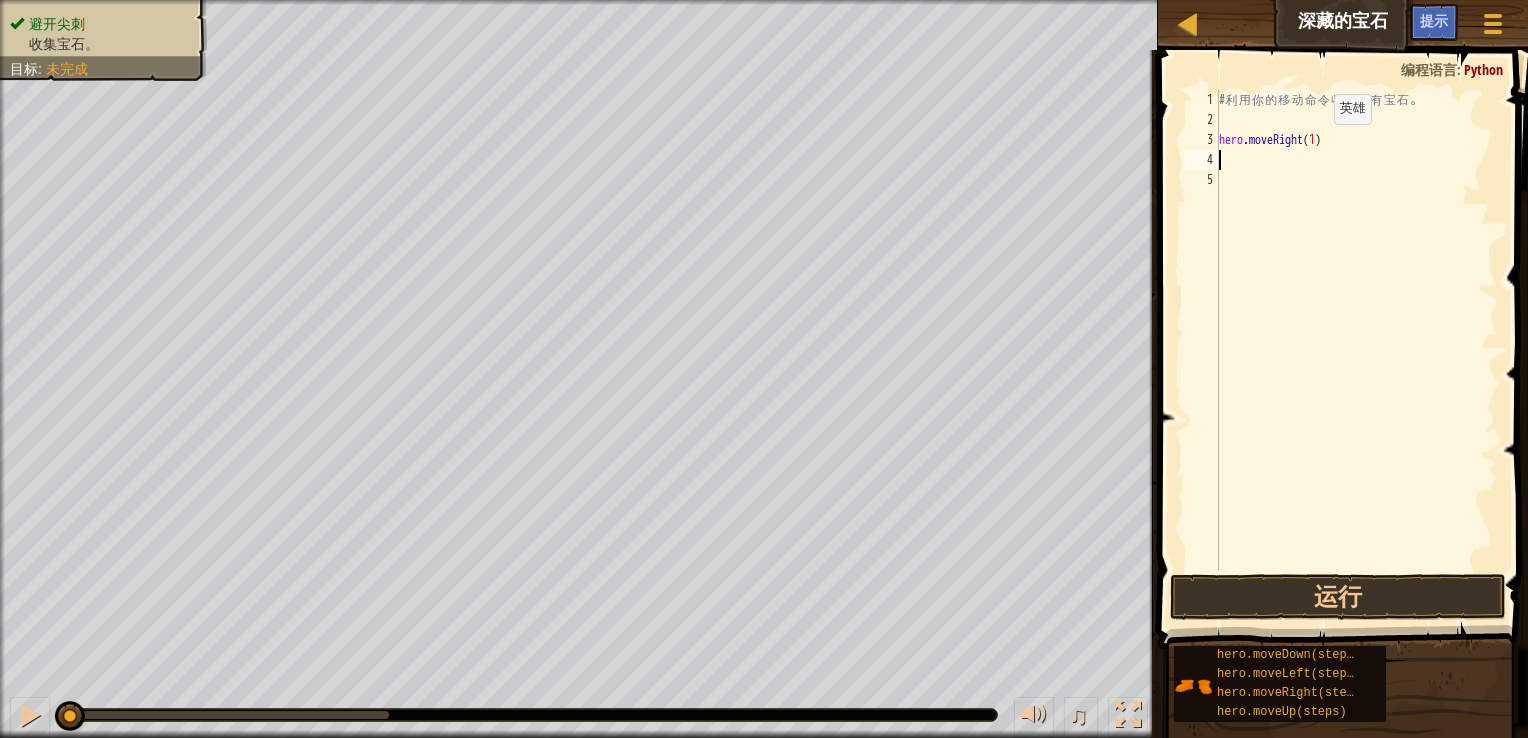 type on "he" 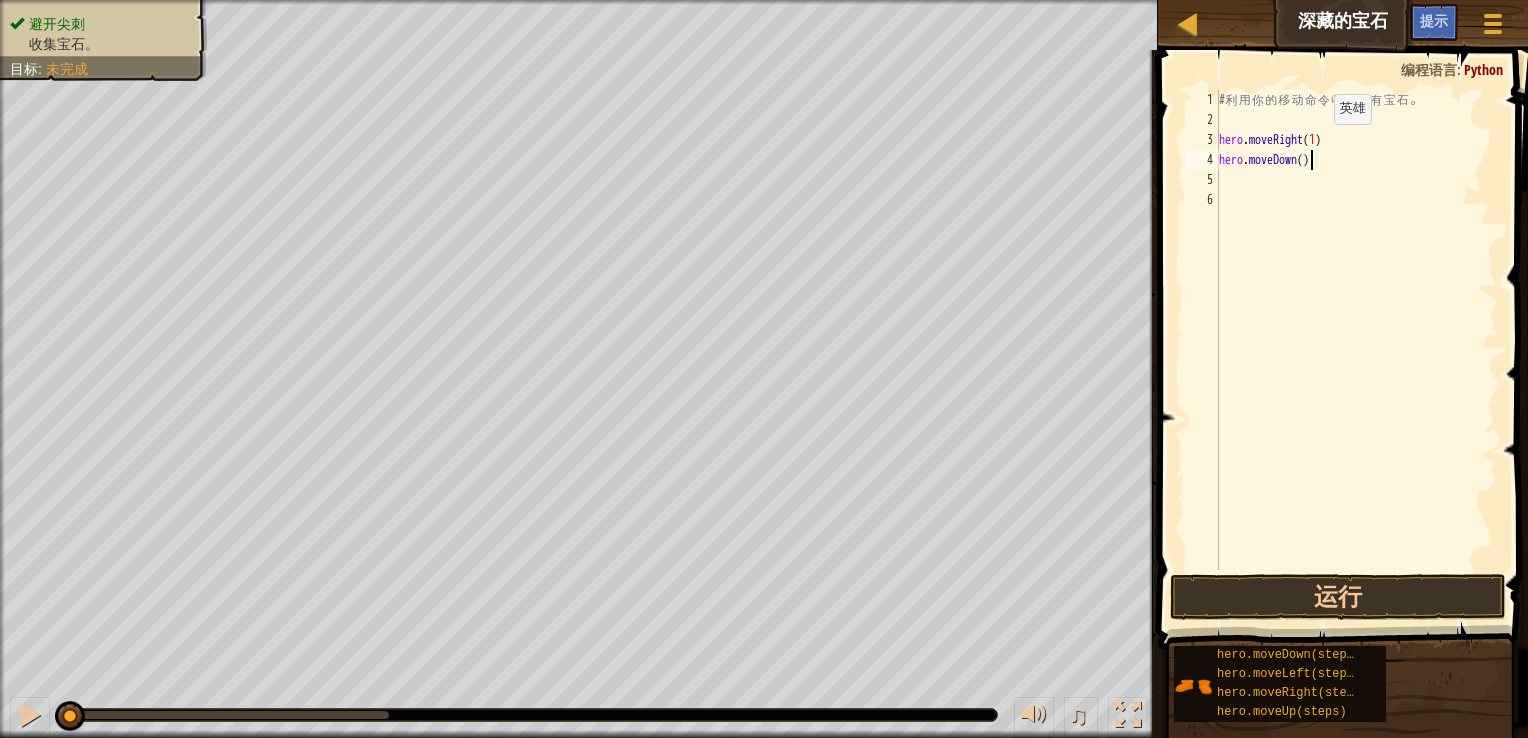 type on "hero.moveDown(1)" 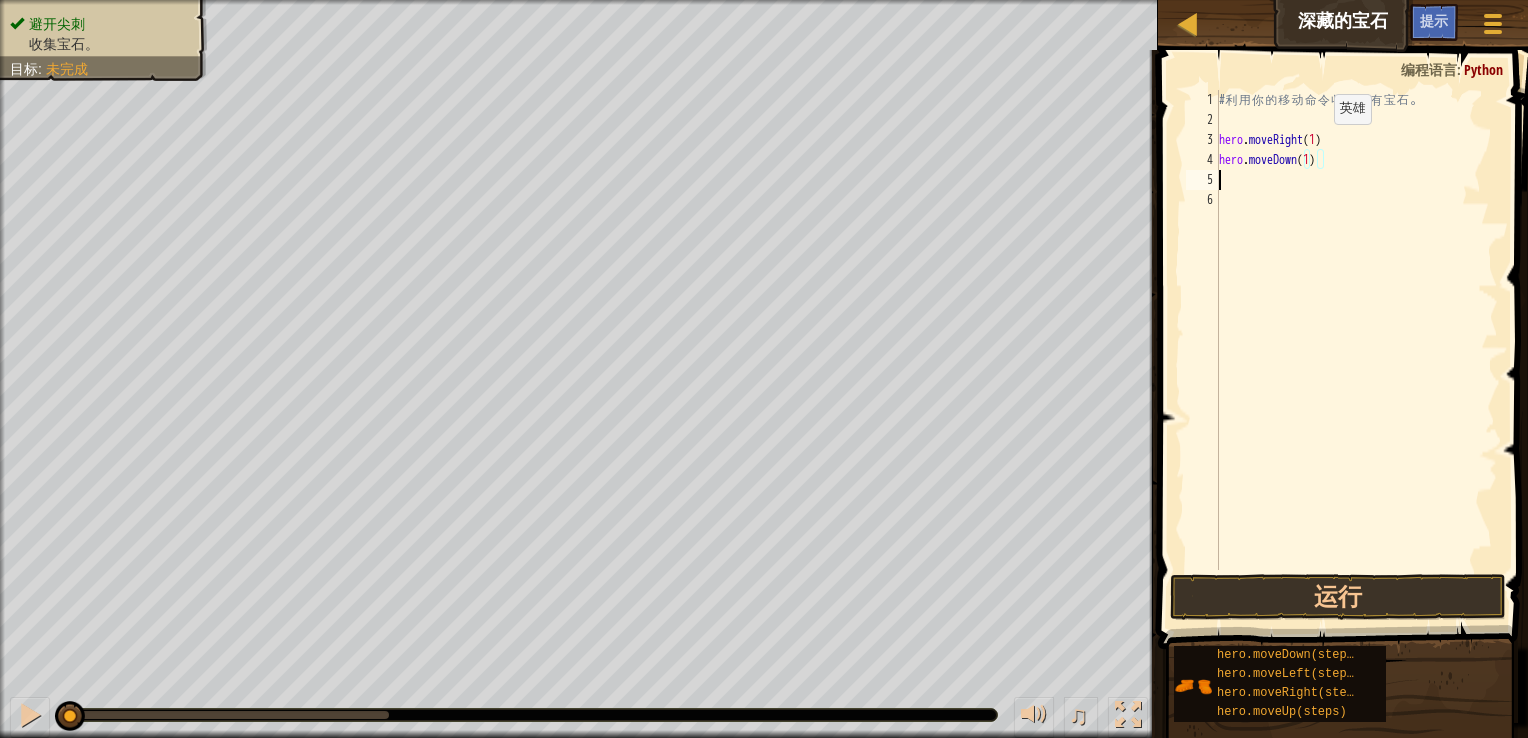 scroll, scrollTop: 9, scrollLeft: 0, axis: vertical 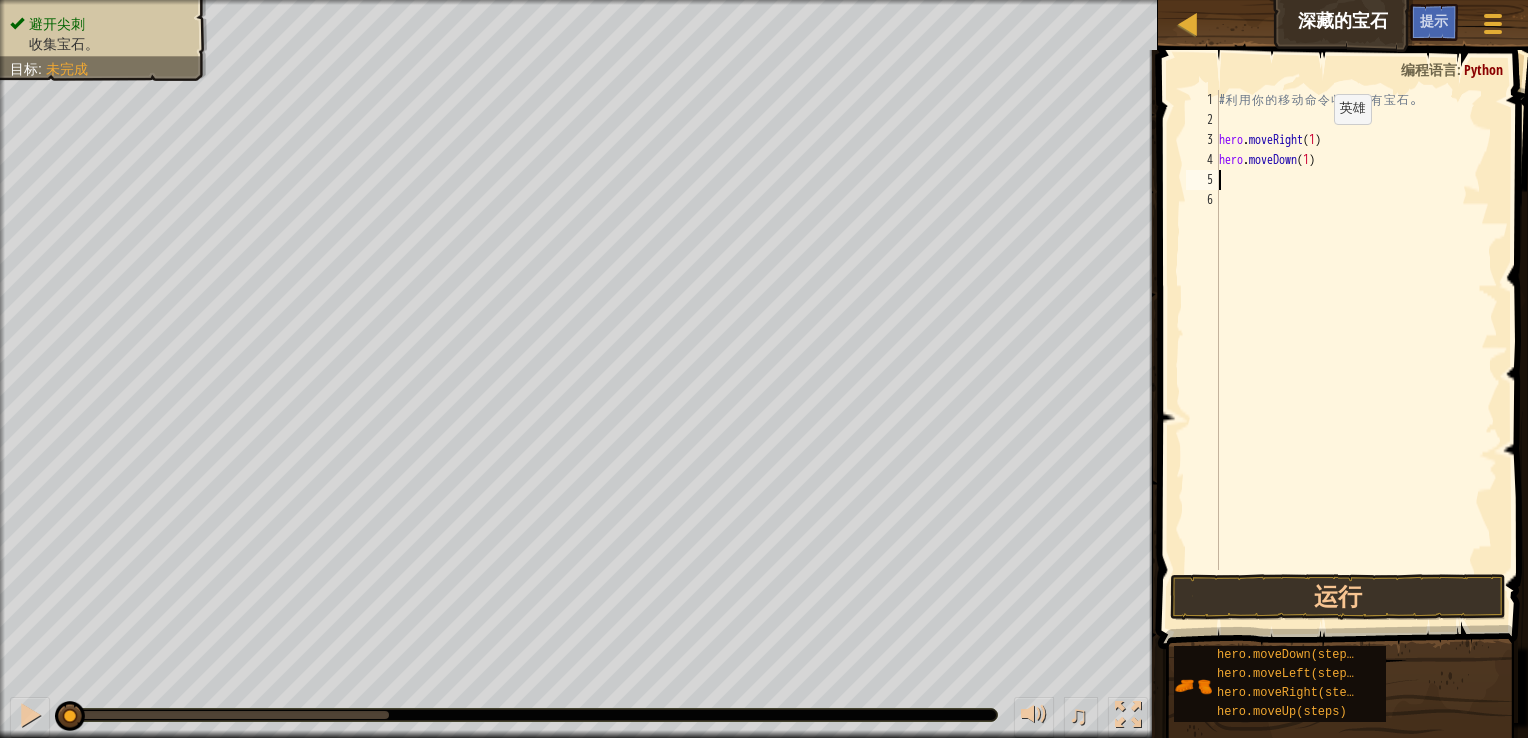 type on "he" 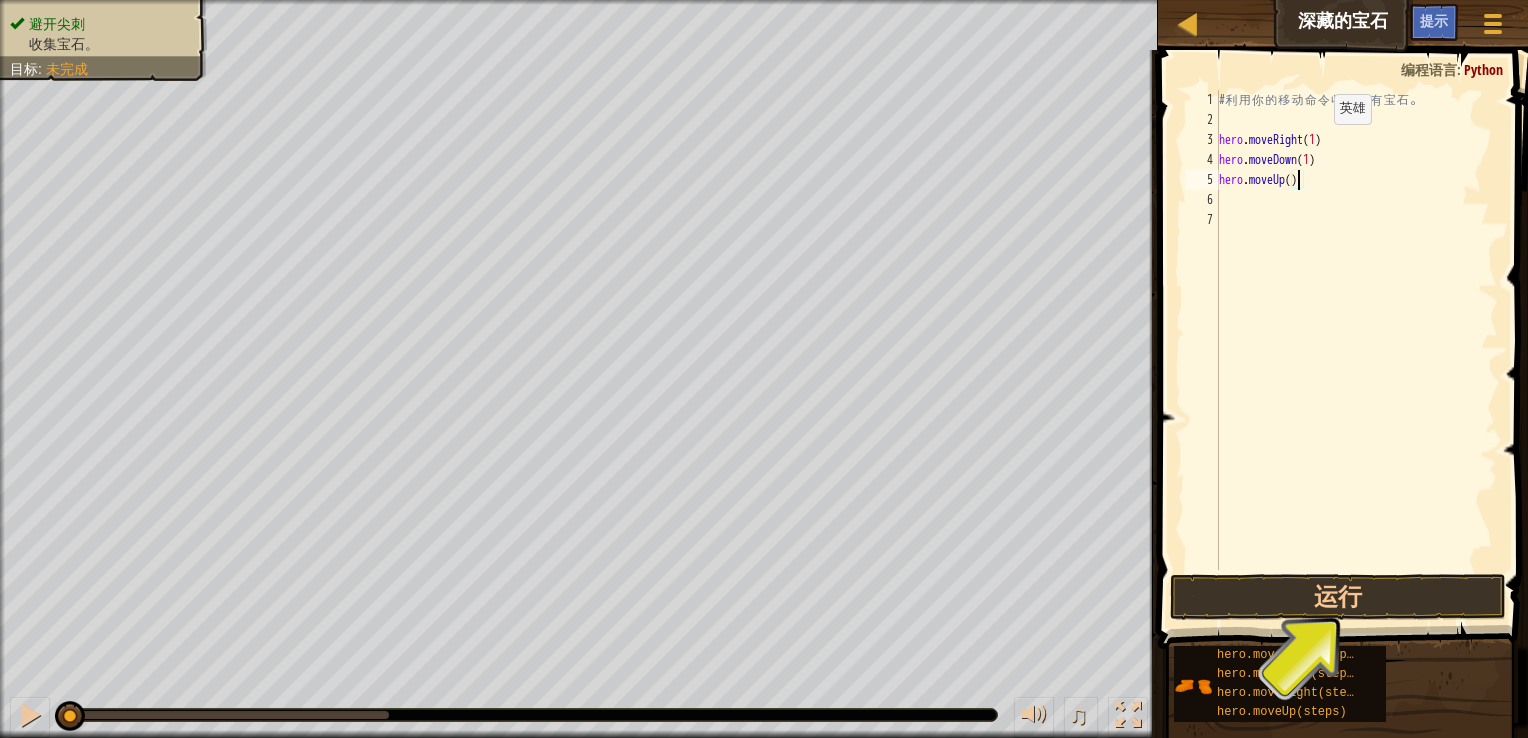 scroll, scrollTop: 9, scrollLeft: 6, axis: both 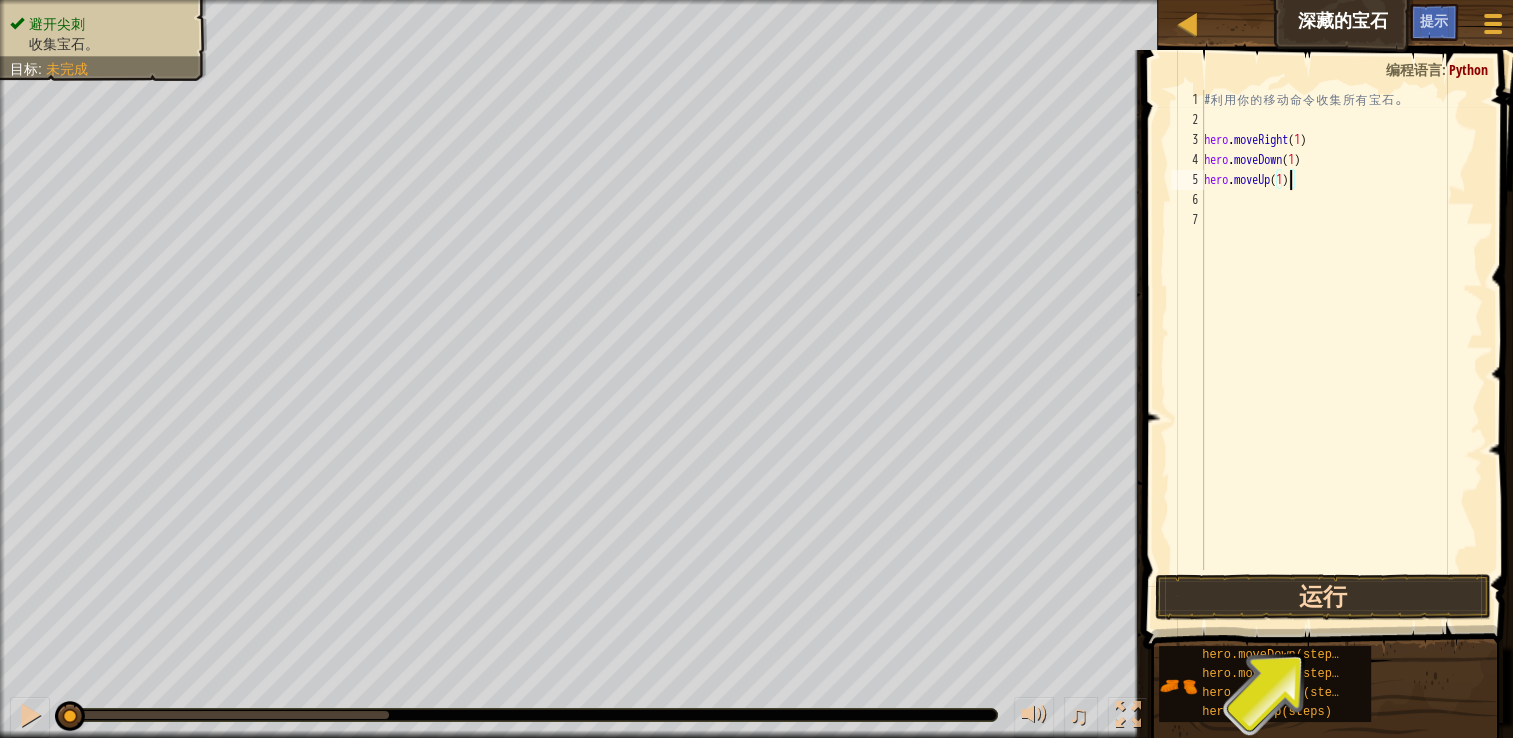 type on "hero.moveUp(1)" 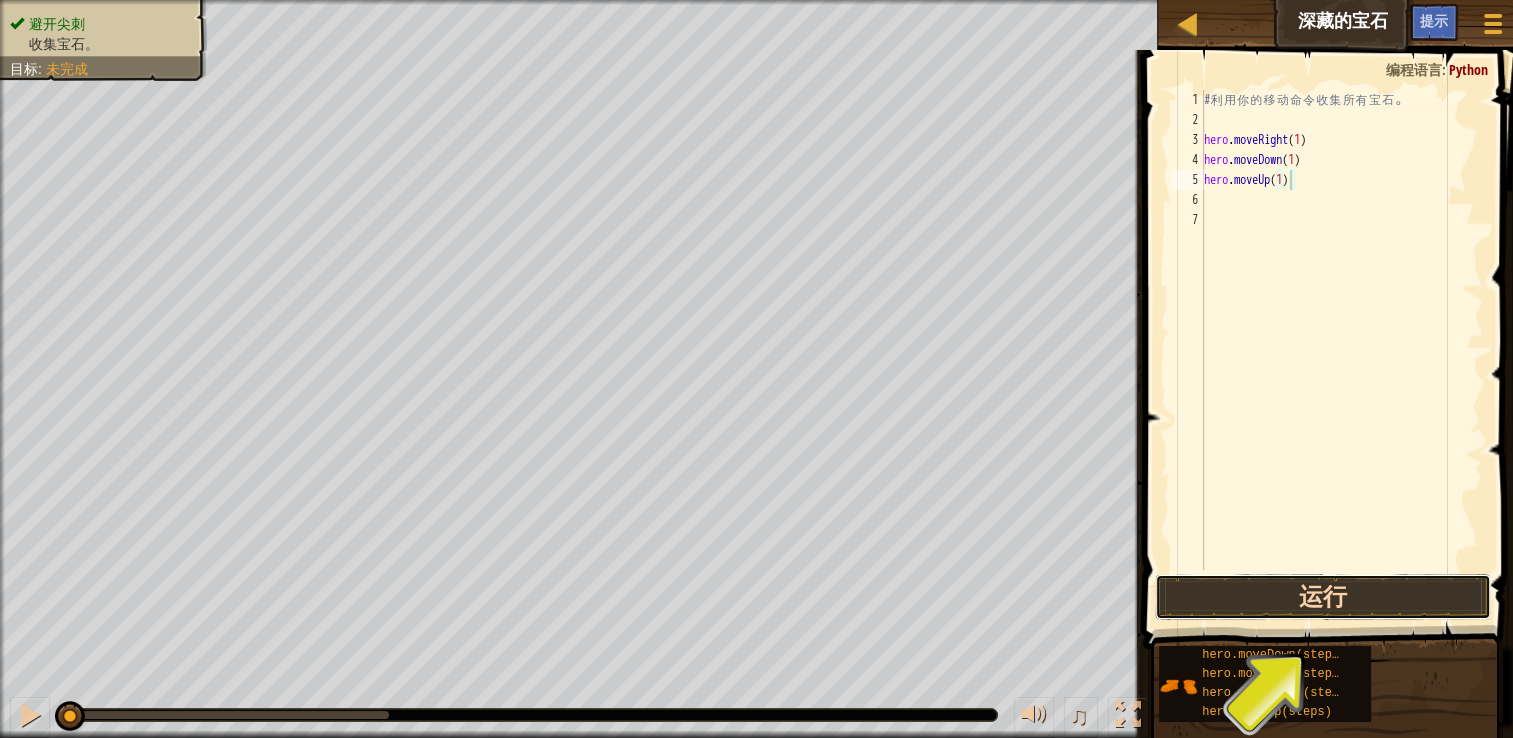 click on "运行" at bounding box center [1323, 597] 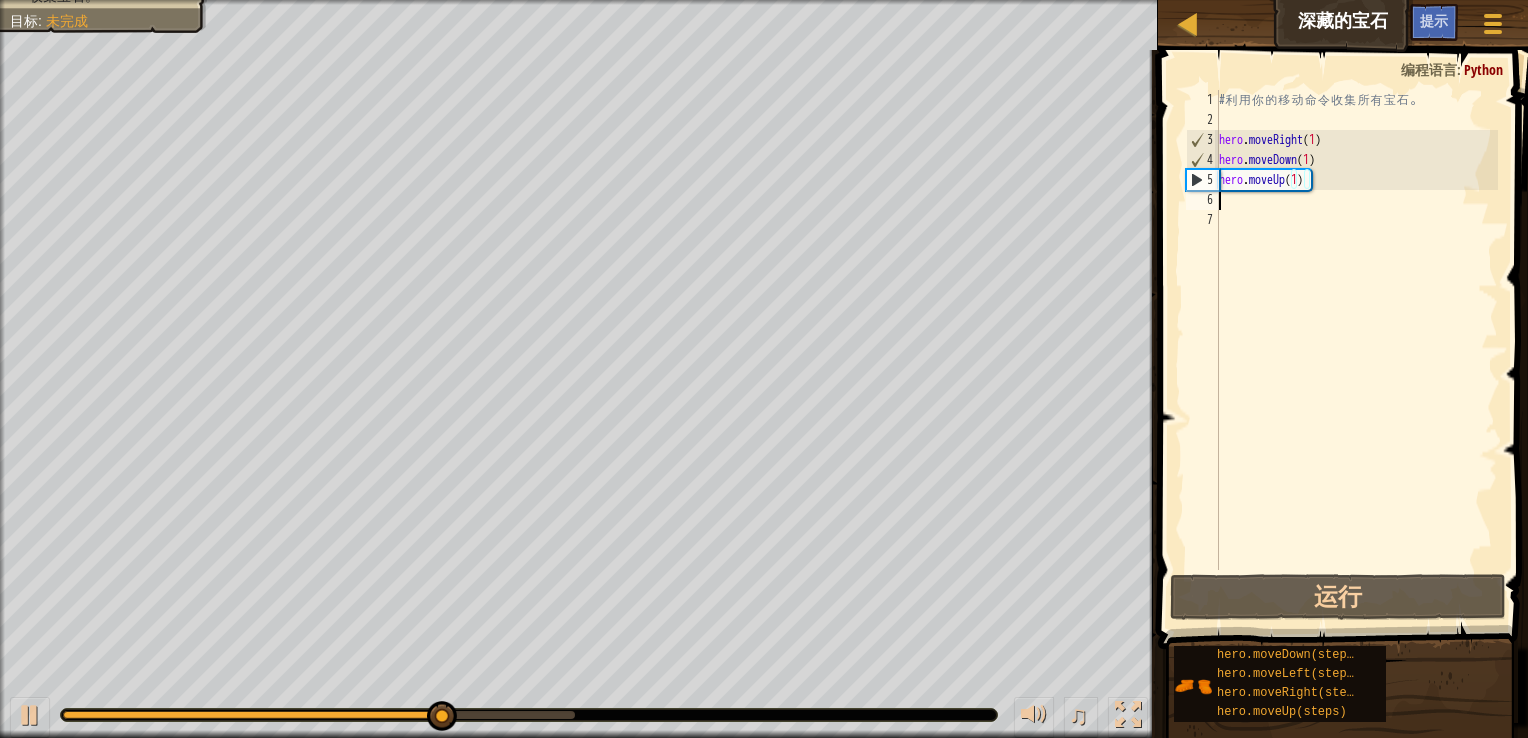 scroll, scrollTop: 9, scrollLeft: 0, axis: vertical 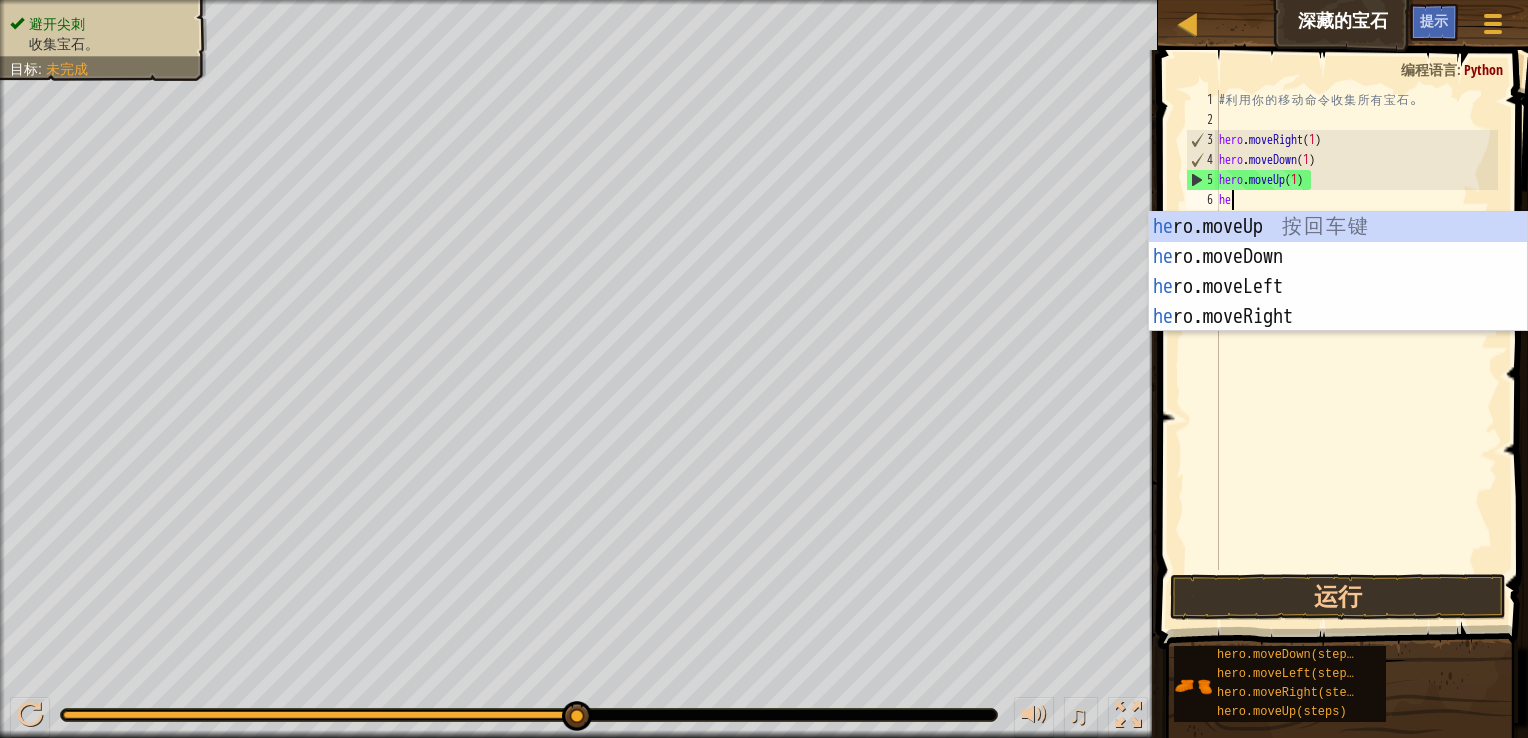 type on "her" 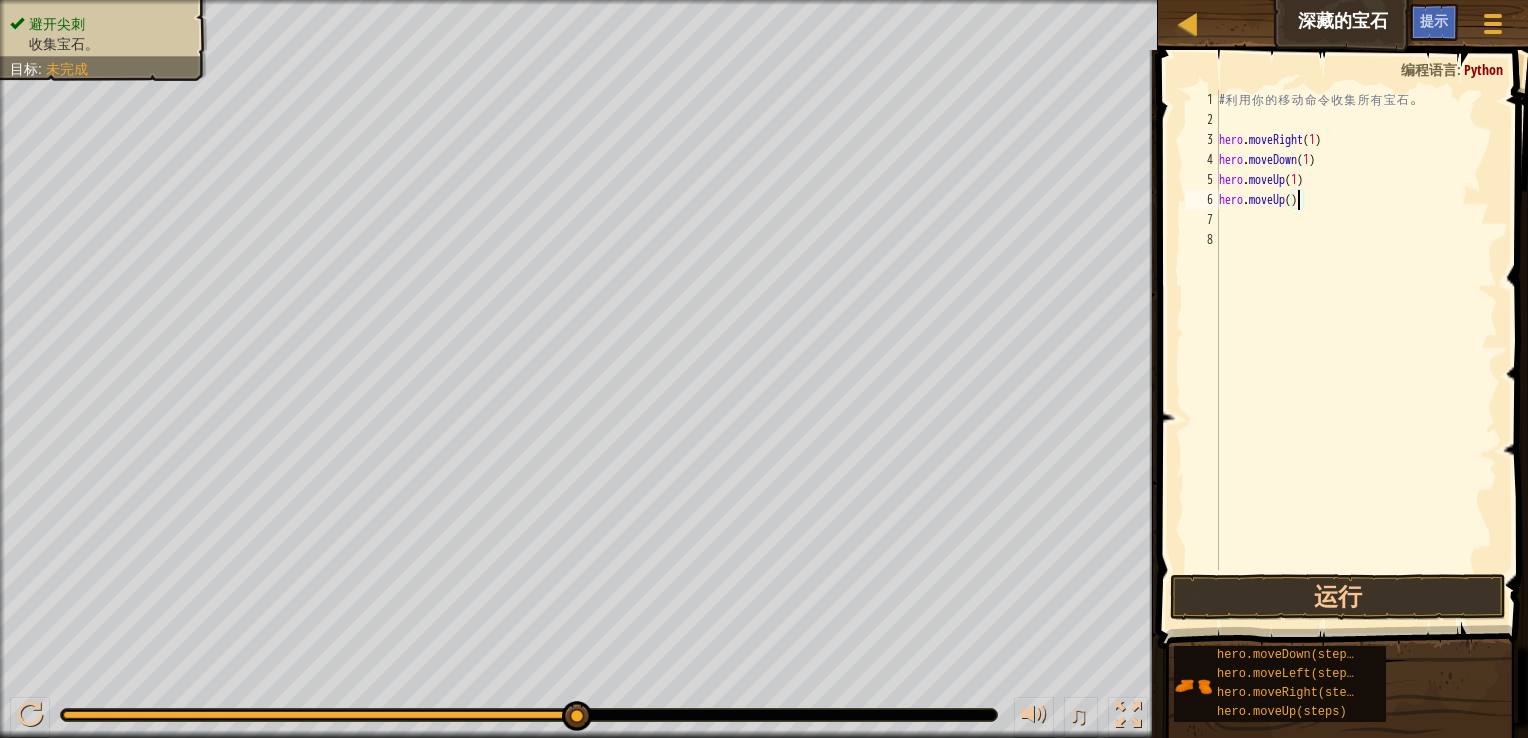 type on "hero.moveUp(1)" 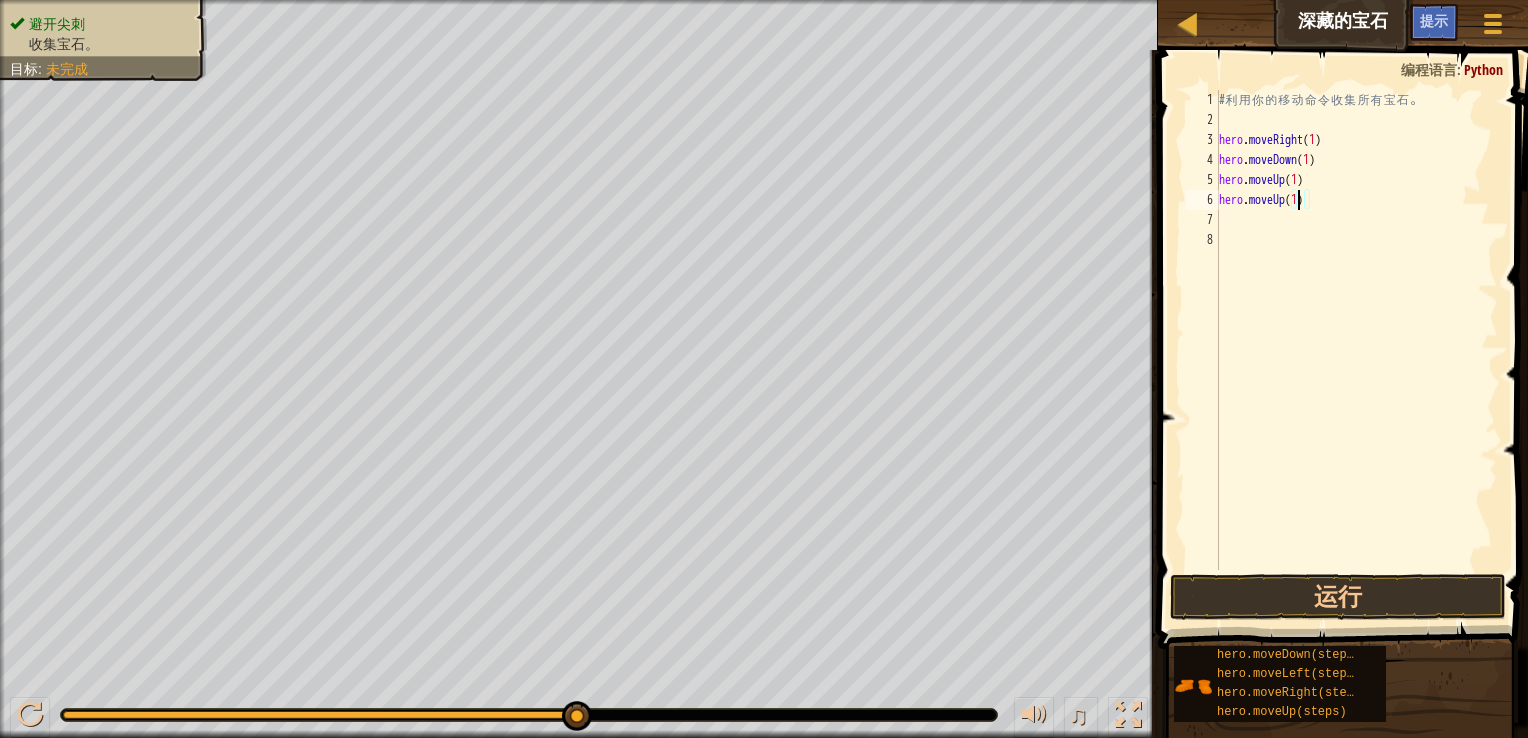 scroll, scrollTop: 9, scrollLeft: 0, axis: vertical 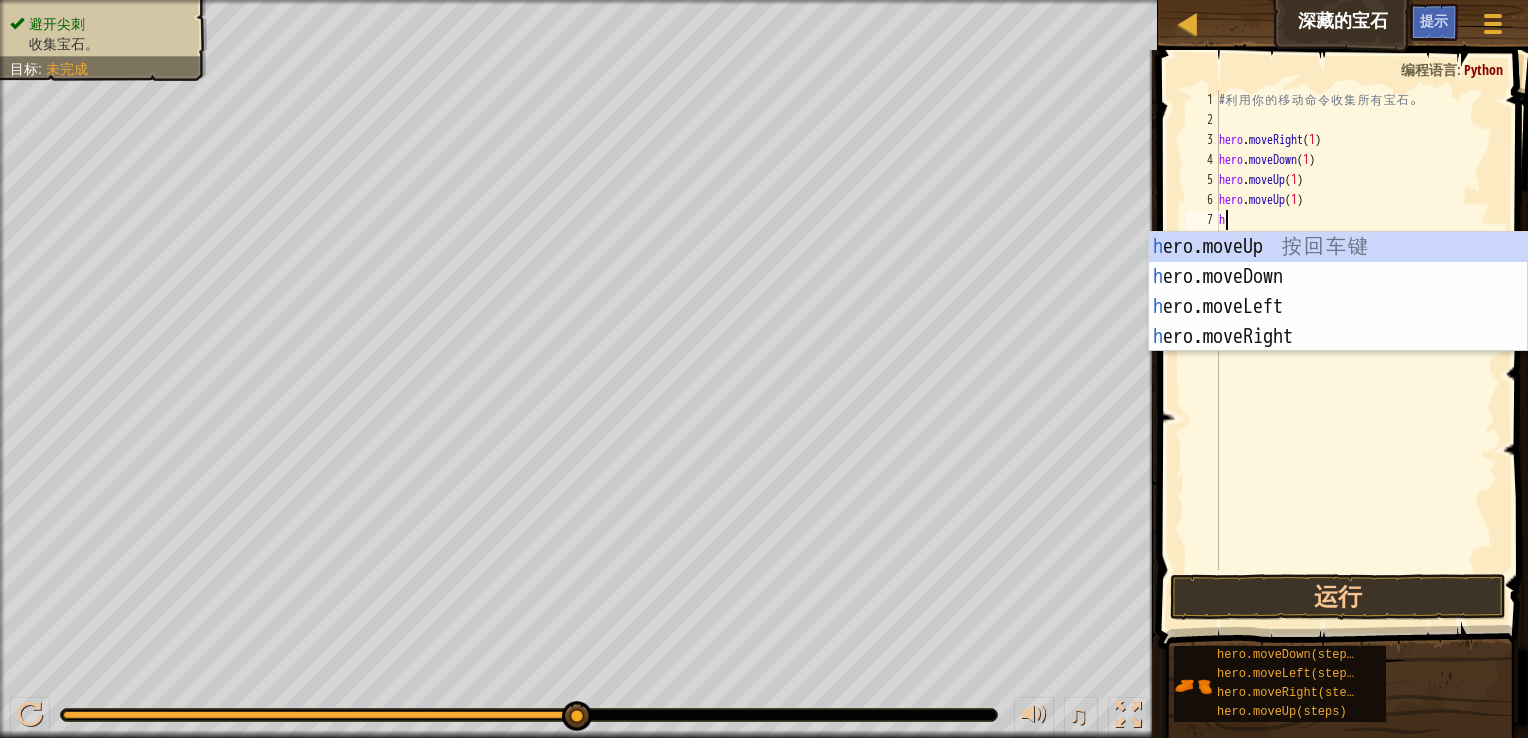 type on "he" 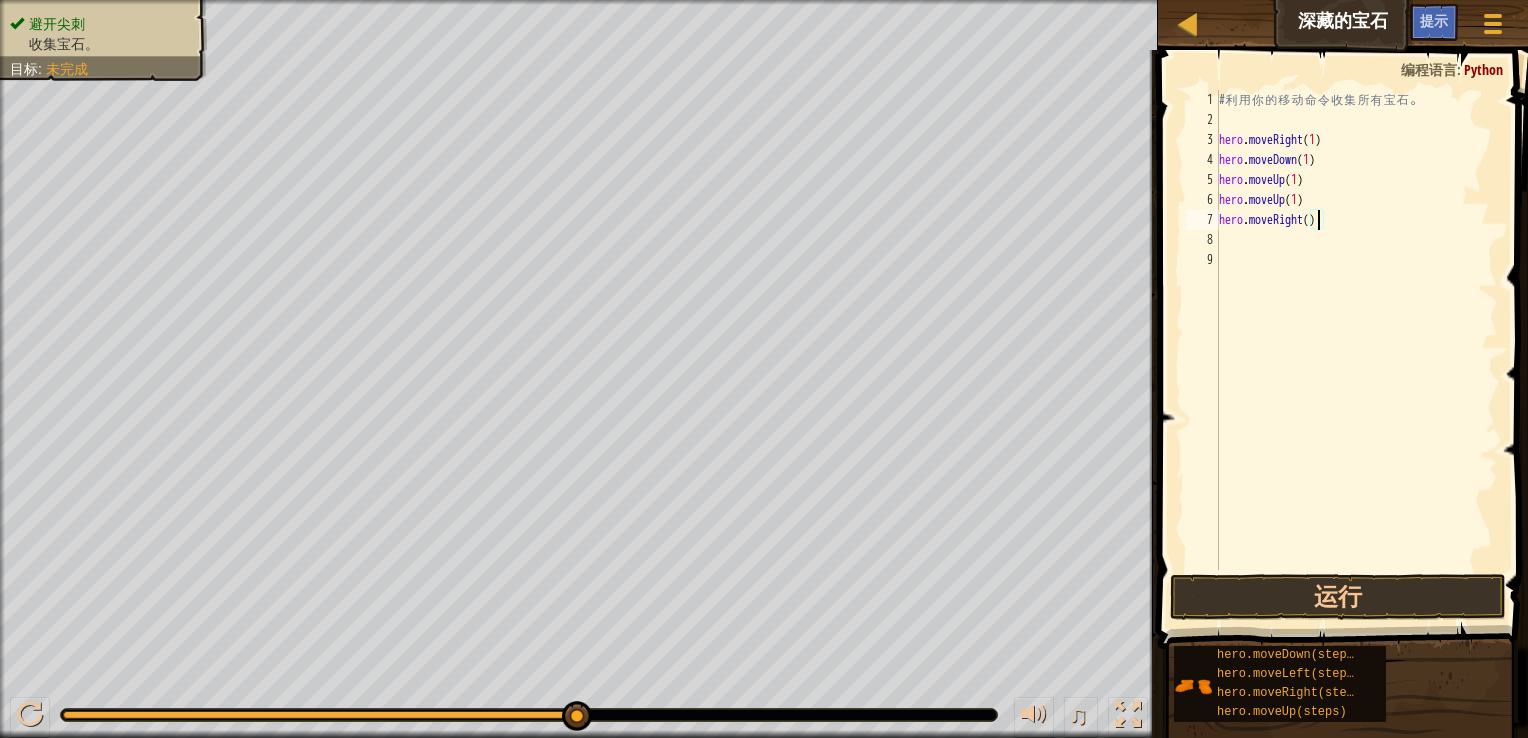 type on "hero.moveRight(1)" 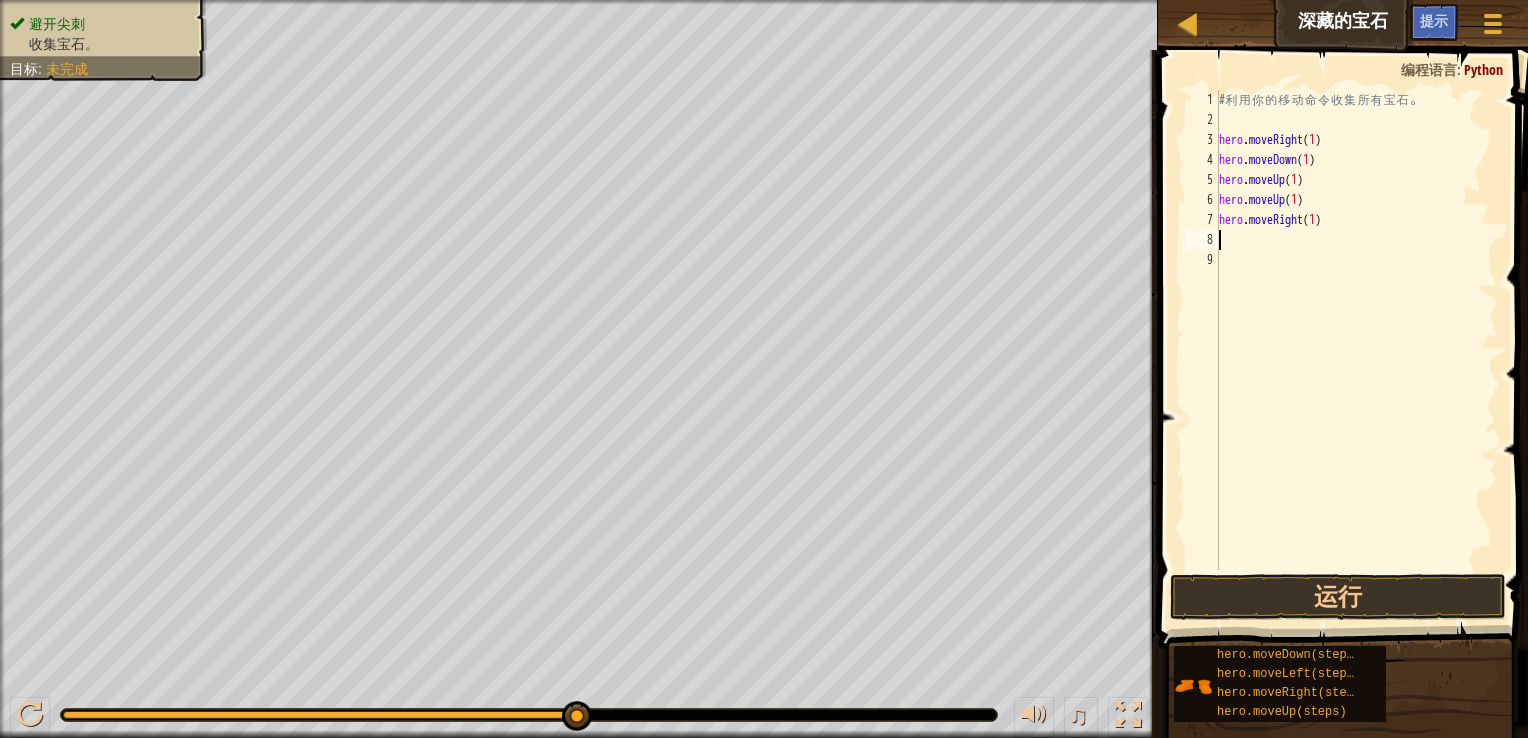 scroll, scrollTop: 9, scrollLeft: 0, axis: vertical 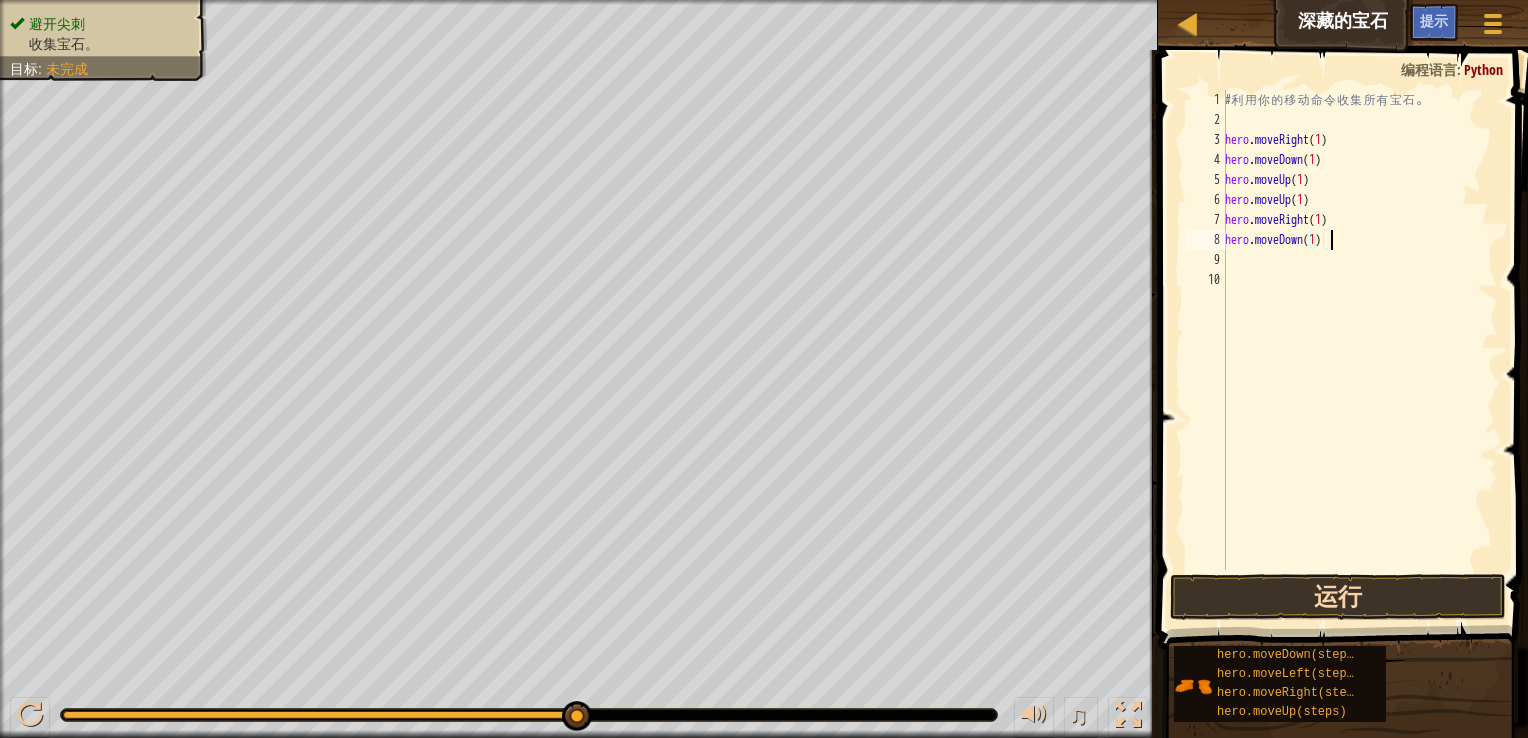 type on "hero.moveDown(1)" 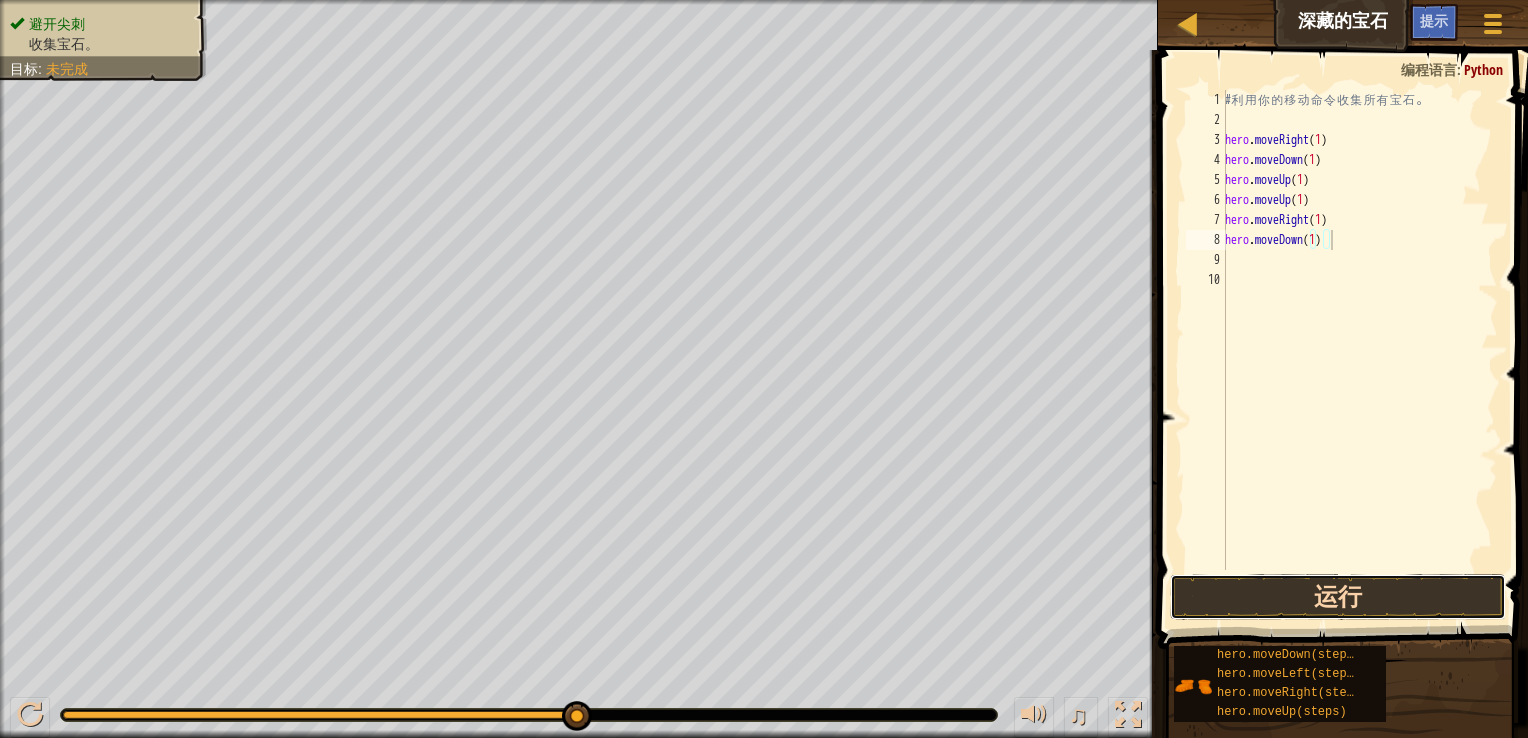 click on "运行" at bounding box center [1338, 597] 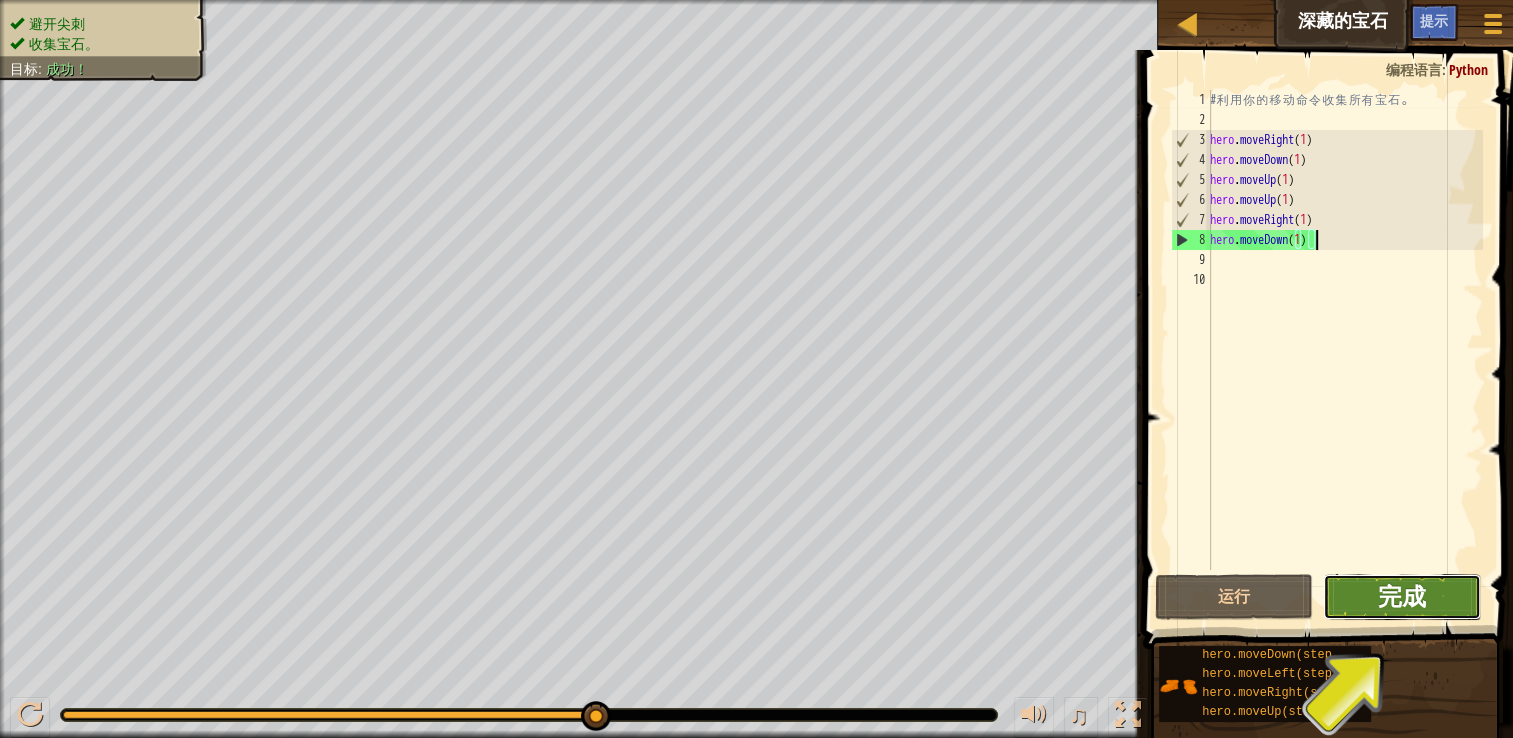 click on "完成" at bounding box center [1402, 596] 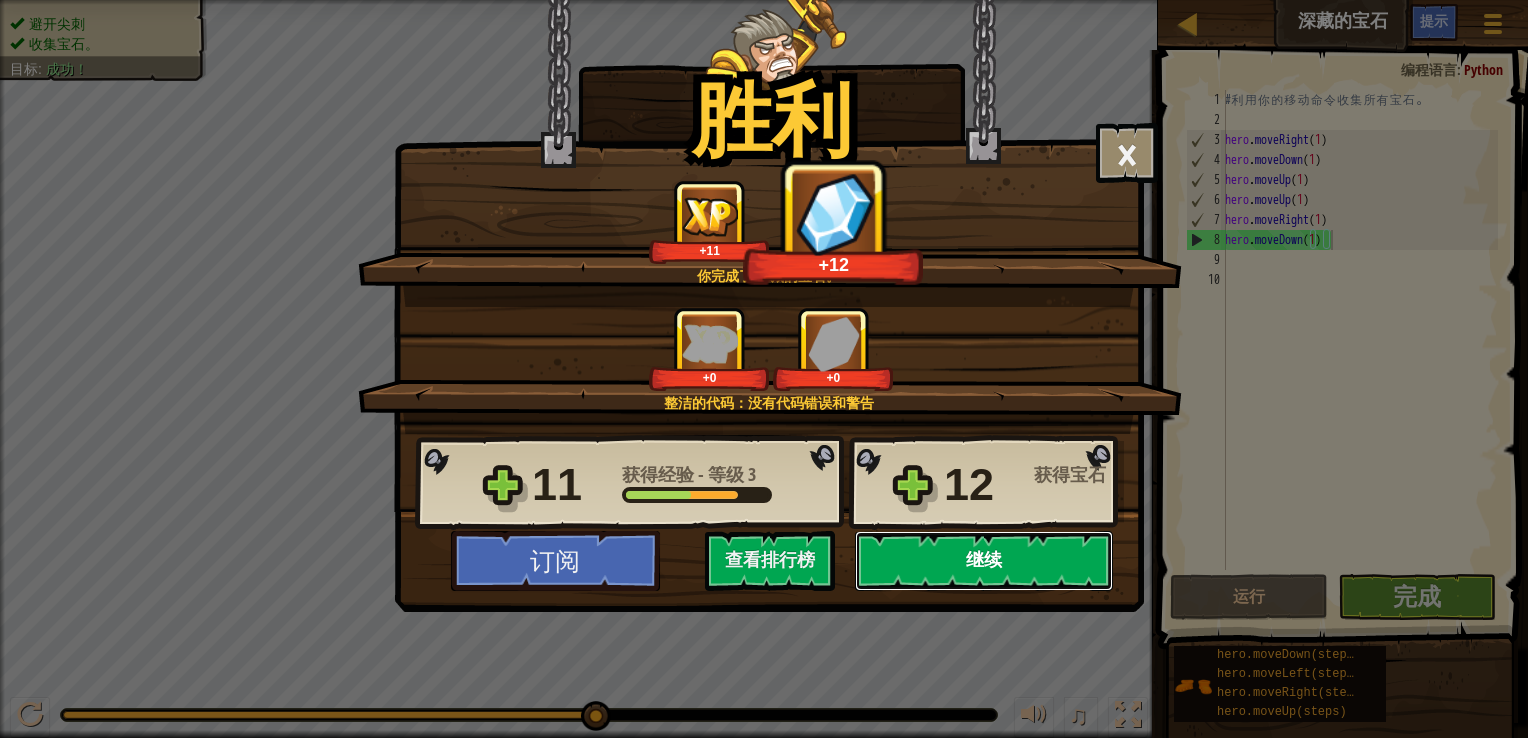 click on "继续" at bounding box center [984, 561] 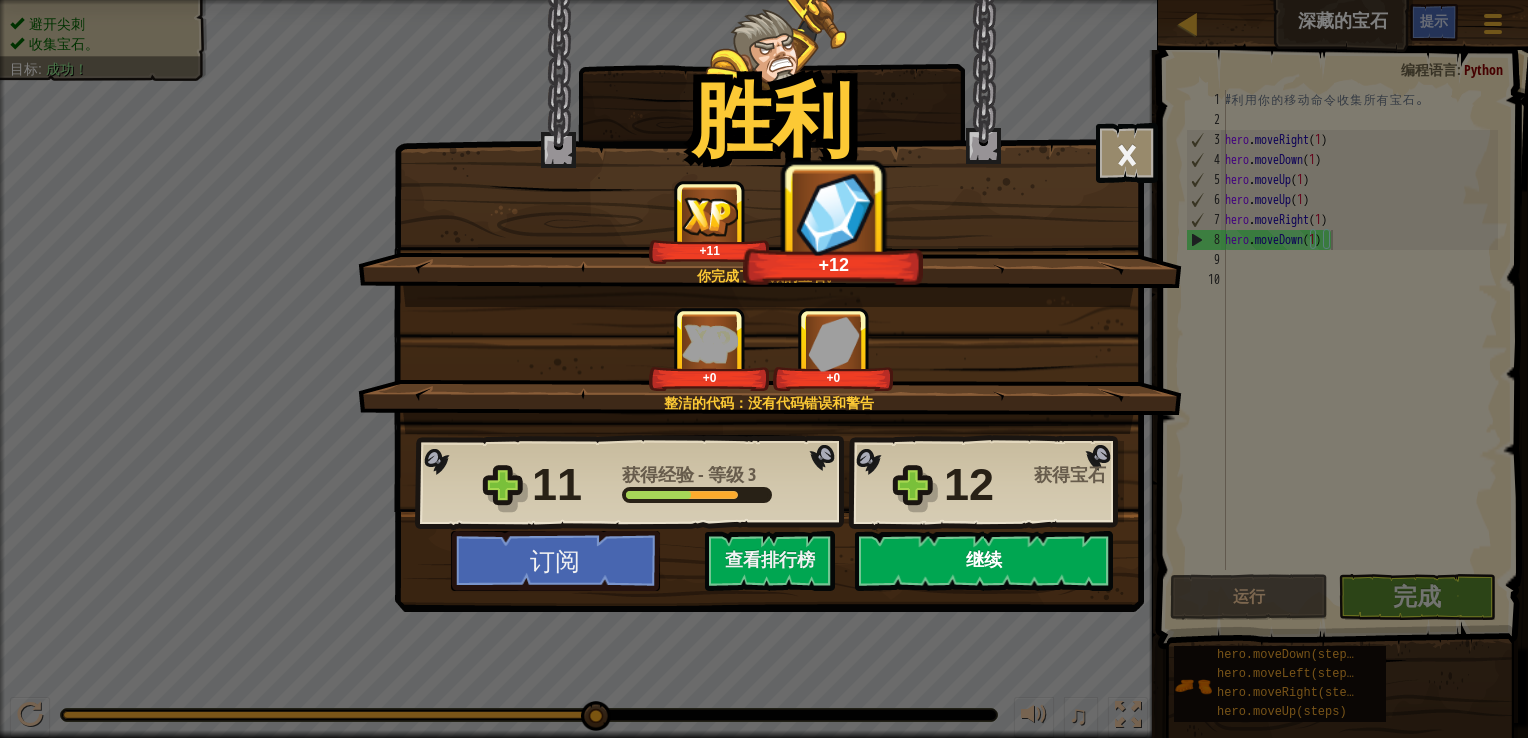 select on "zh-HANS" 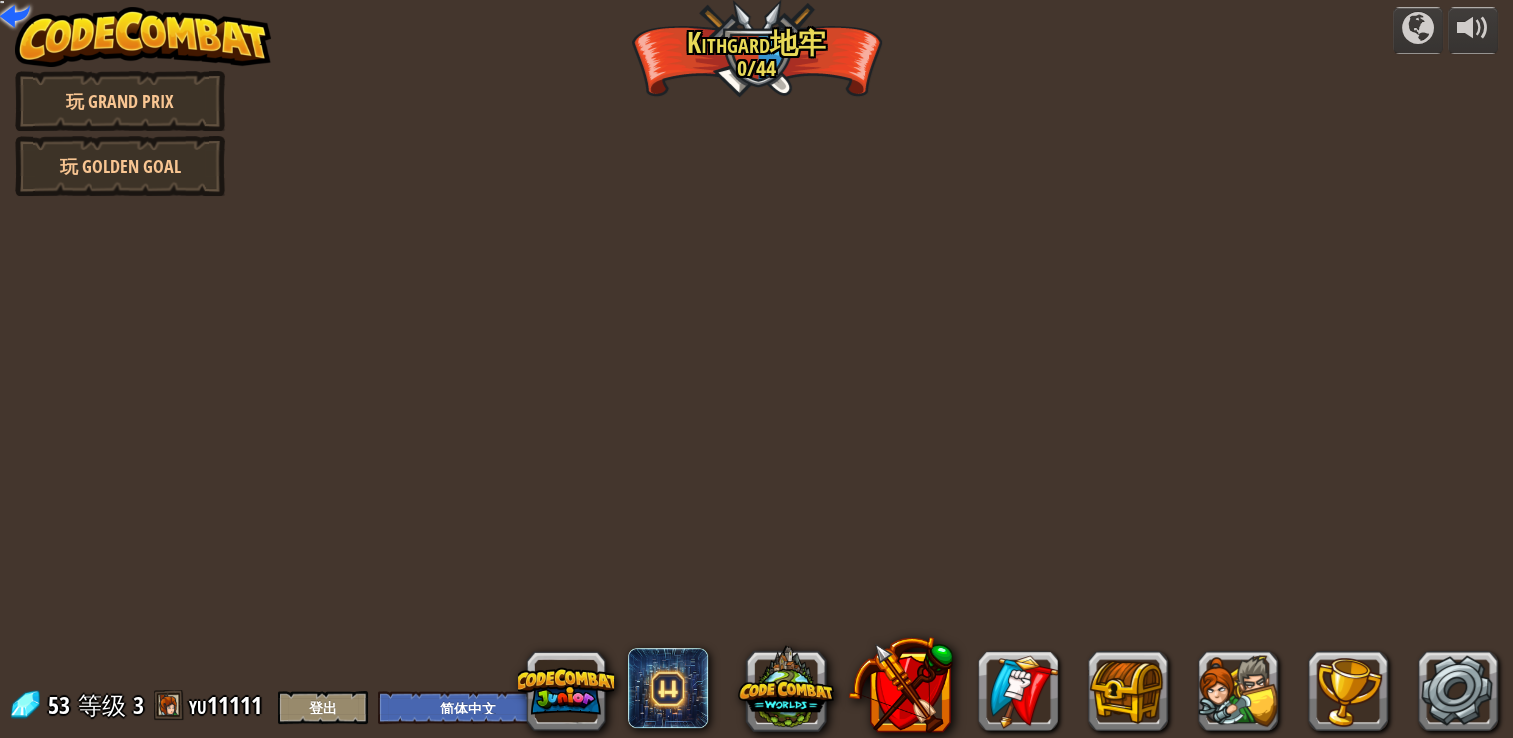select on "zh-HANS" 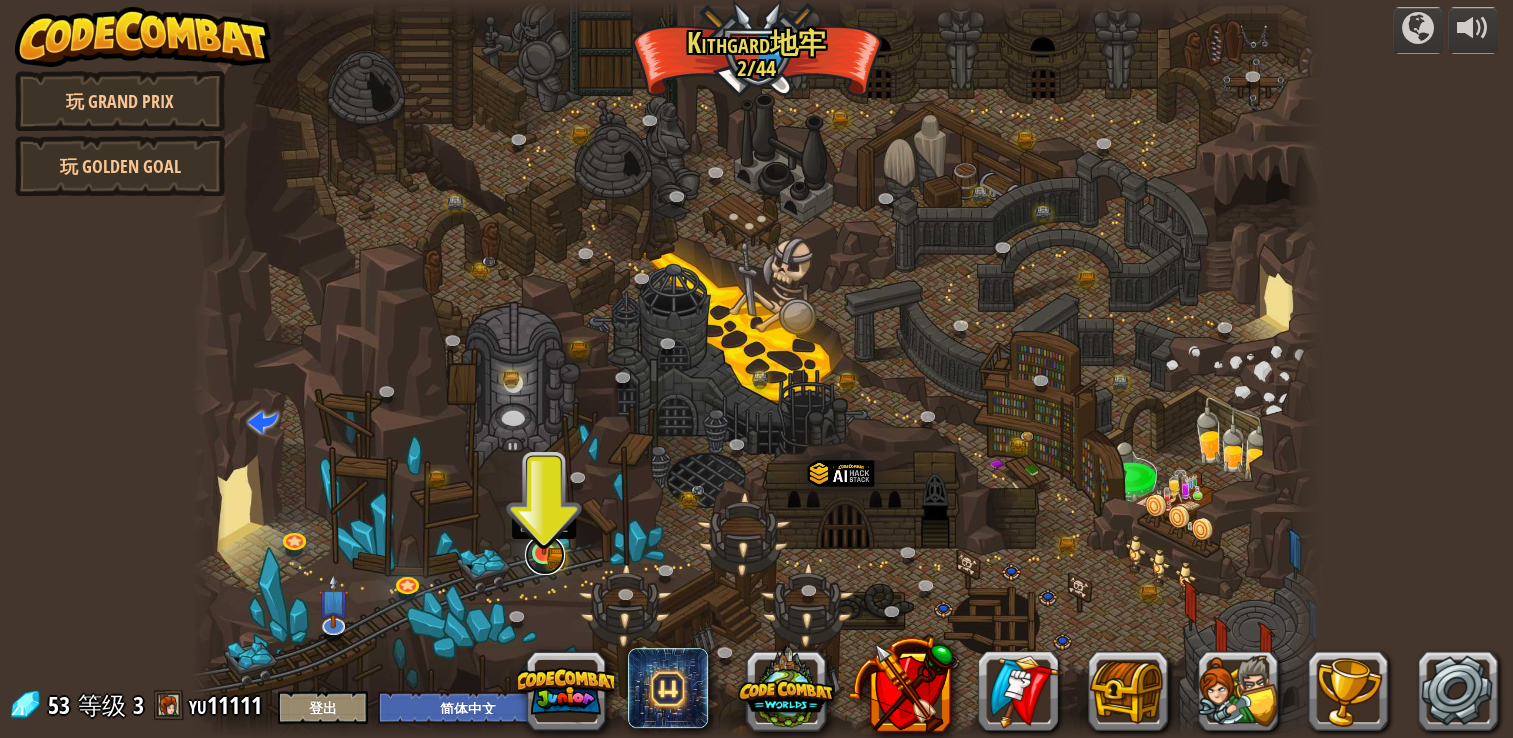 click at bounding box center (545, 555) 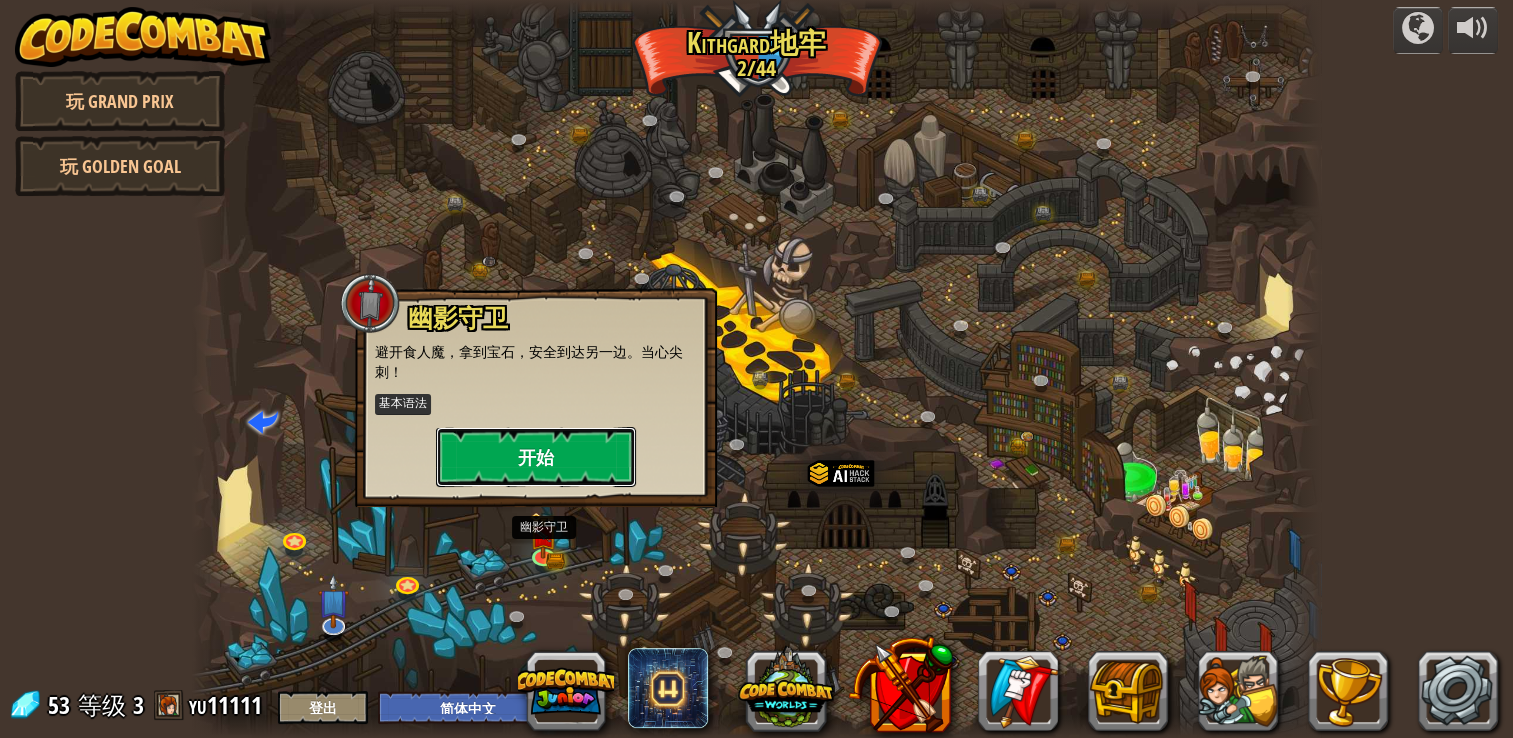 click on "开始" at bounding box center [536, 457] 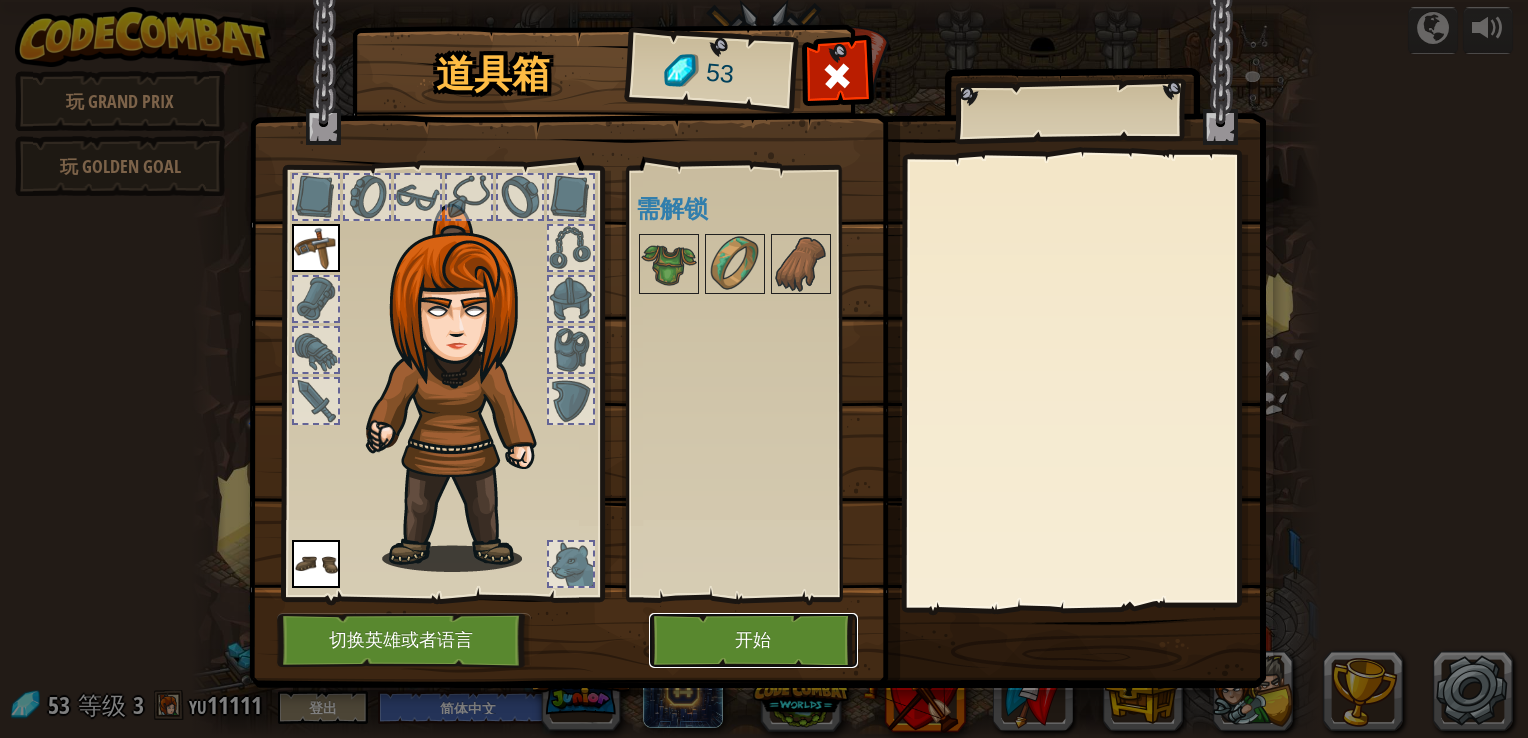 click on "开始" at bounding box center [753, 640] 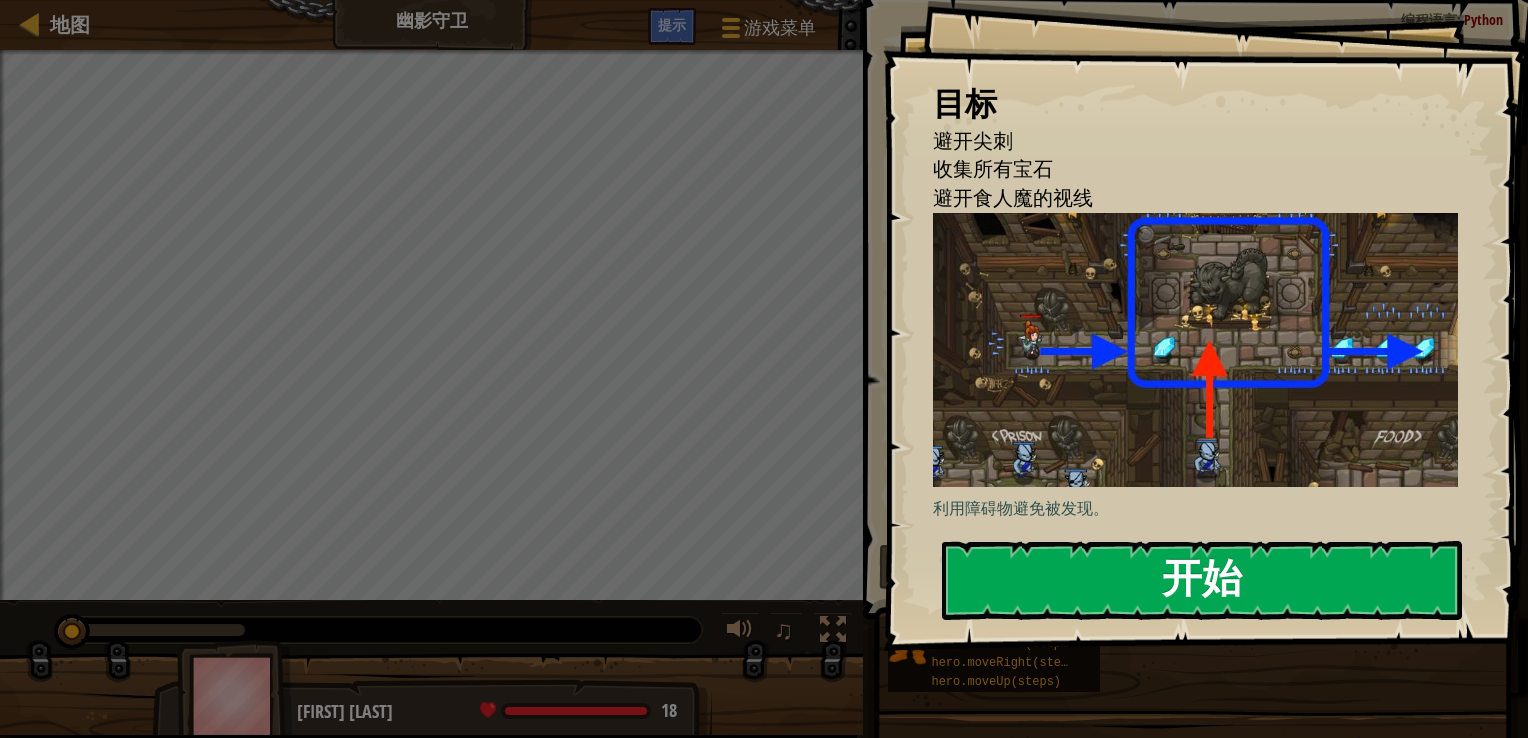 click on "开始" at bounding box center (1202, 580) 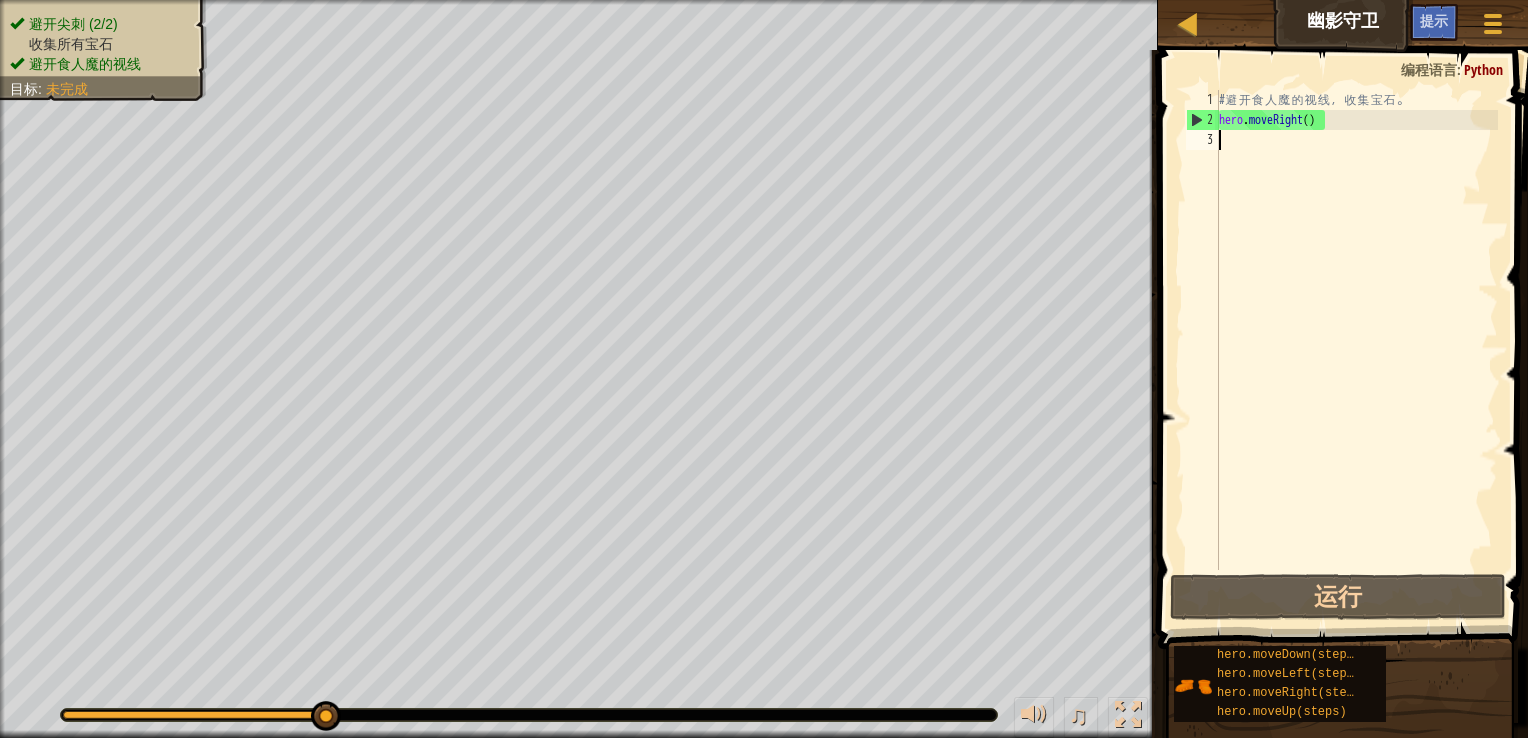 click on "#  避 开 食 人 魔 的 视 线 ， 收 集 宝 石 。 hero . moveRight ( )" at bounding box center [1356, 350] 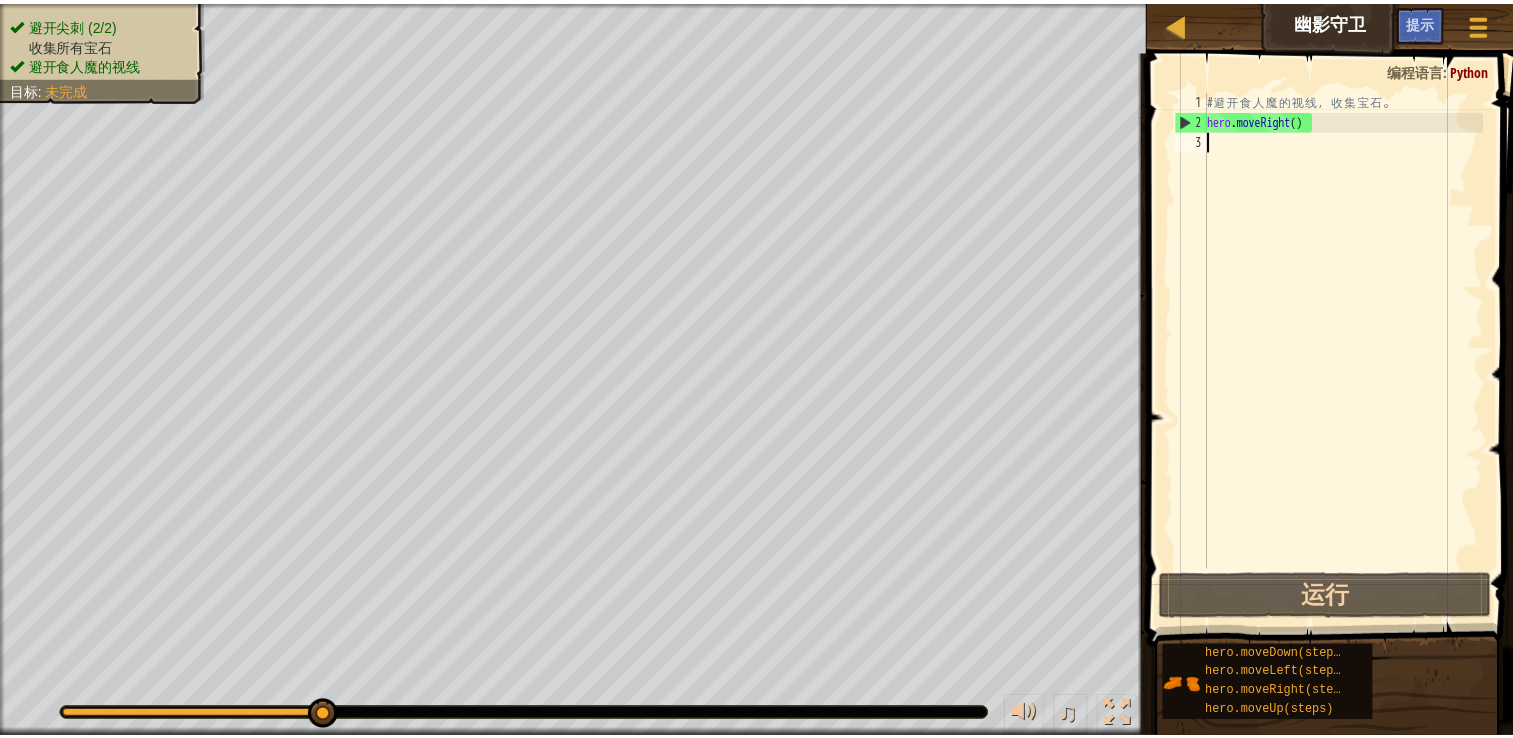 scroll, scrollTop: 9, scrollLeft: 0, axis: vertical 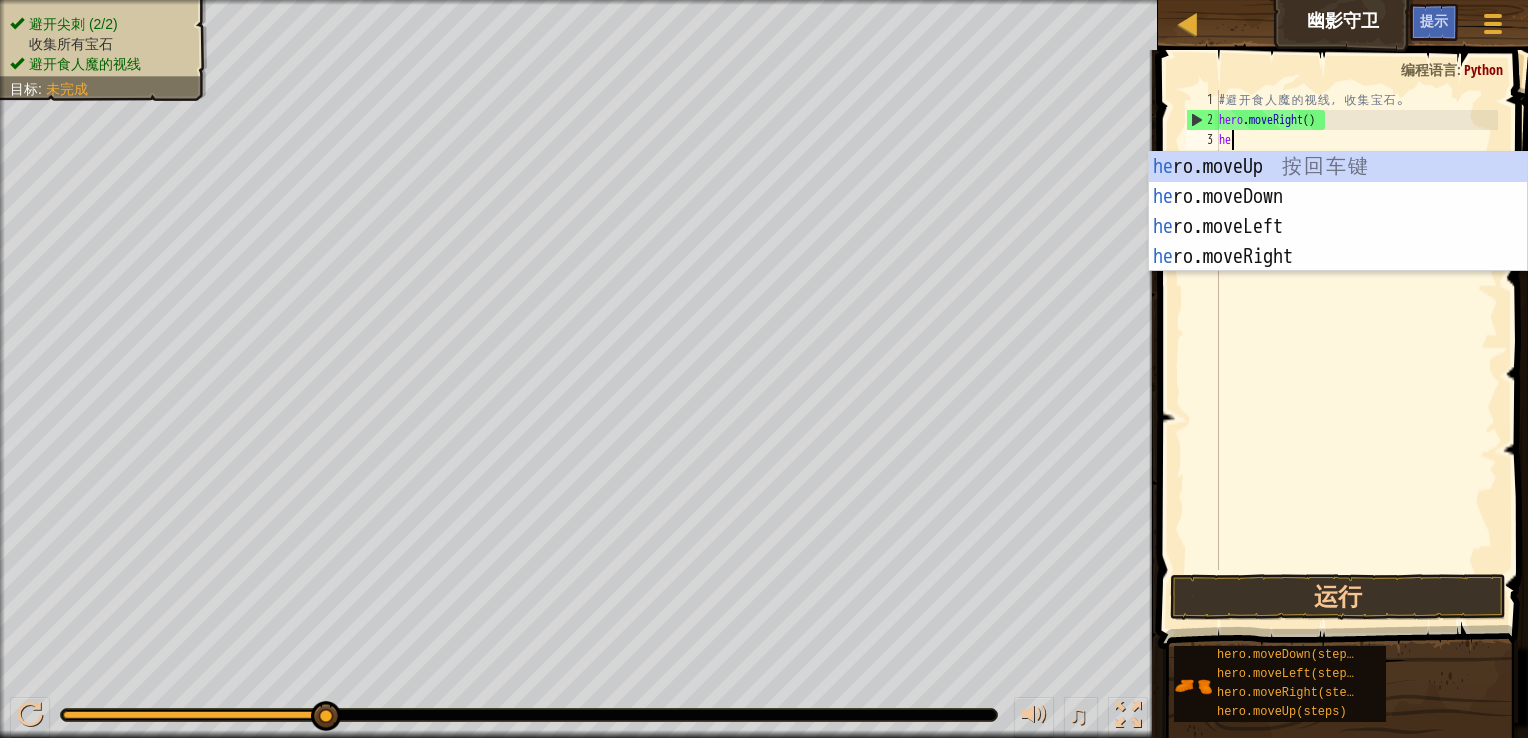 type on "her" 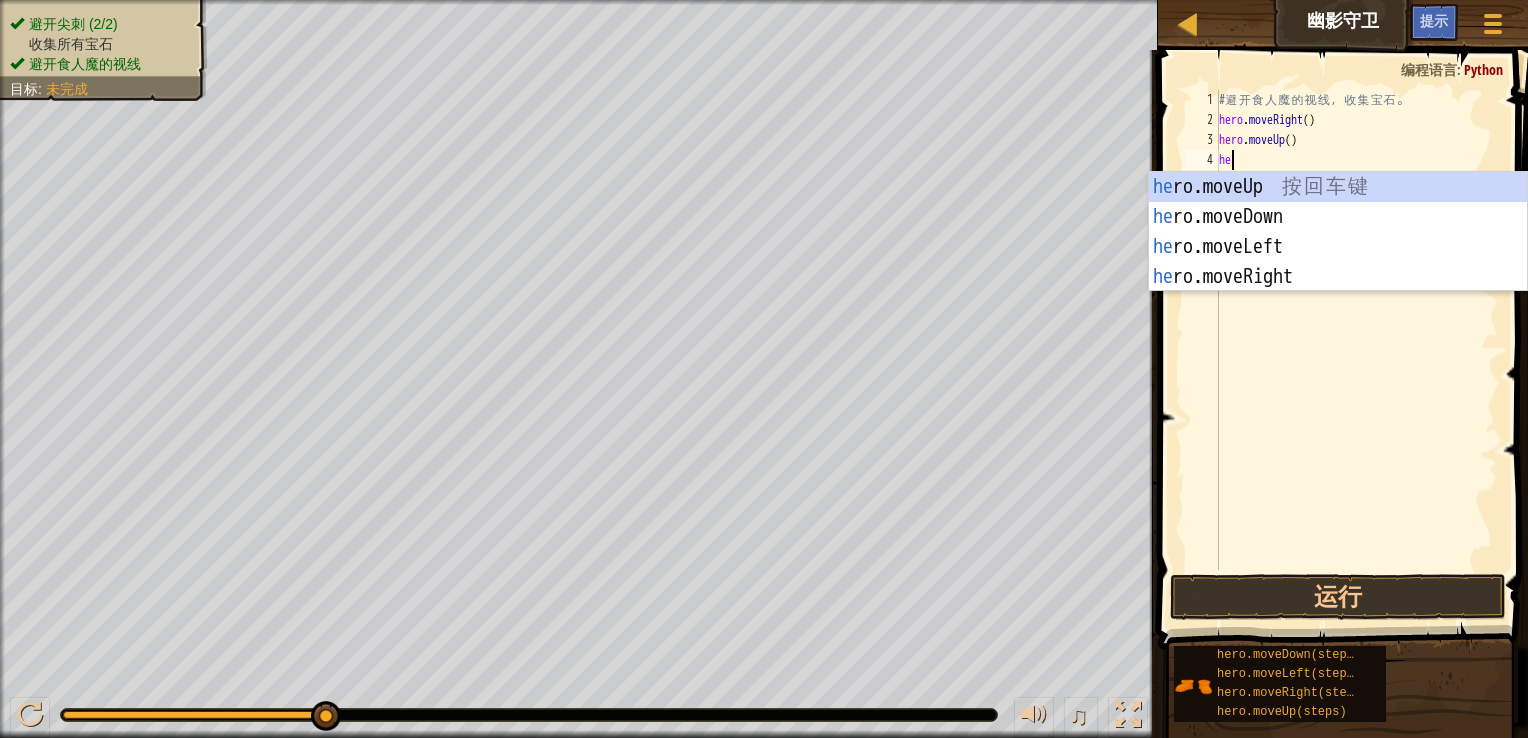 type on "her" 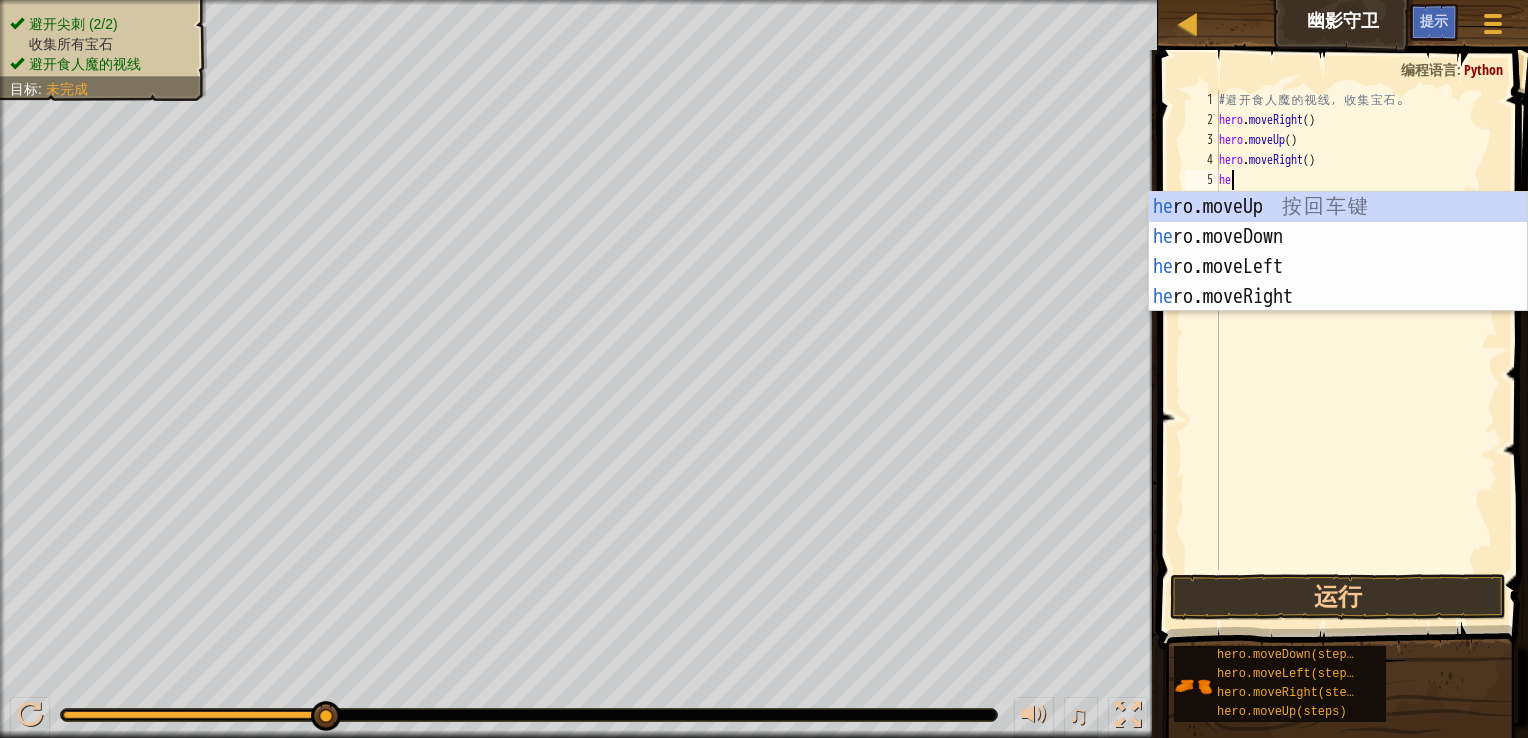 type on "her" 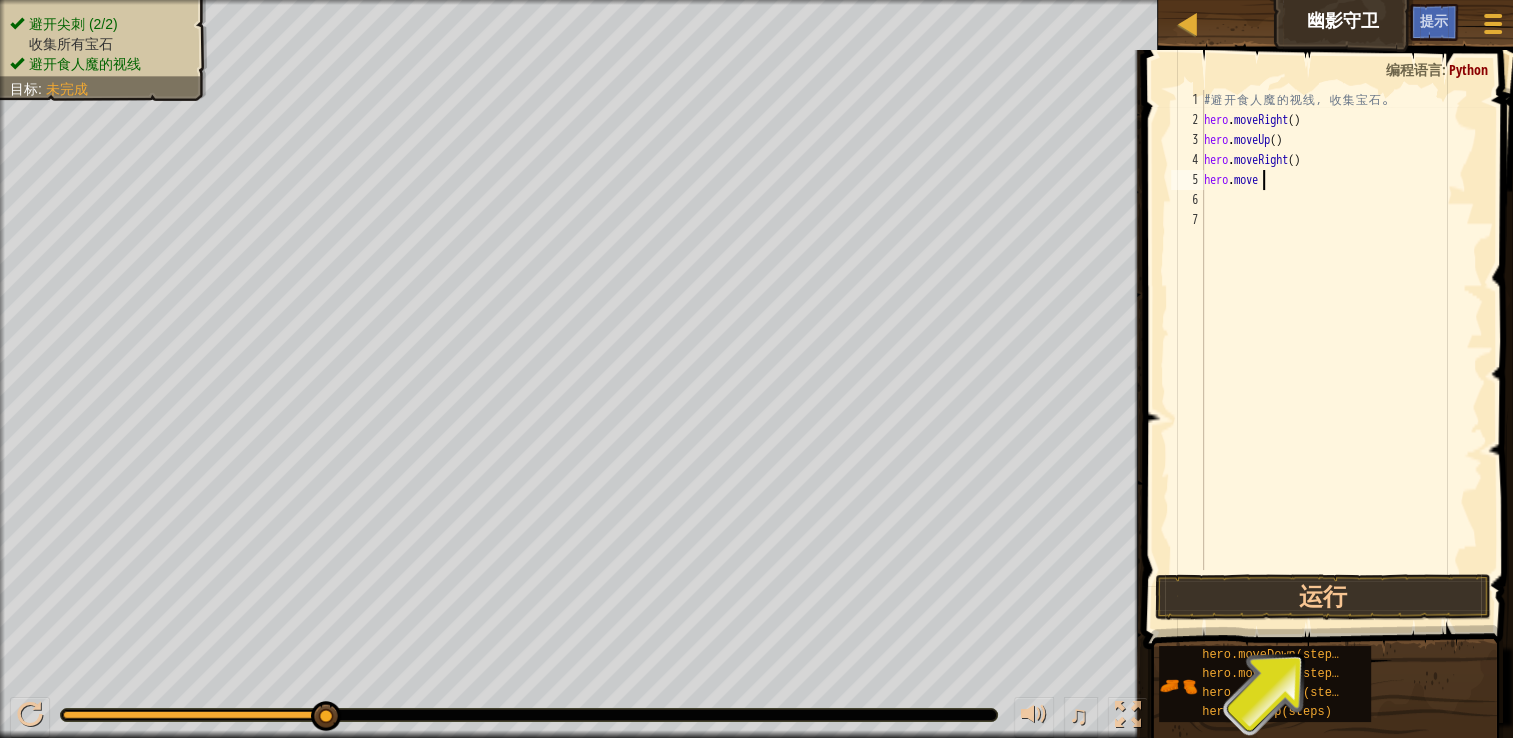 type on "hero.moved" 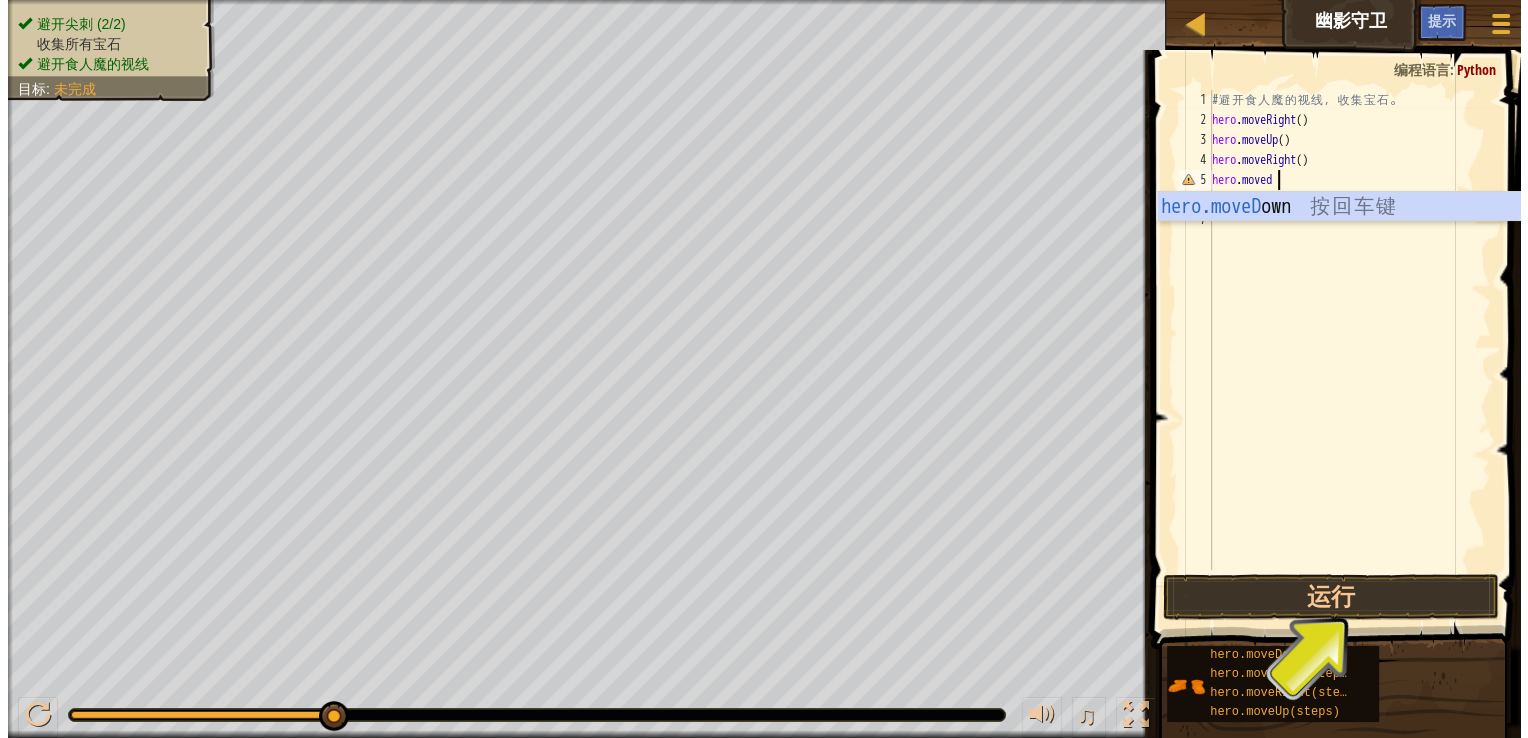 scroll, scrollTop: 9, scrollLeft: 0, axis: vertical 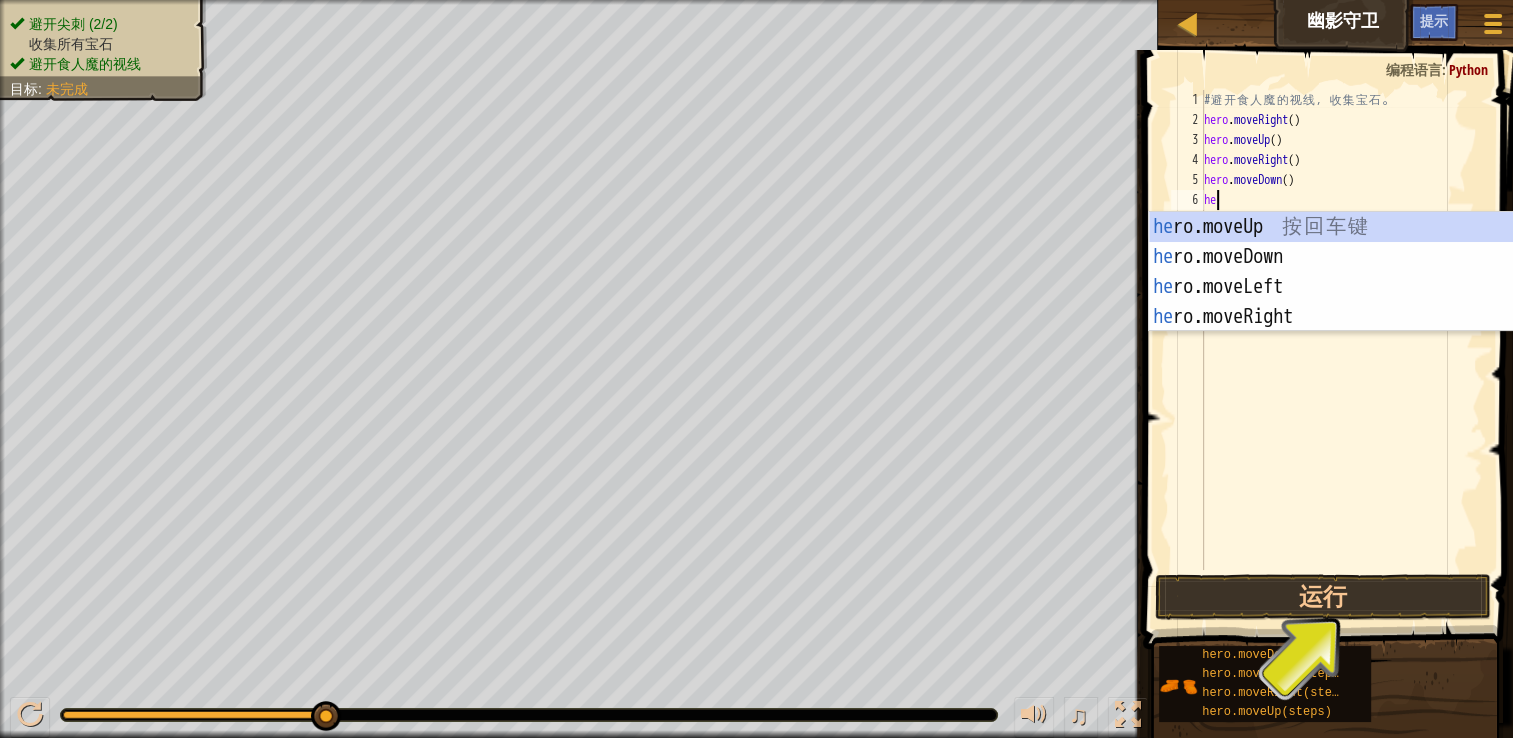 type on "her" 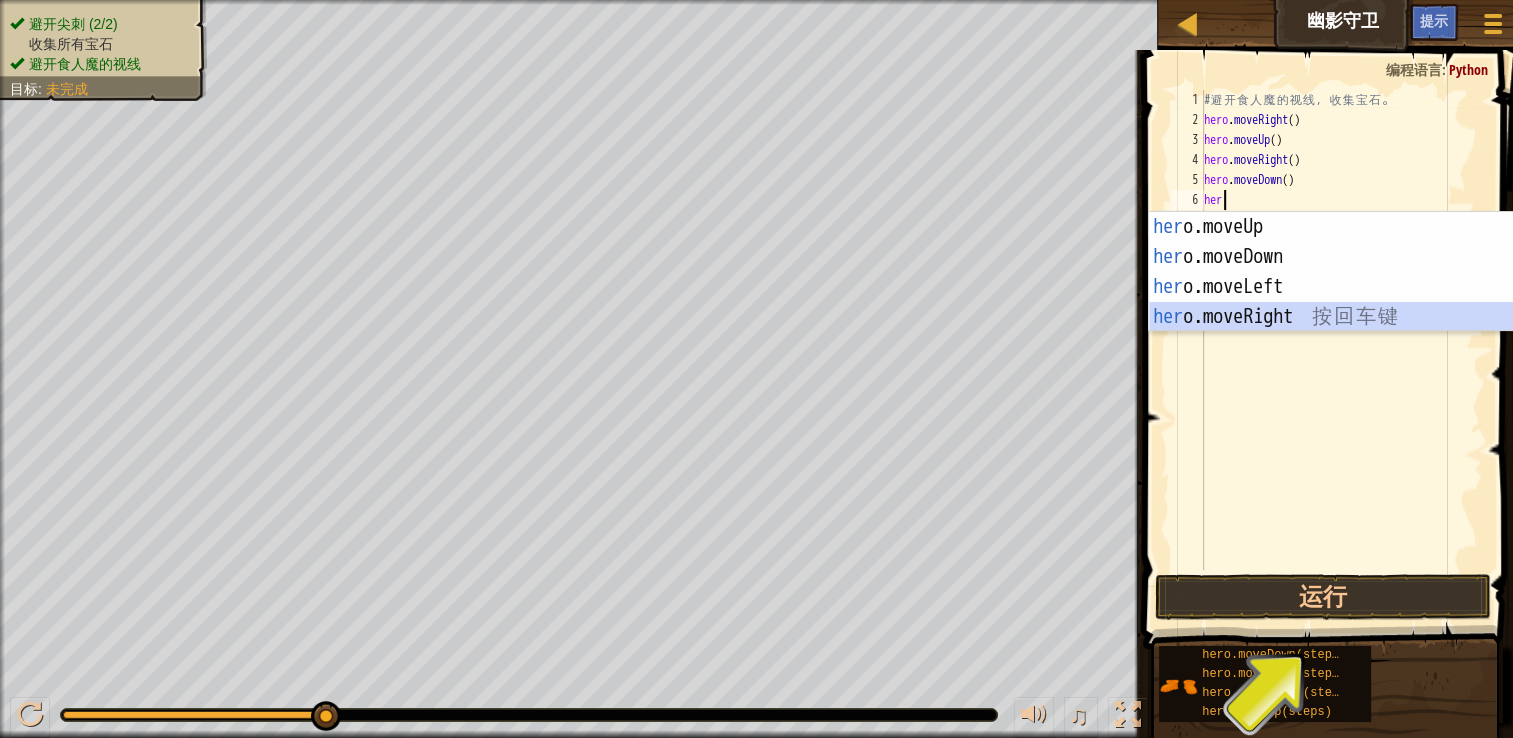type 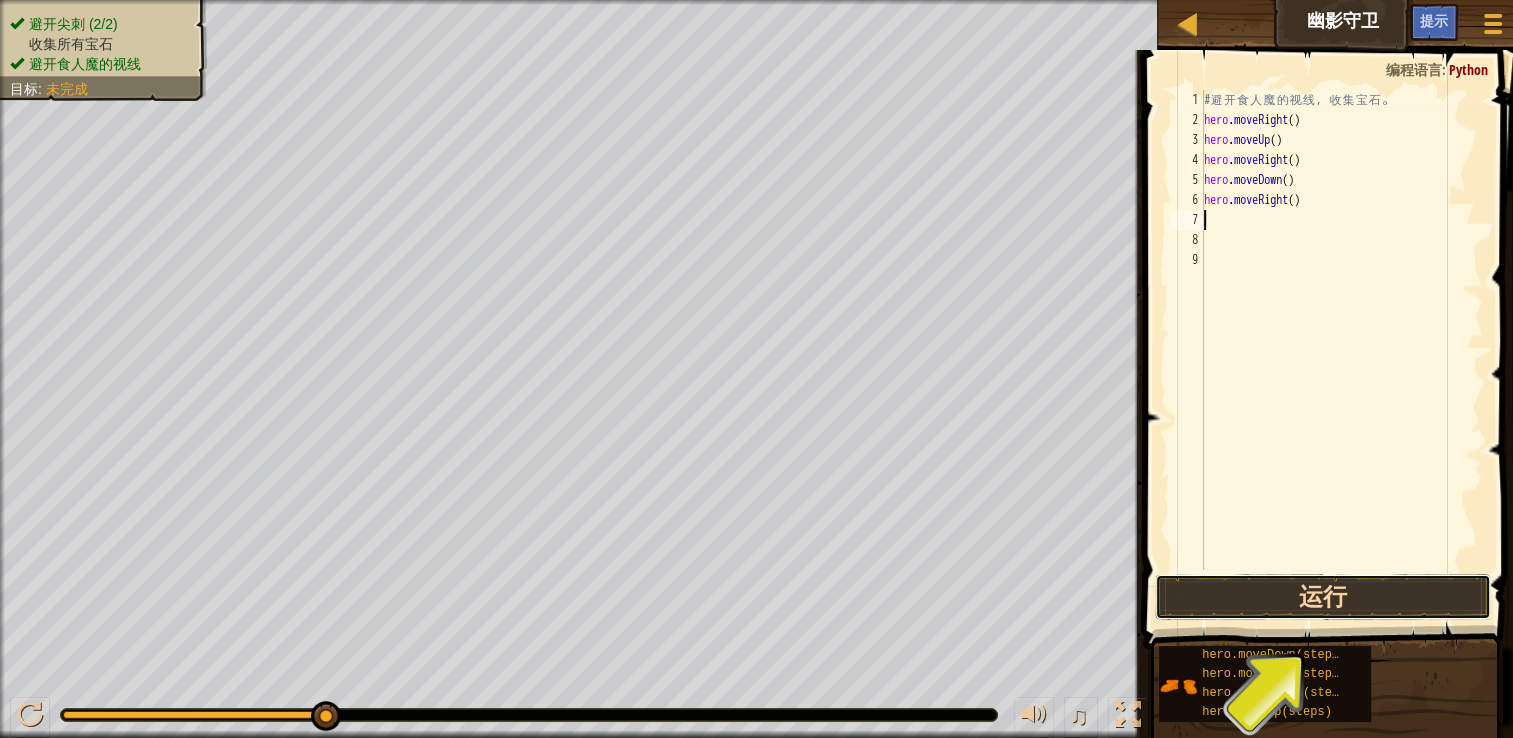 click on "运行" at bounding box center [1323, 597] 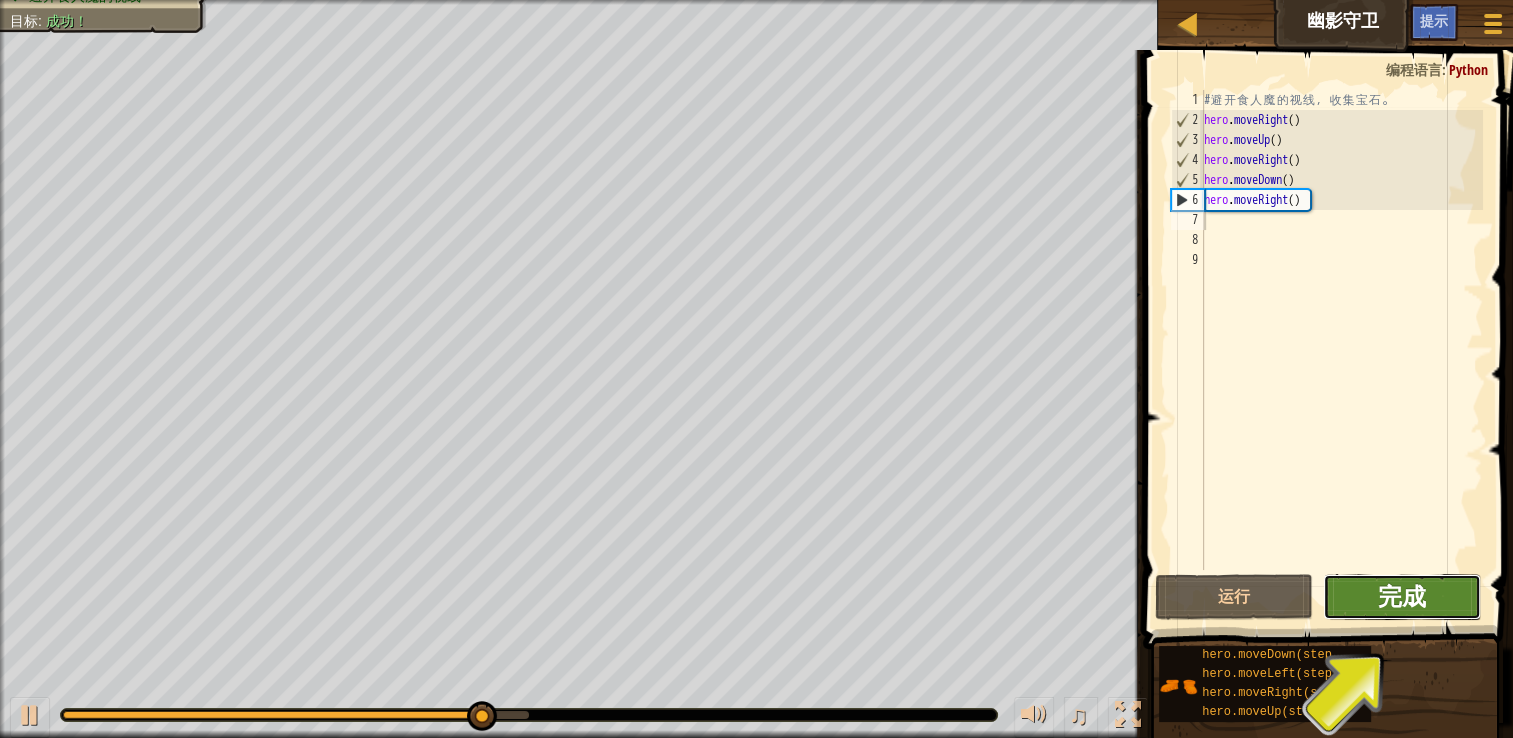 click on "完成" at bounding box center [1402, 596] 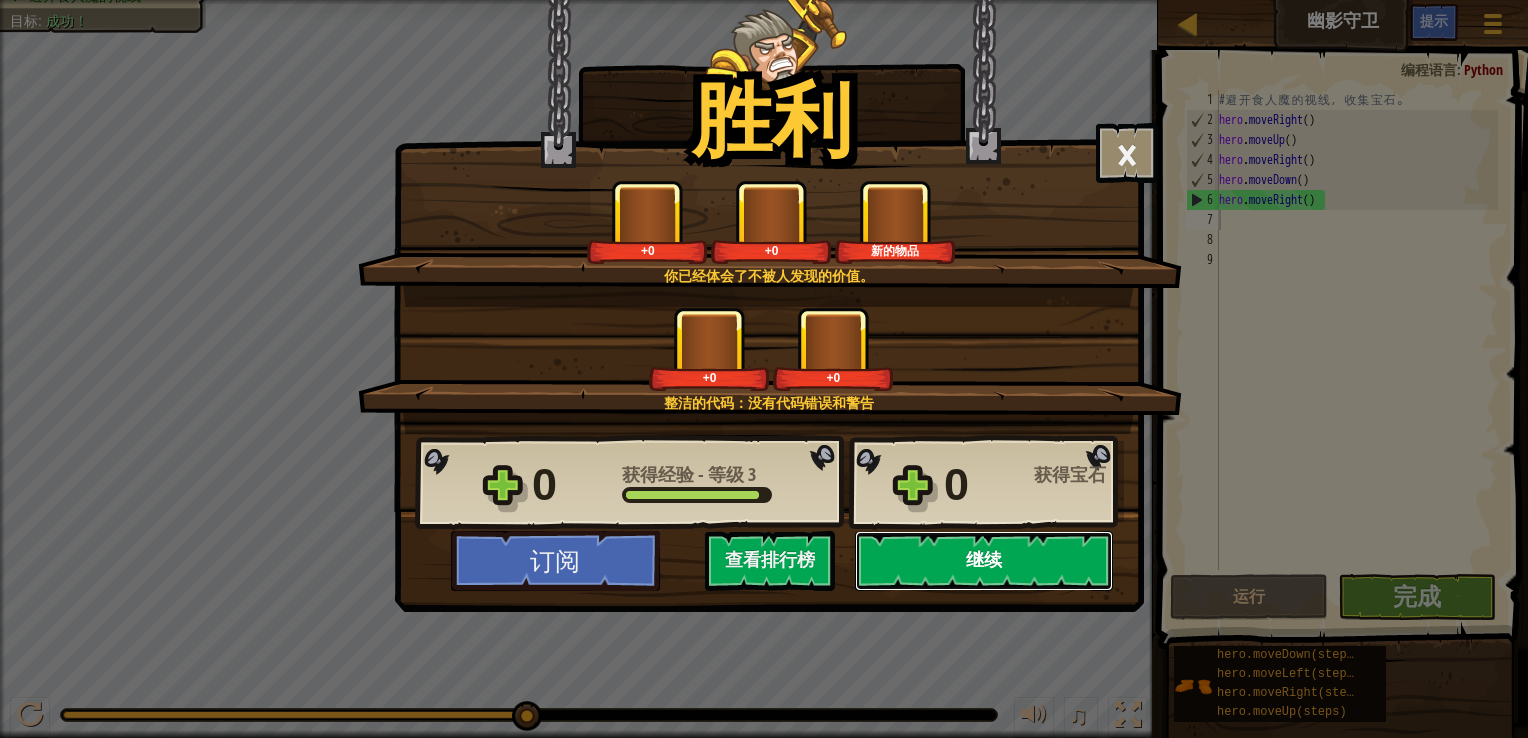 click on "继续" at bounding box center (984, 561) 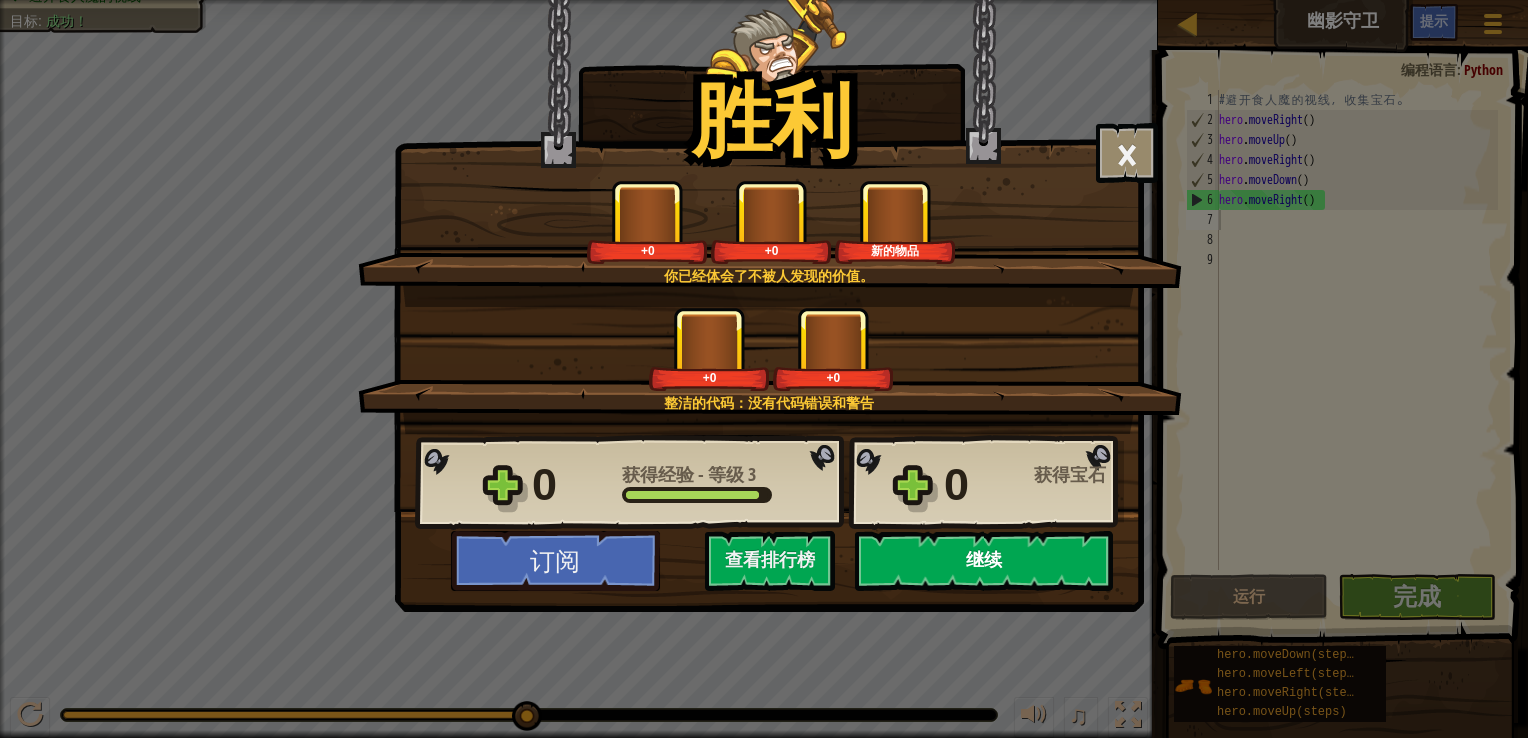 select on "zh-HANS" 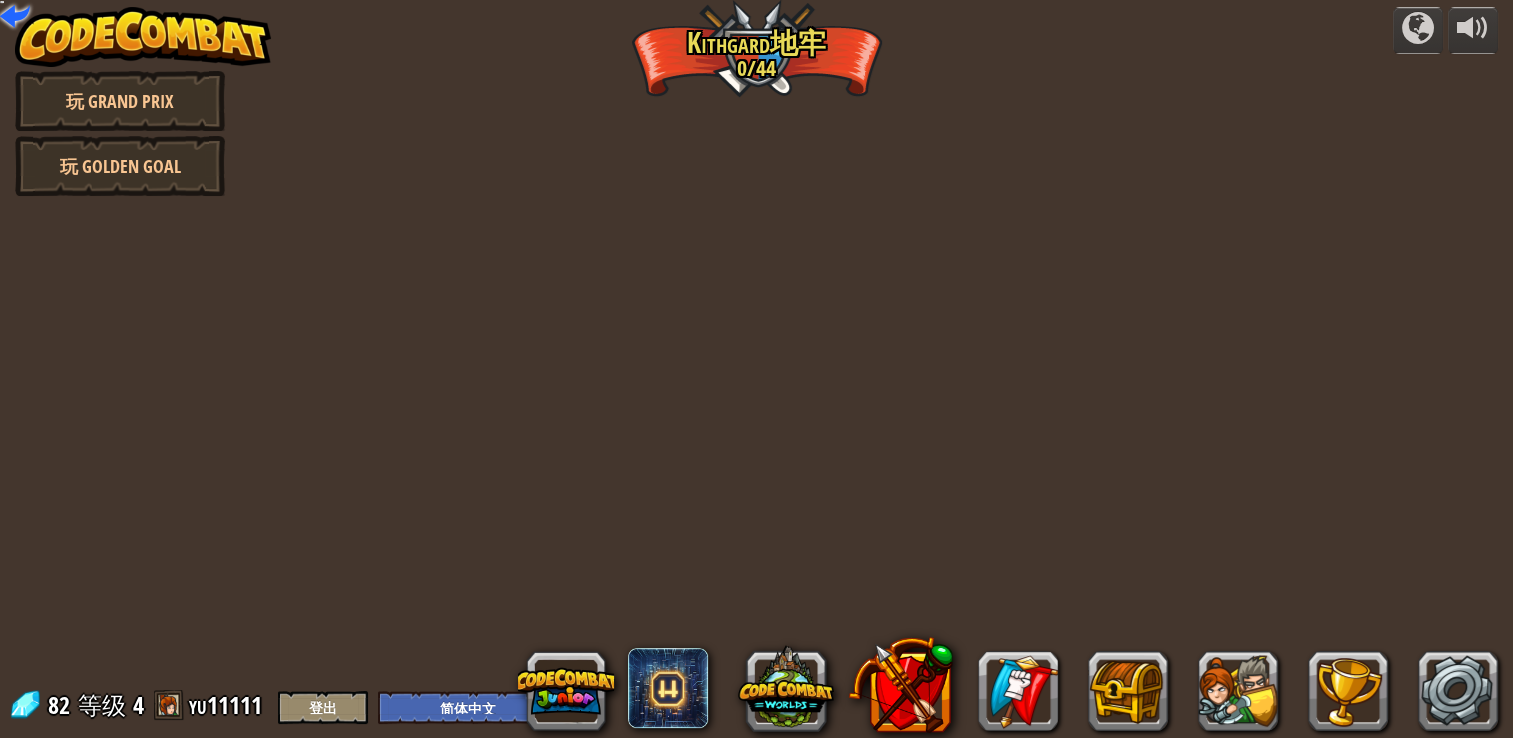 select on "zh-HANS" 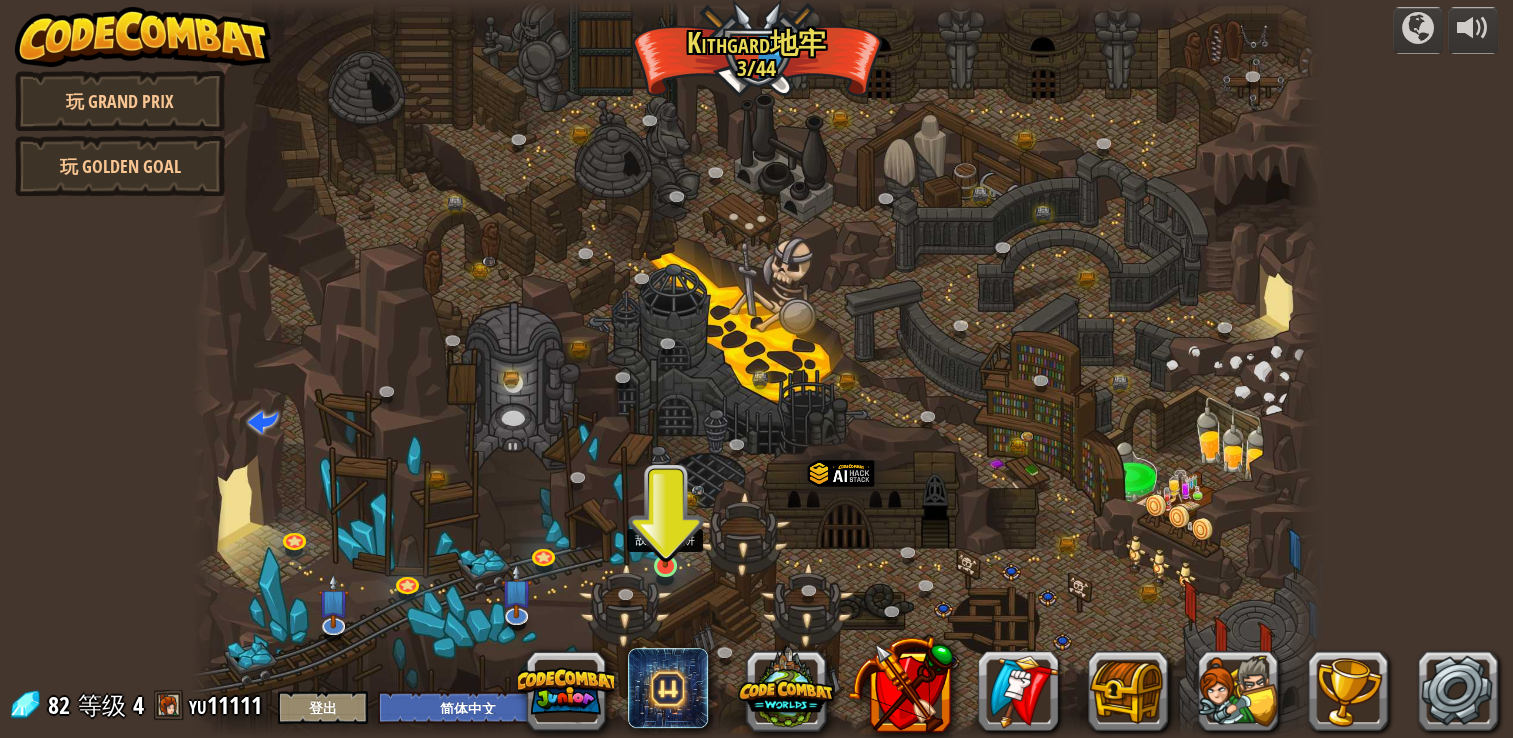 click at bounding box center [665, 535] 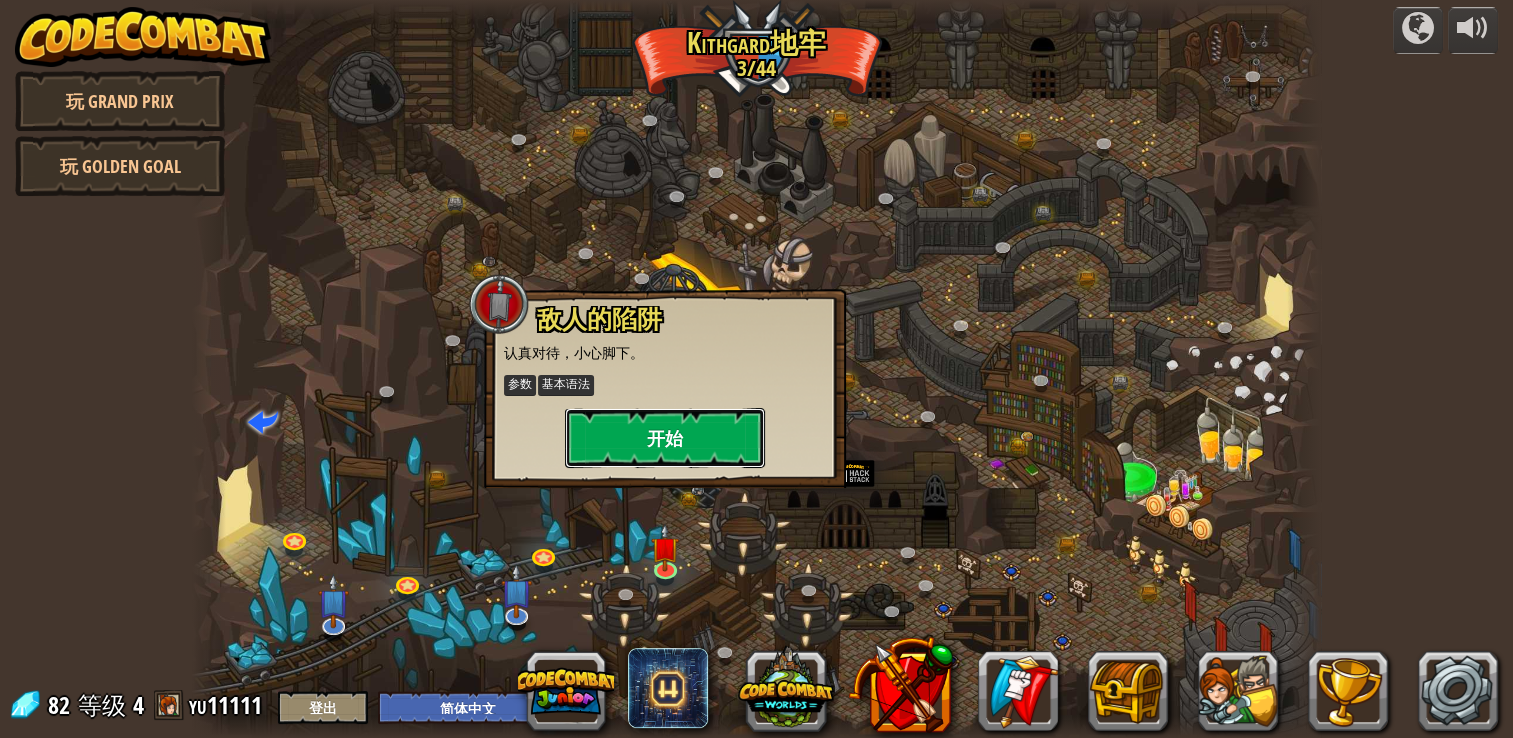 click on "开始" at bounding box center (665, 438) 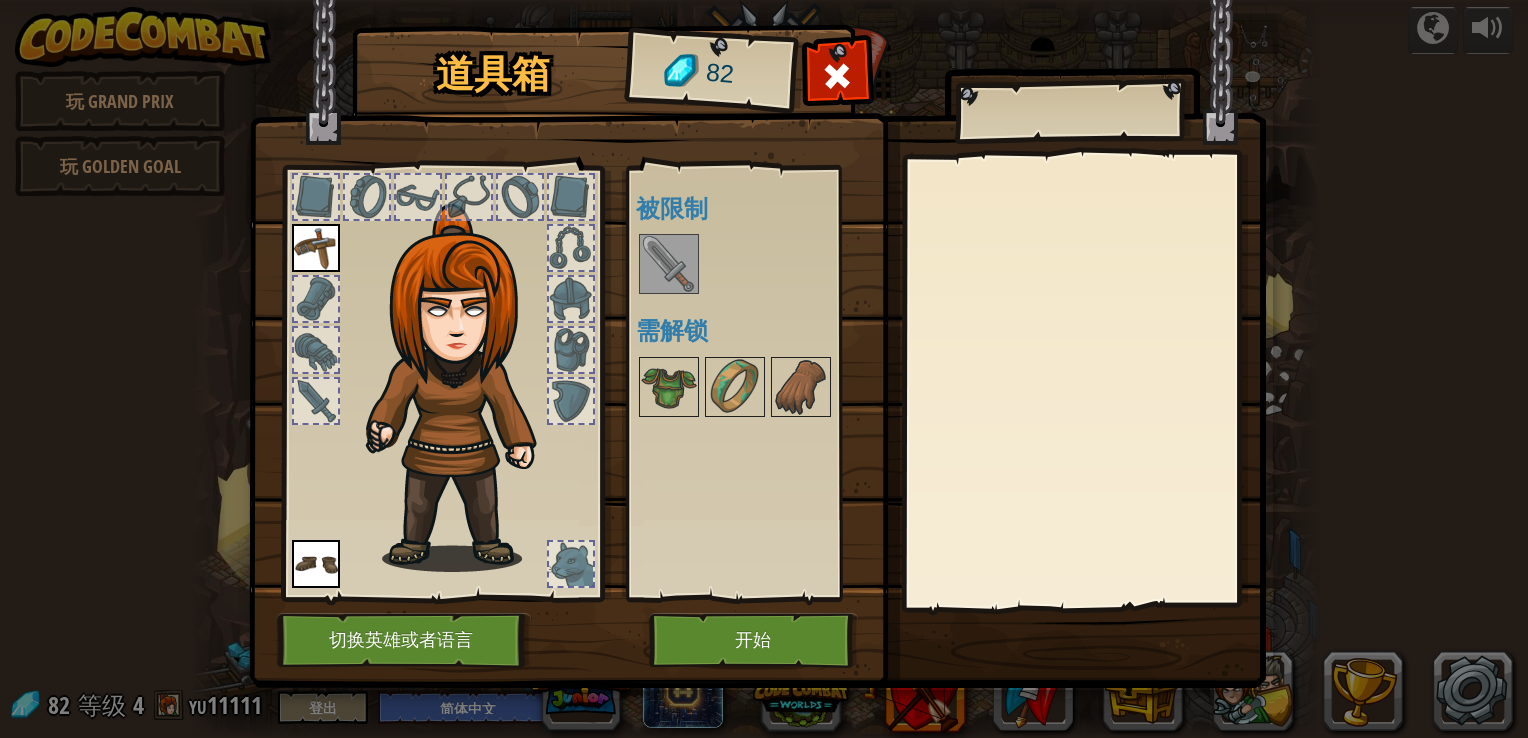 click at bounding box center (669, 264) 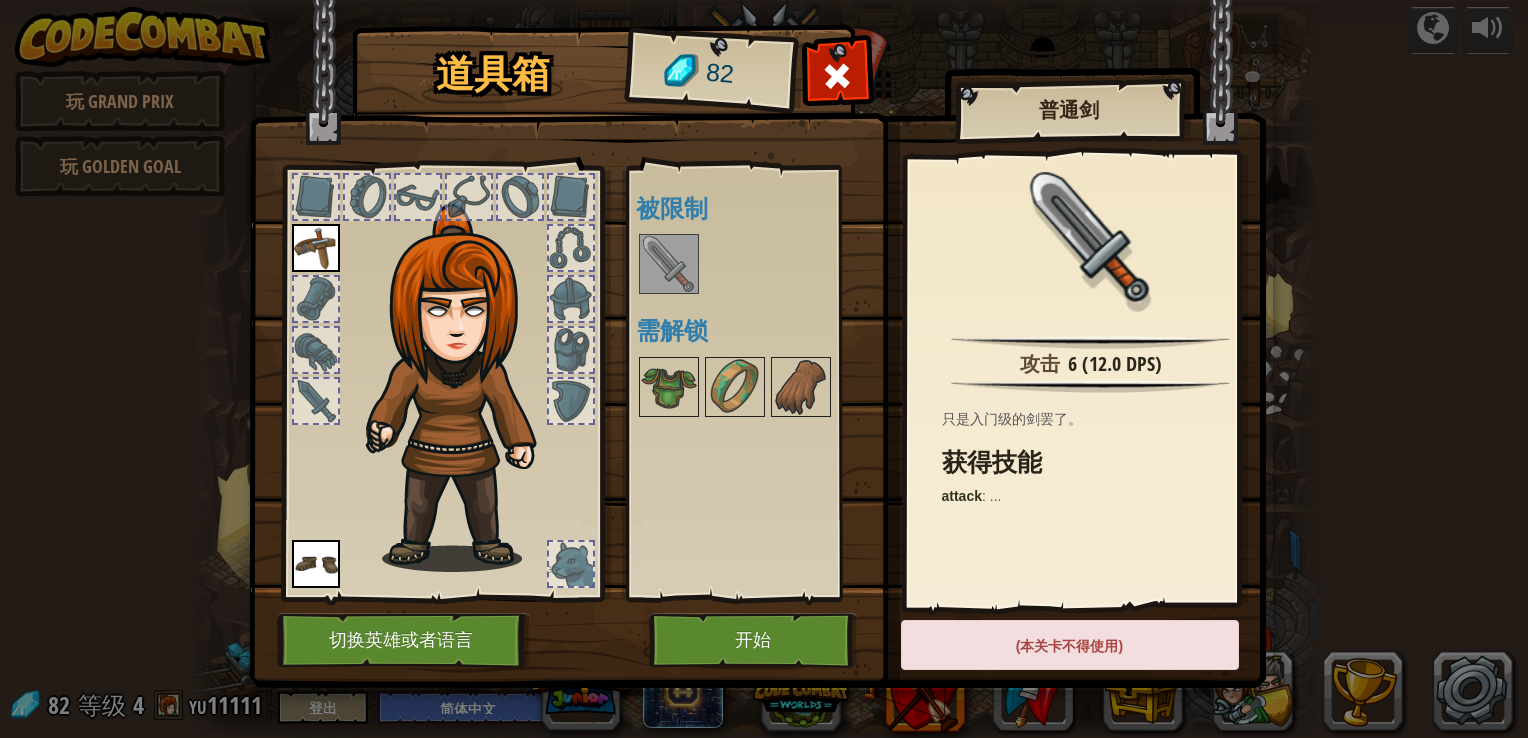 click at bounding box center (669, 264) 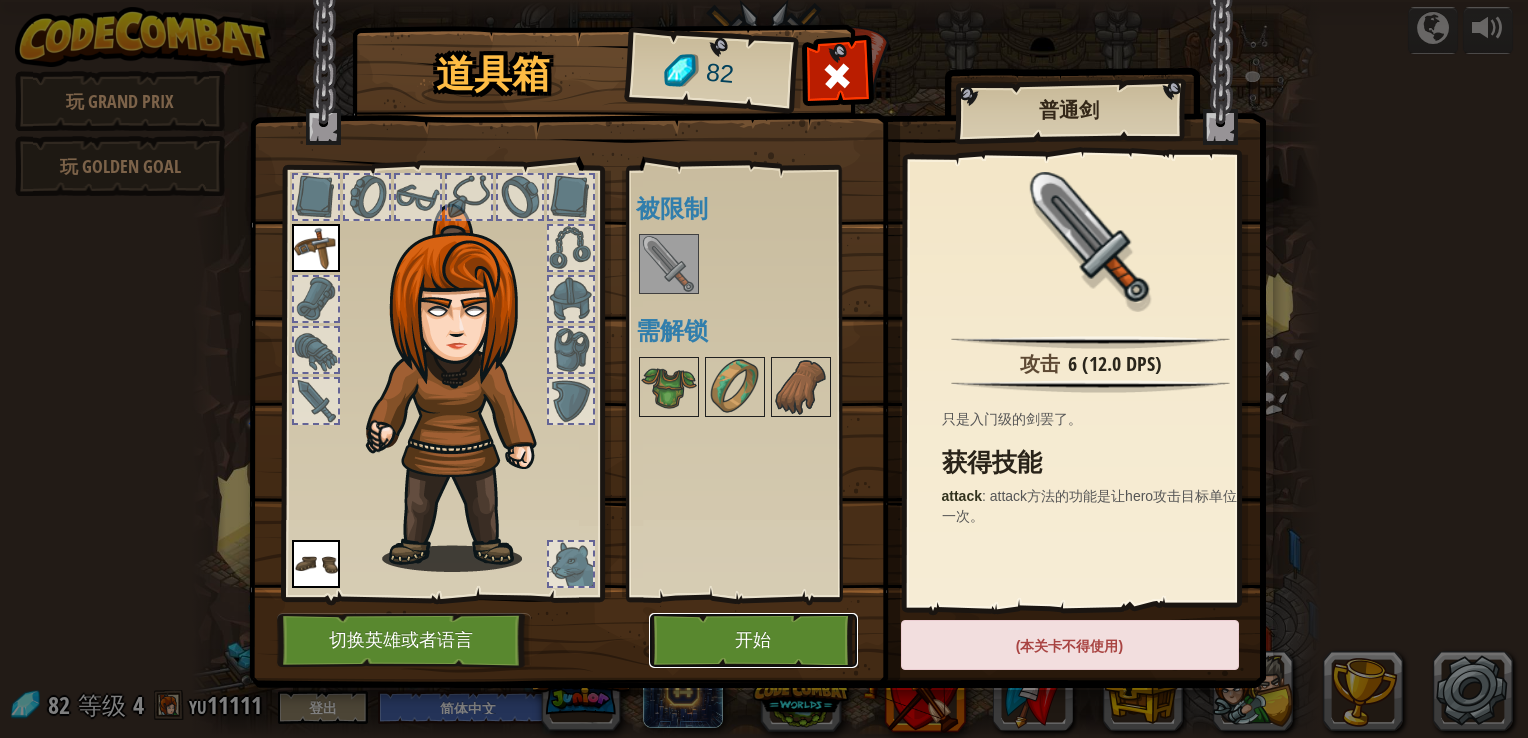 click on "开始" at bounding box center [753, 640] 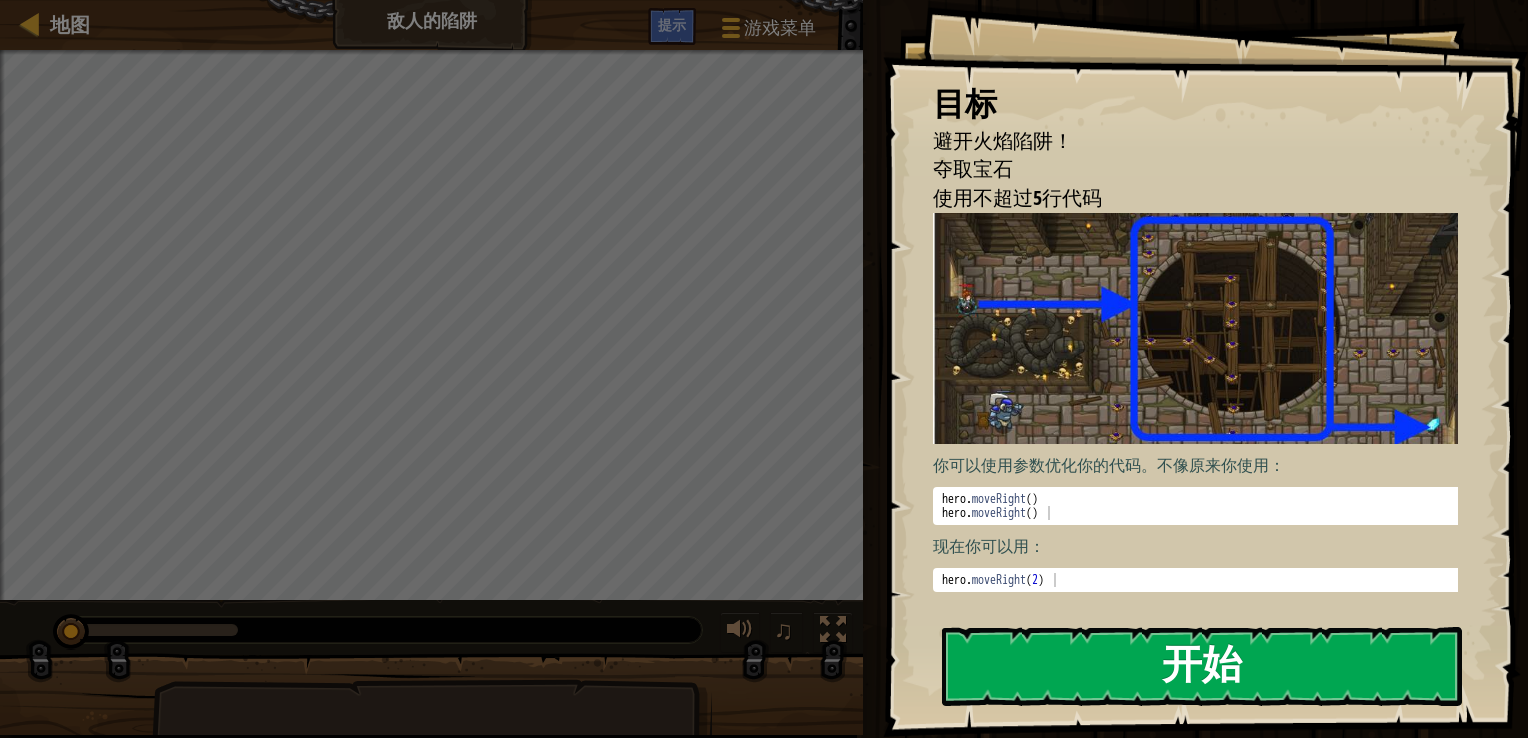click on "开始" at bounding box center (1202, 666) 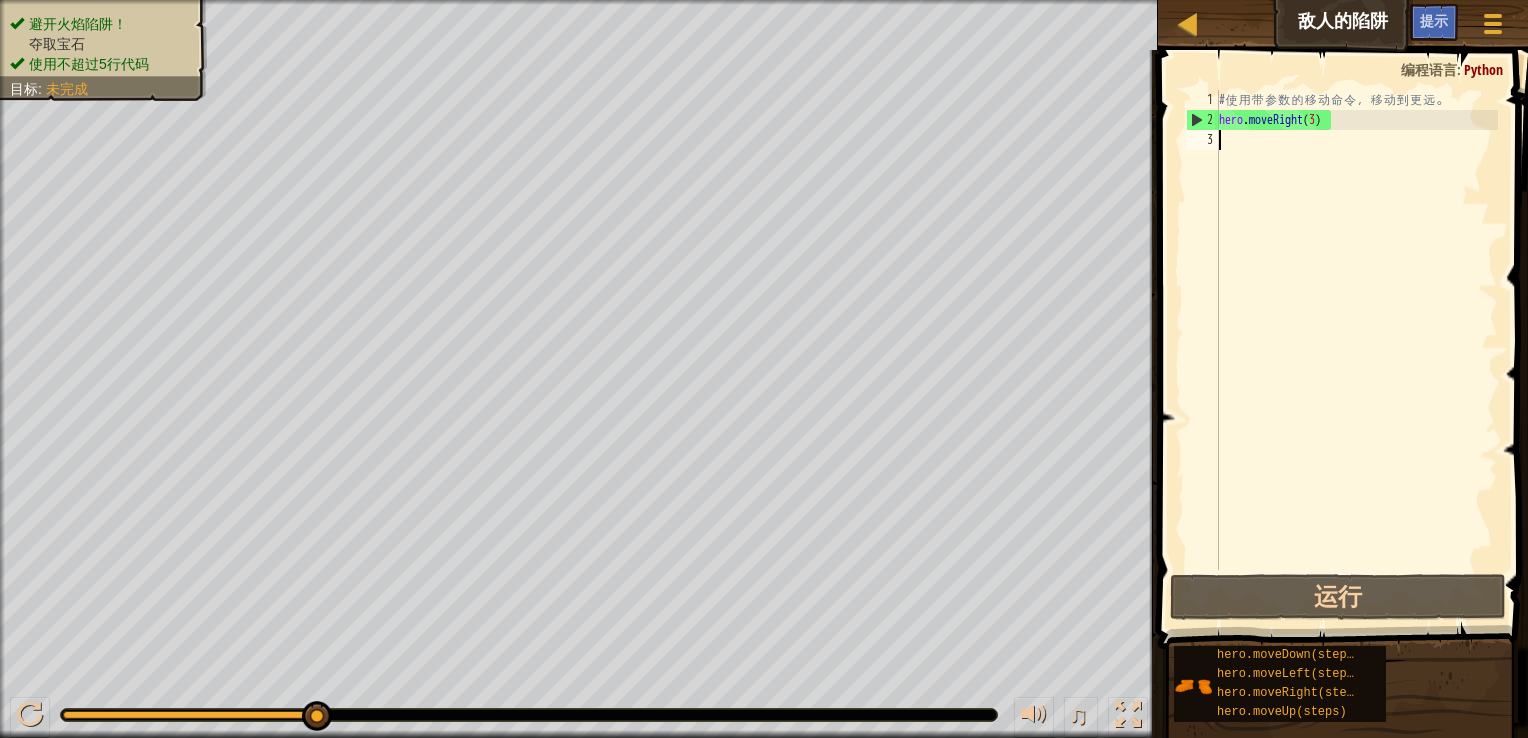 click on "#  使 用 带 参 数 的 移 动 命 令 ， 移 动 到 更 远 。 hero . moveRight ( 3 )" at bounding box center (1356, 350) 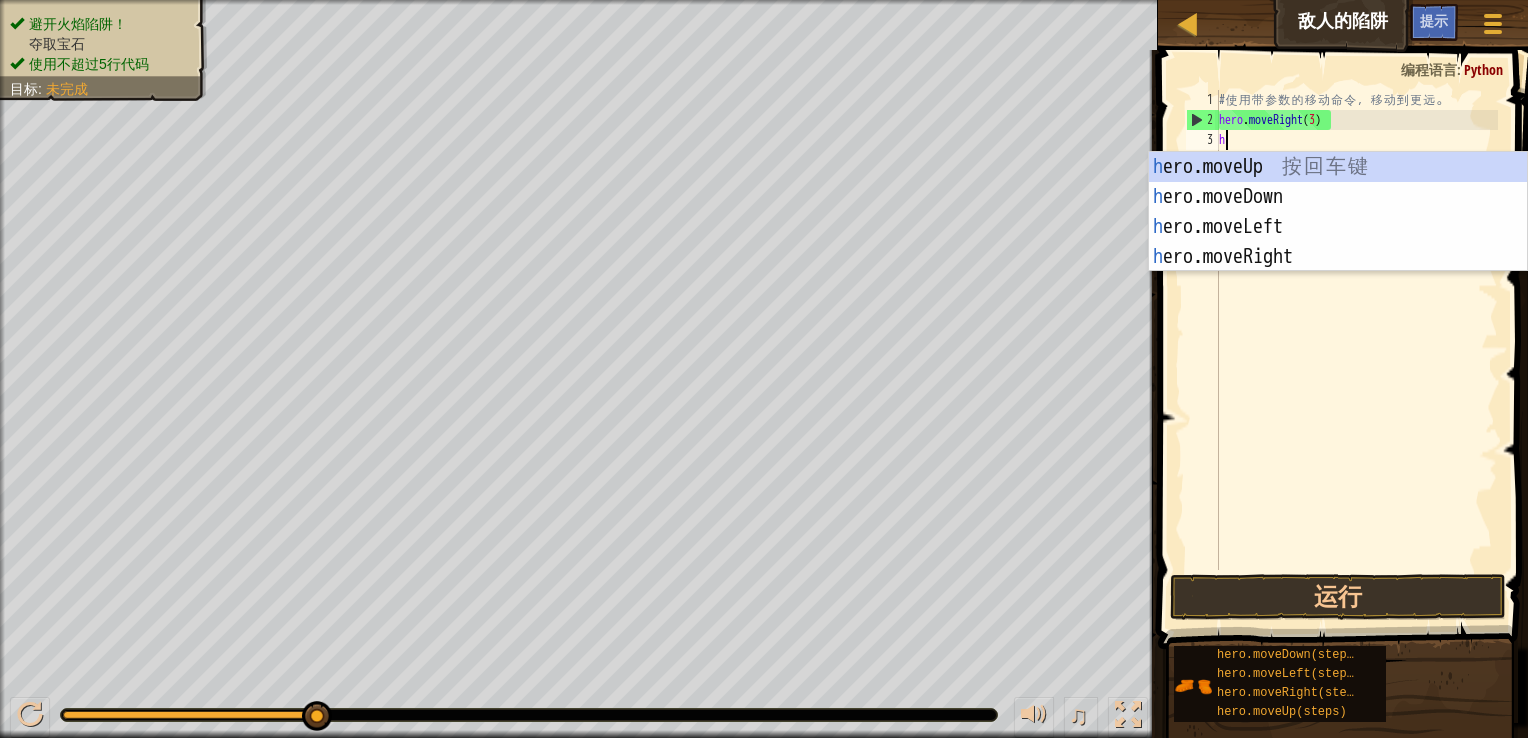 scroll, scrollTop: 9, scrollLeft: 0, axis: vertical 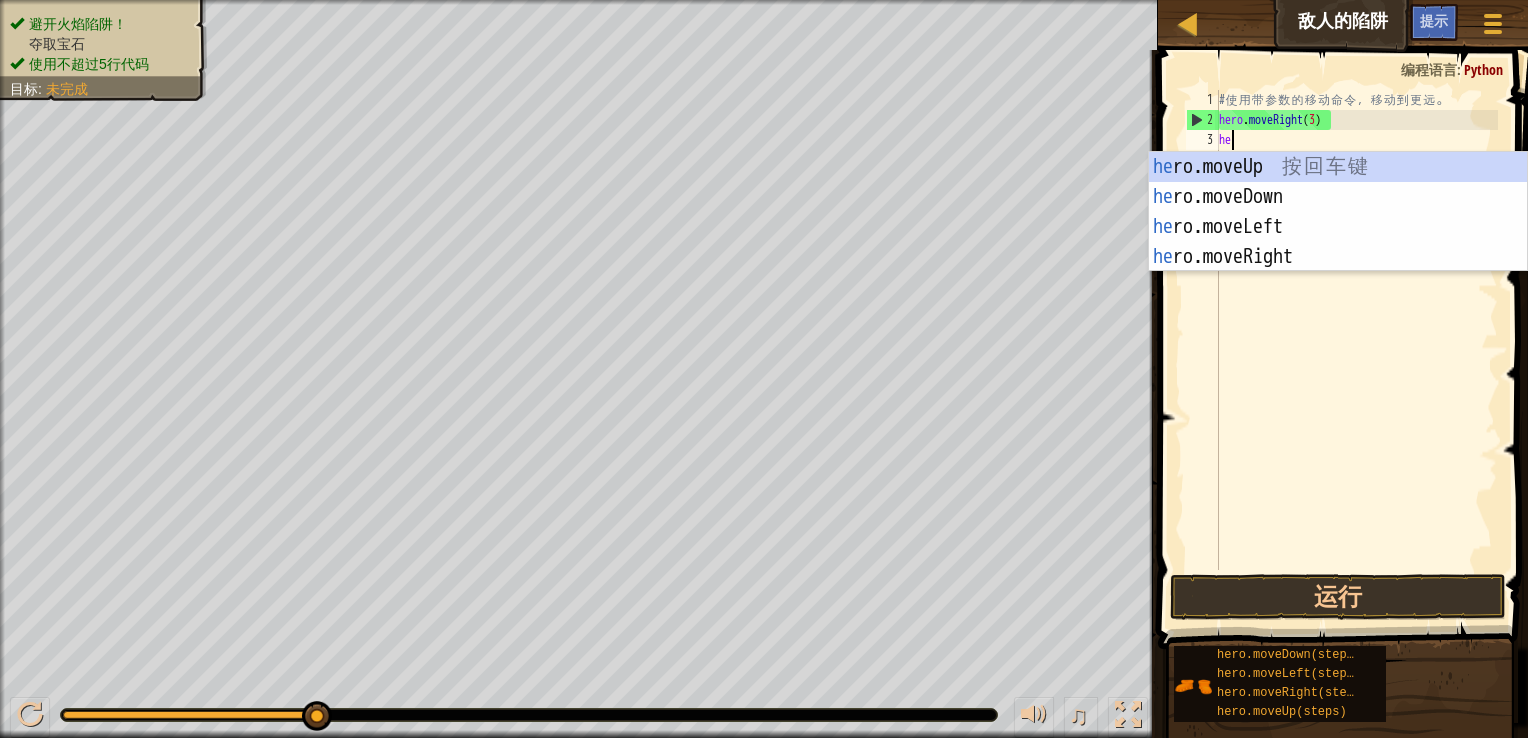 type on "her" 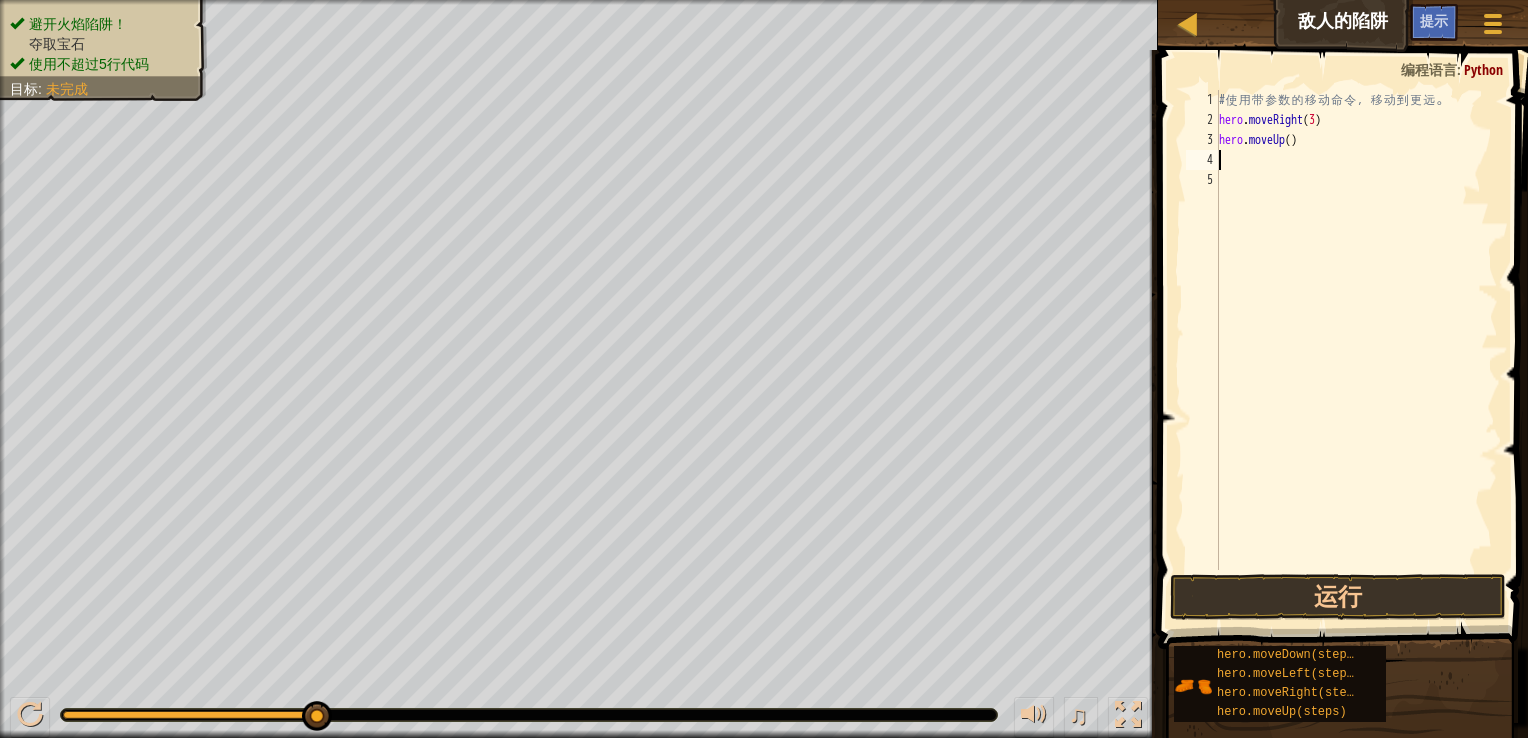 type on "he" 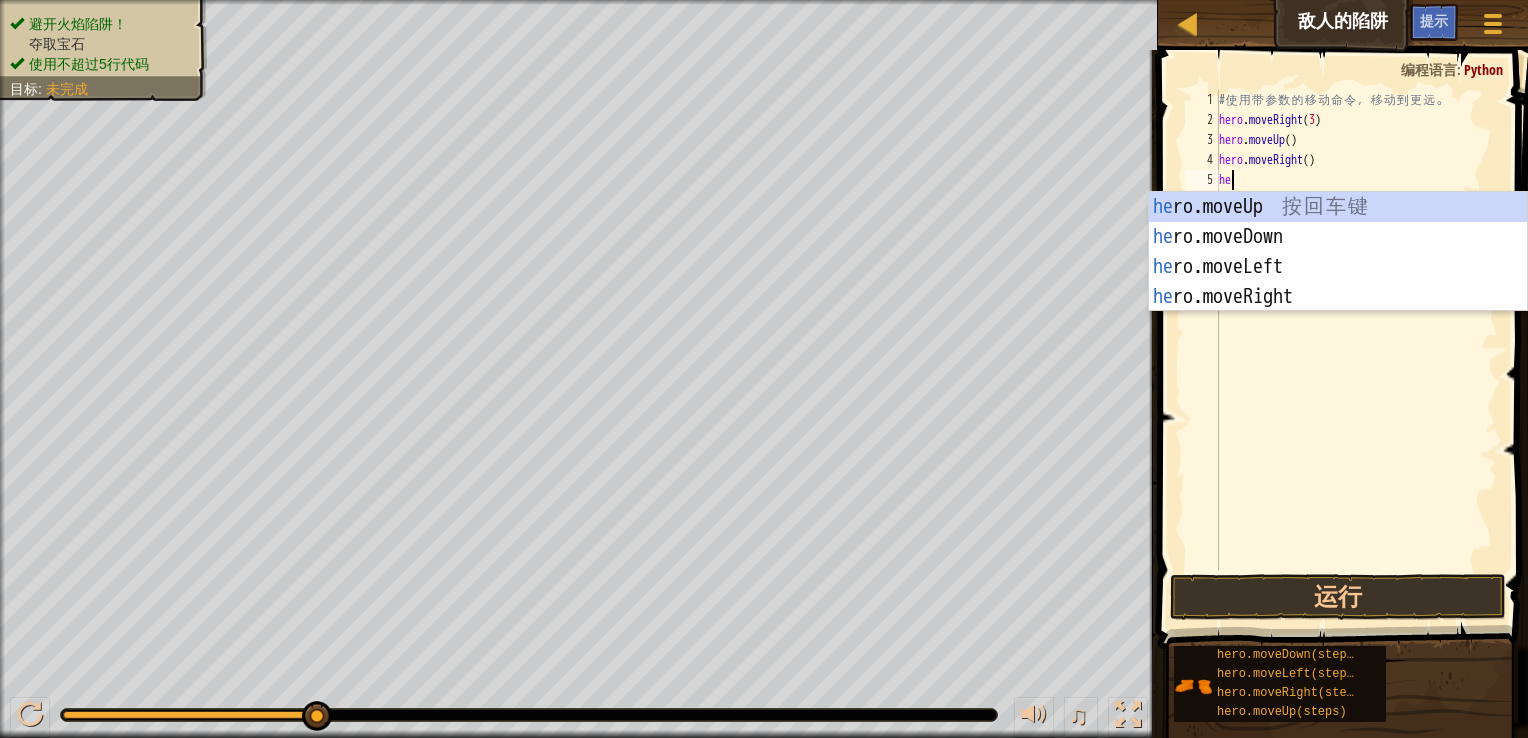 type on "her" 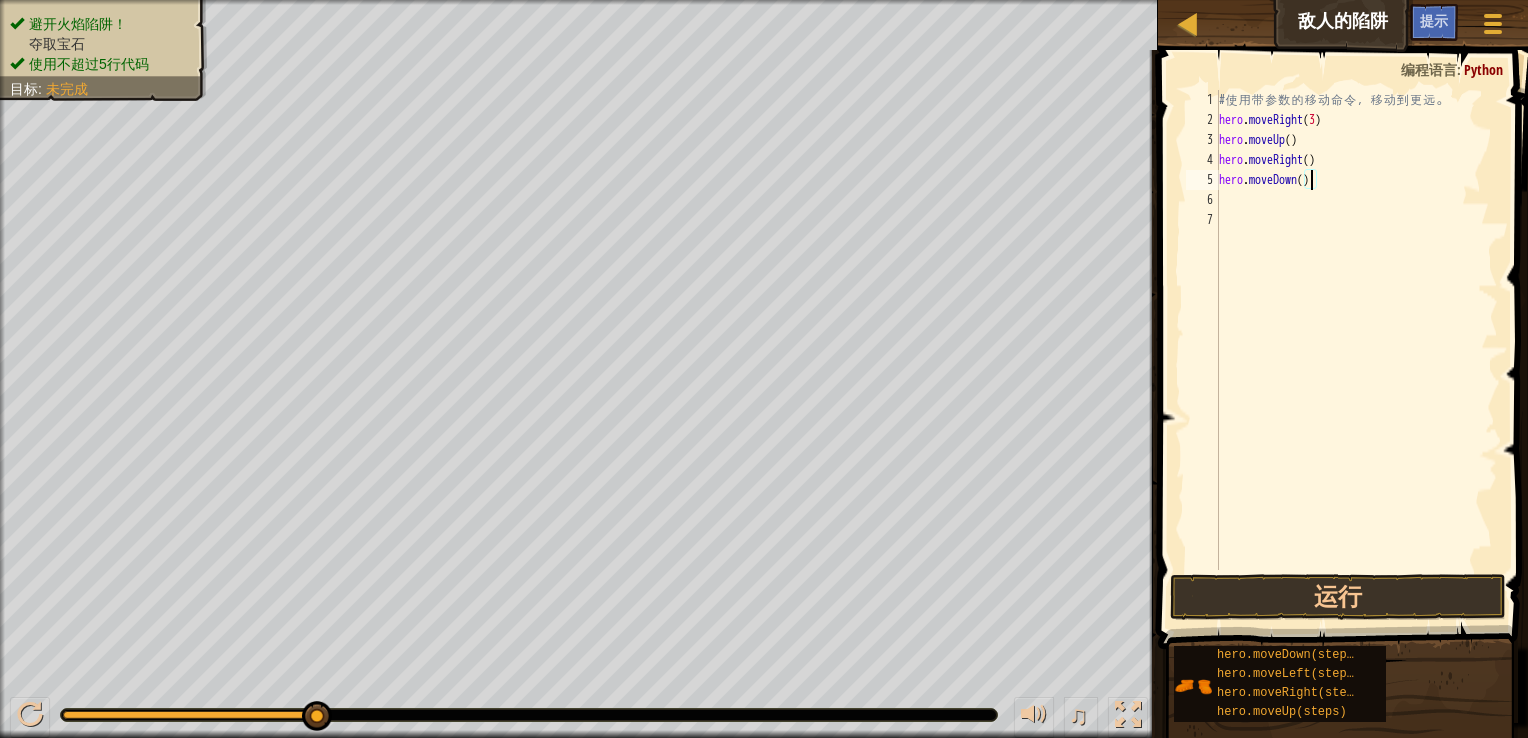 type on "hero.moveDown(3)" 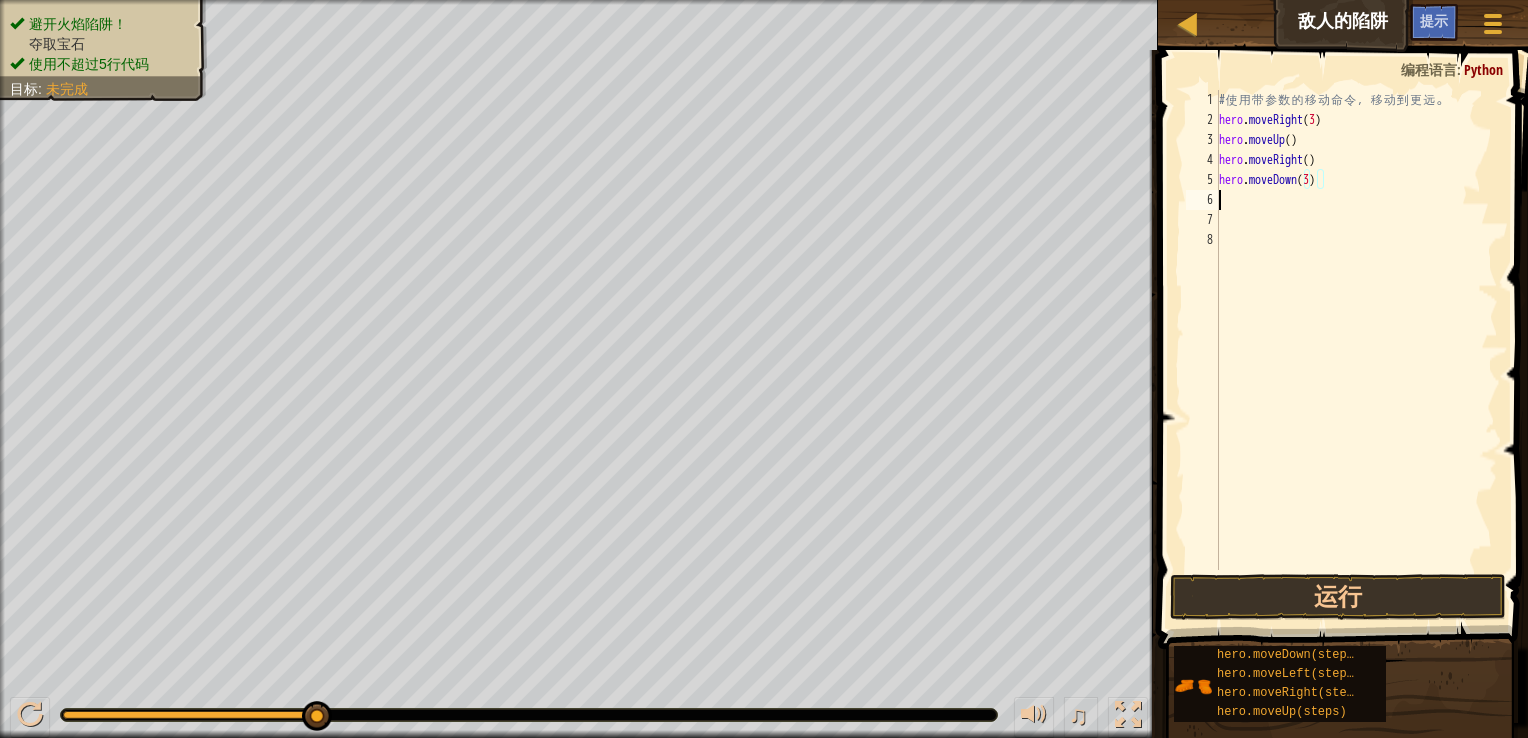 scroll, scrollTop: 9, scrollLeft: 0, axis: vertical 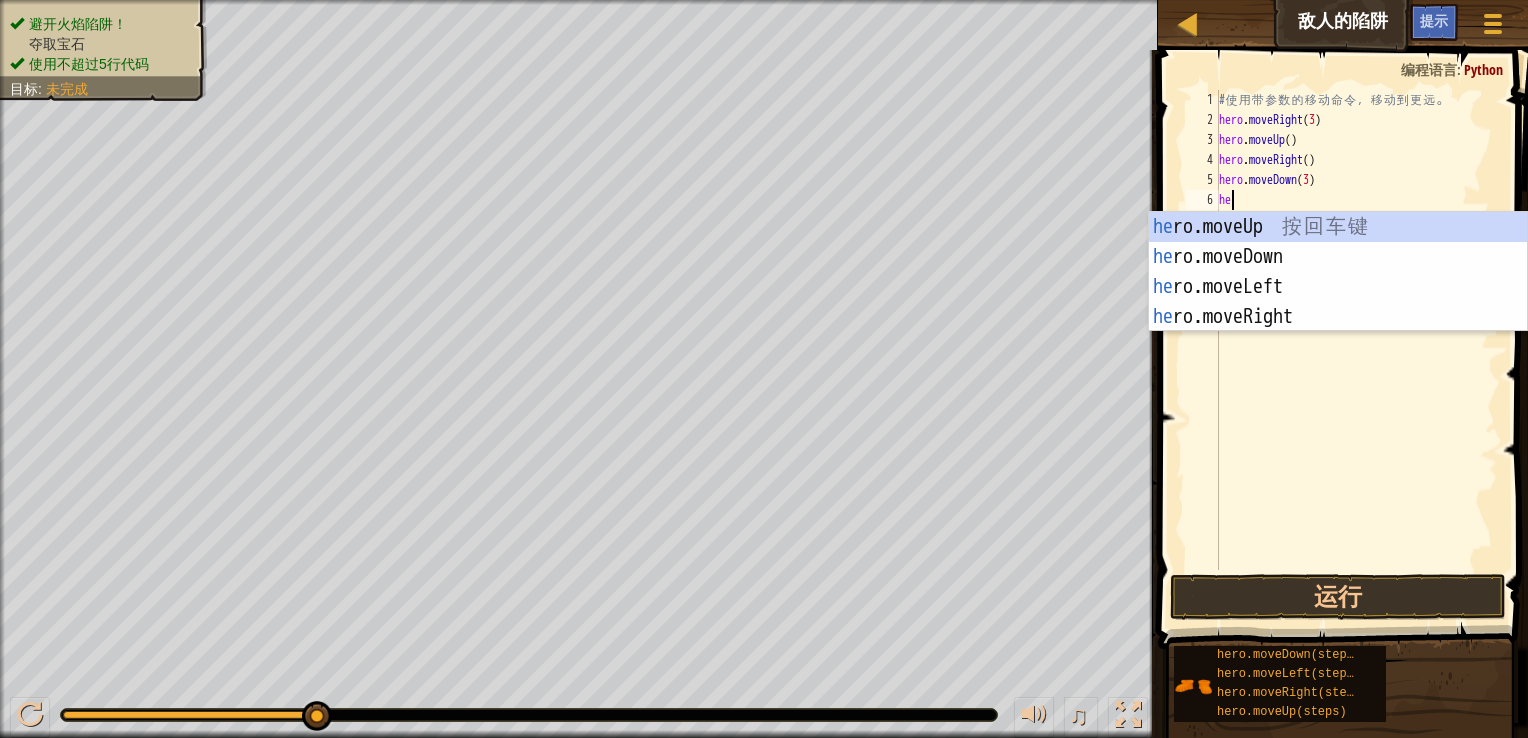 type on "her" 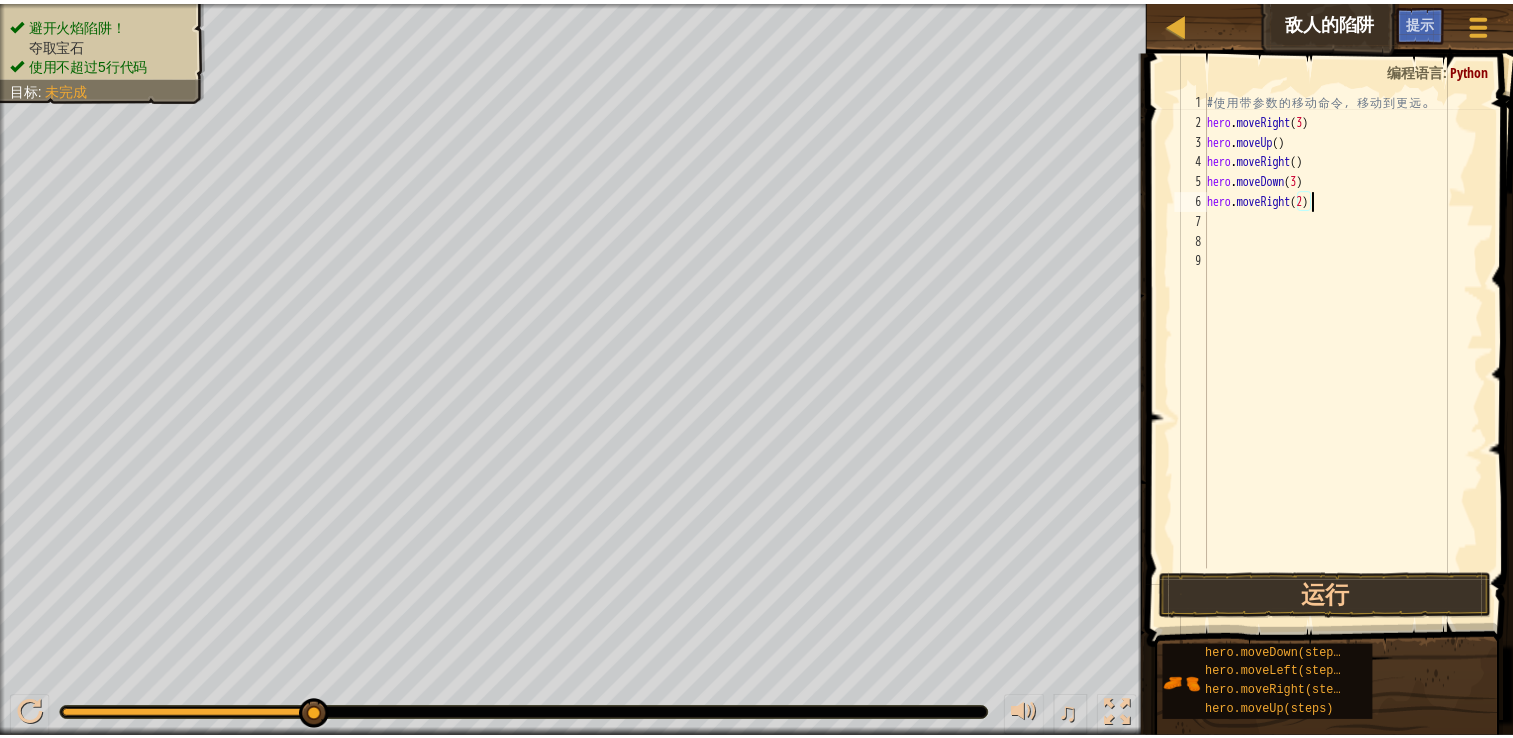 scroll, scrollTop: 9, scrollLeft: 8, axis: both 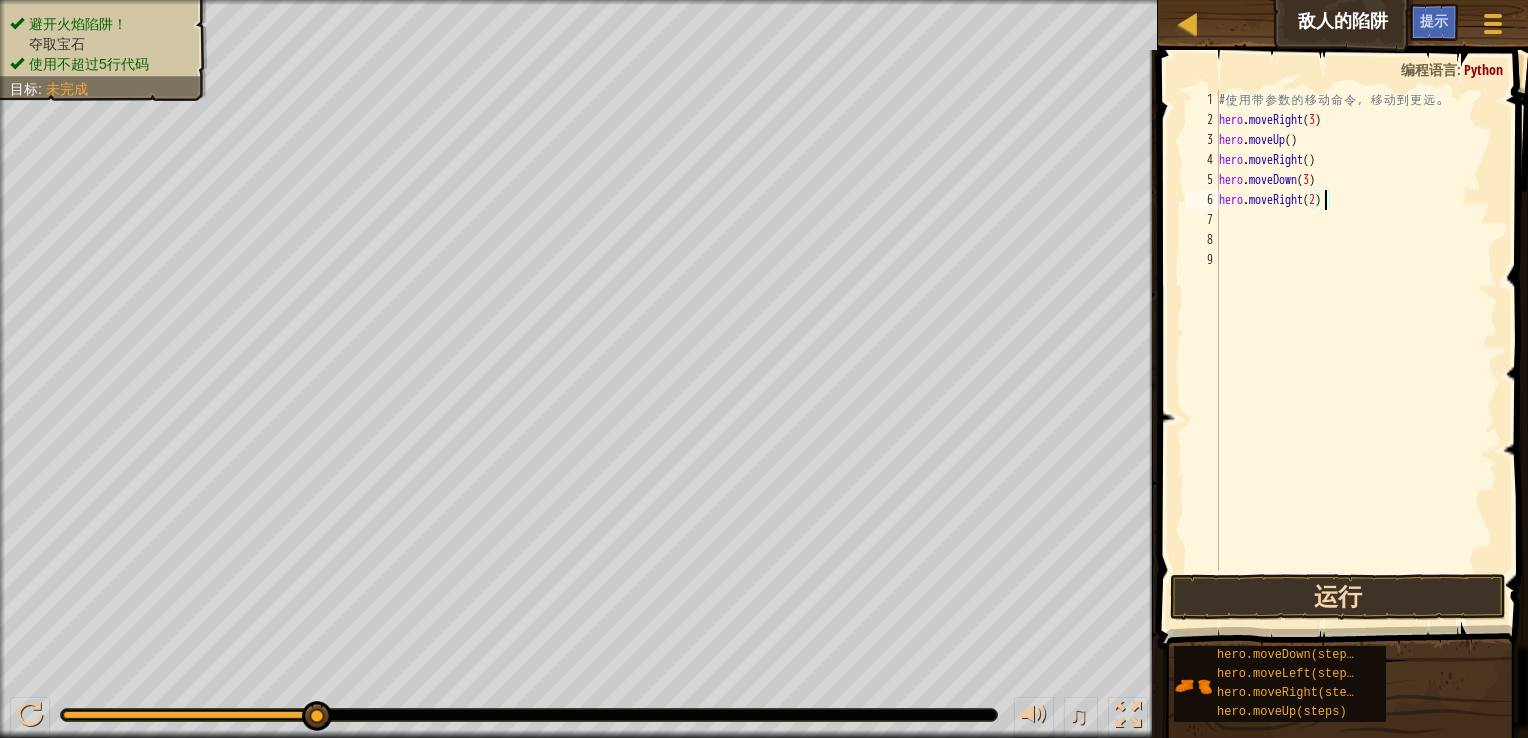 type on "hero.moveRight(2)" 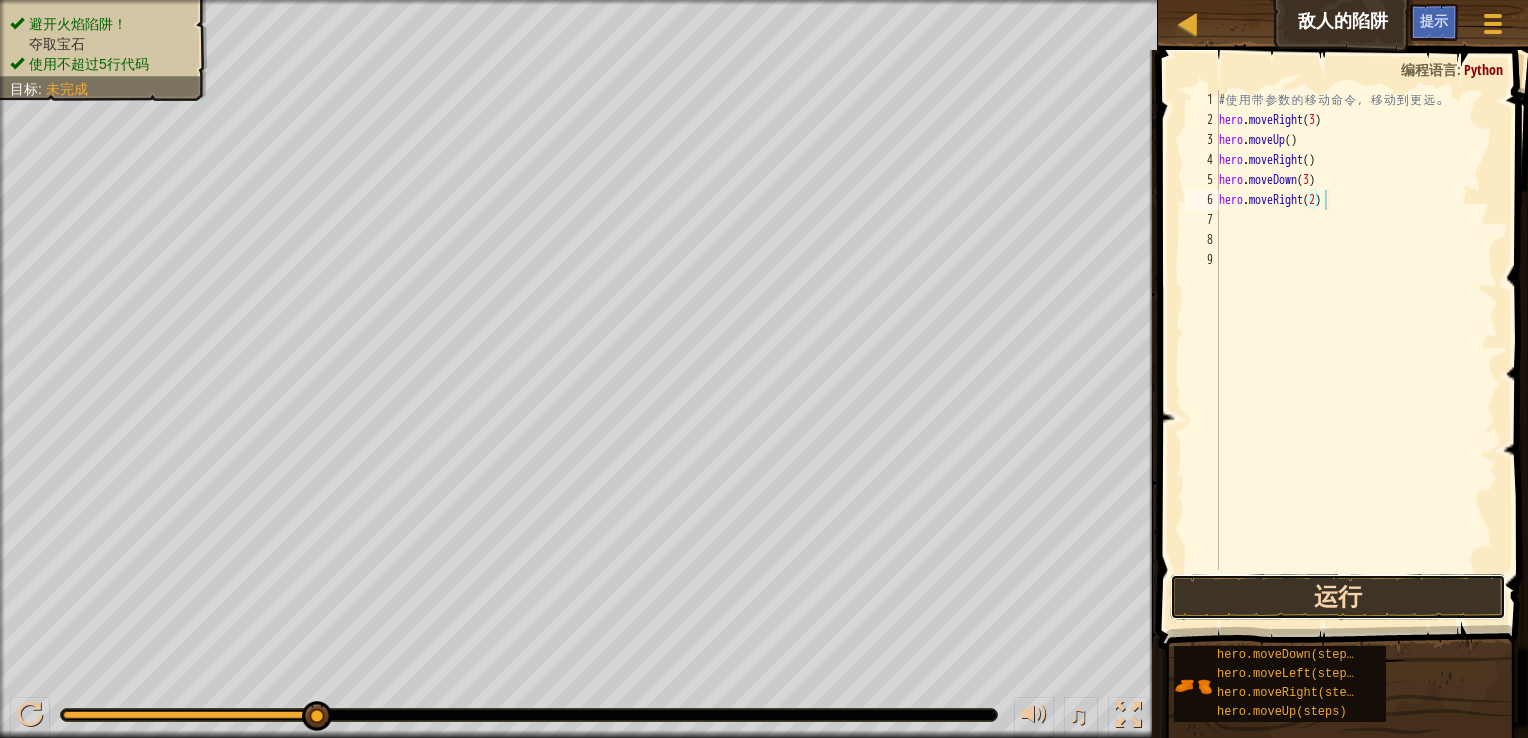 click on "运行" at bounding box center (1338, 597) 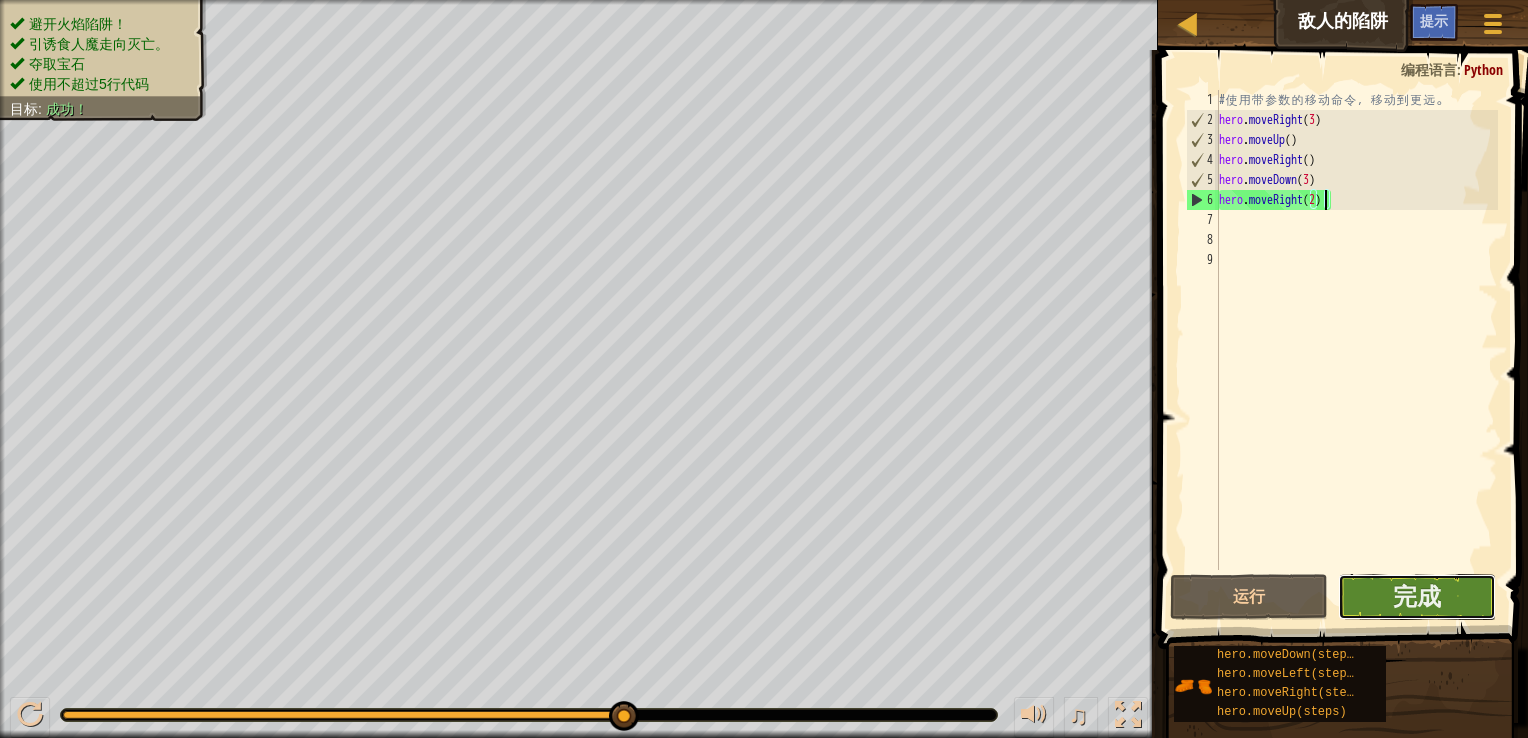 click on "完成" at bounding box center (1417, 597) 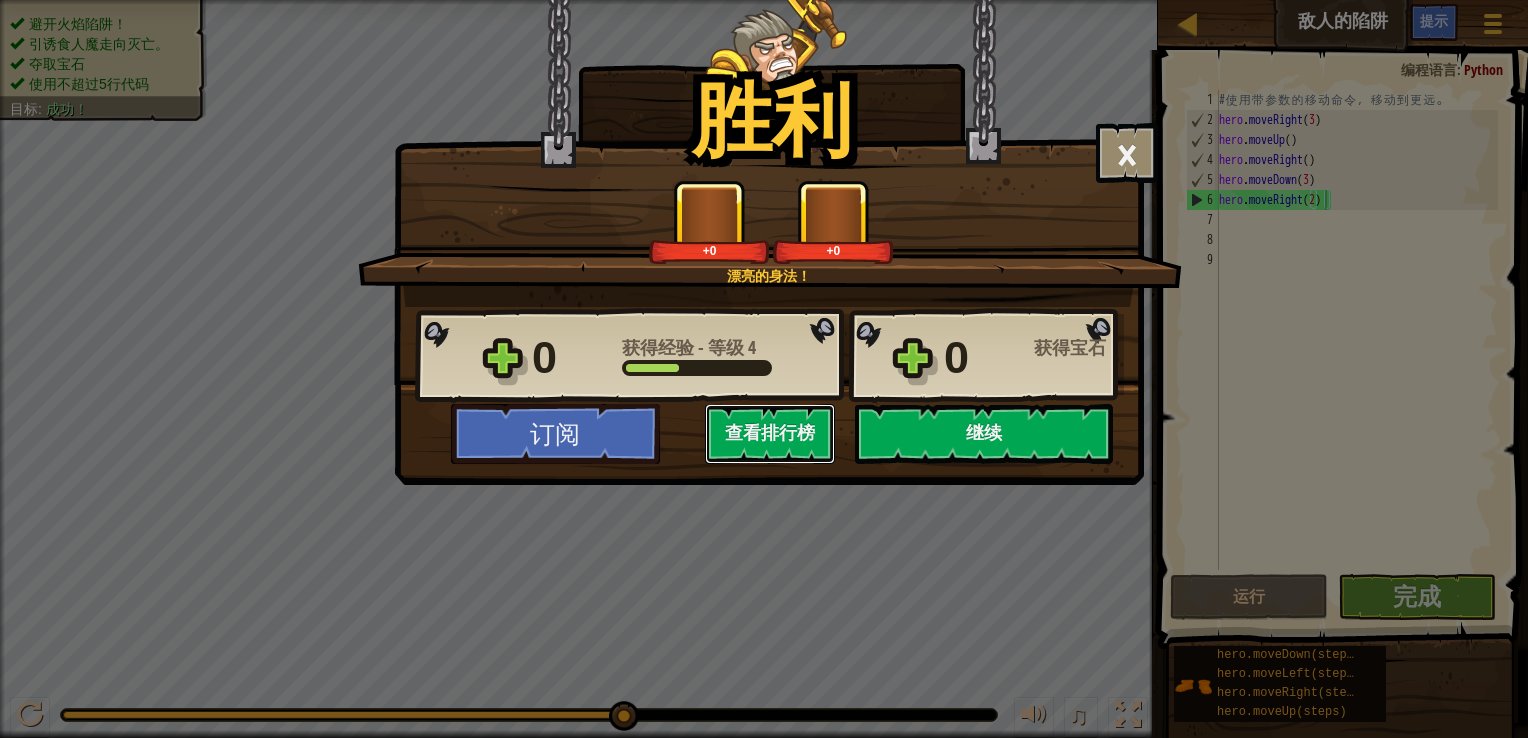 click on "胜利 × 好身手！ 这个关卡有多好玩？ 给我们反馈！ 漂亮的身法！ +0 +0 Reticulating Splines... 0 获得经验 - 等级 4 0 获得宝石 订阅 保存进度 继续 查看排行榜" at bounding box center [764, 369] 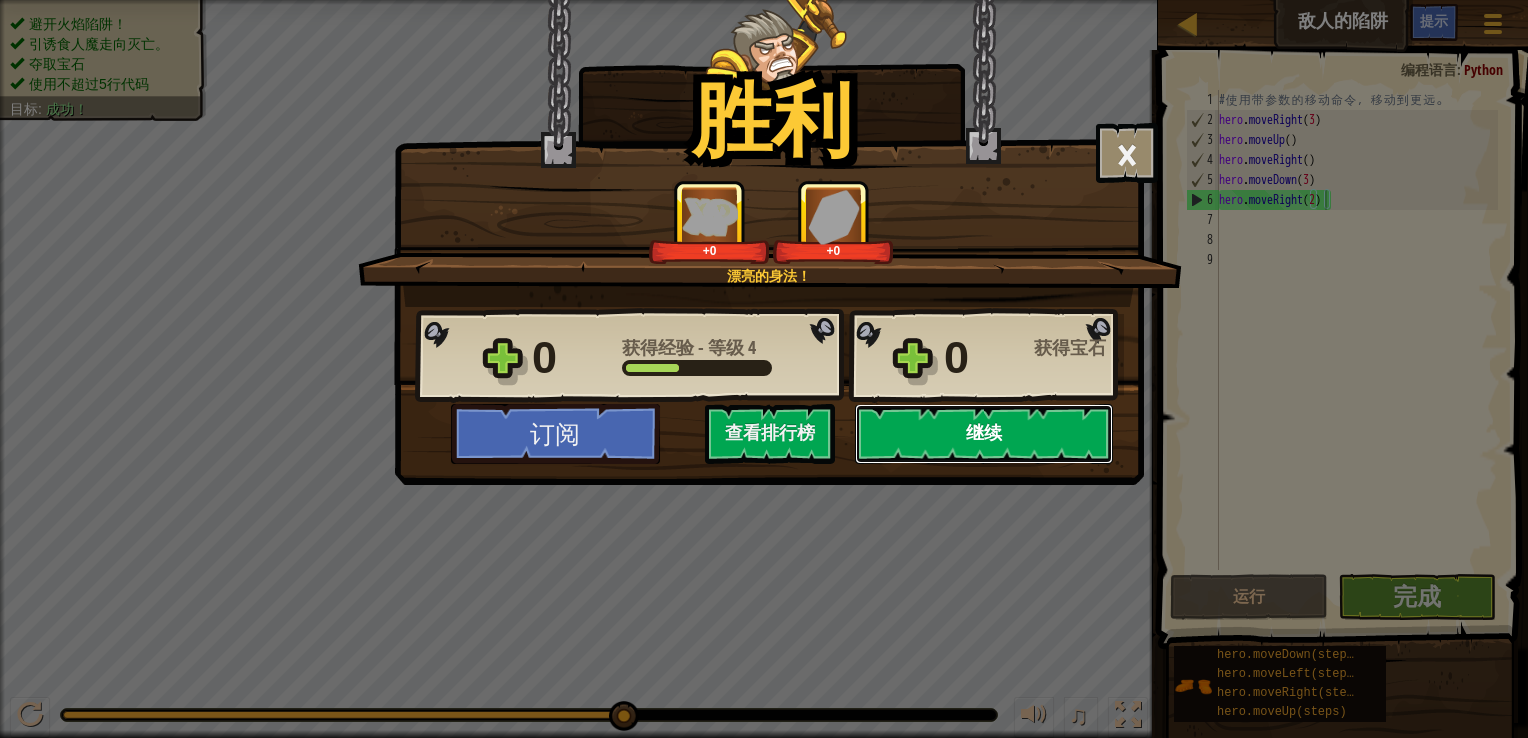 click on "继续" at bounding box center (984, 434) 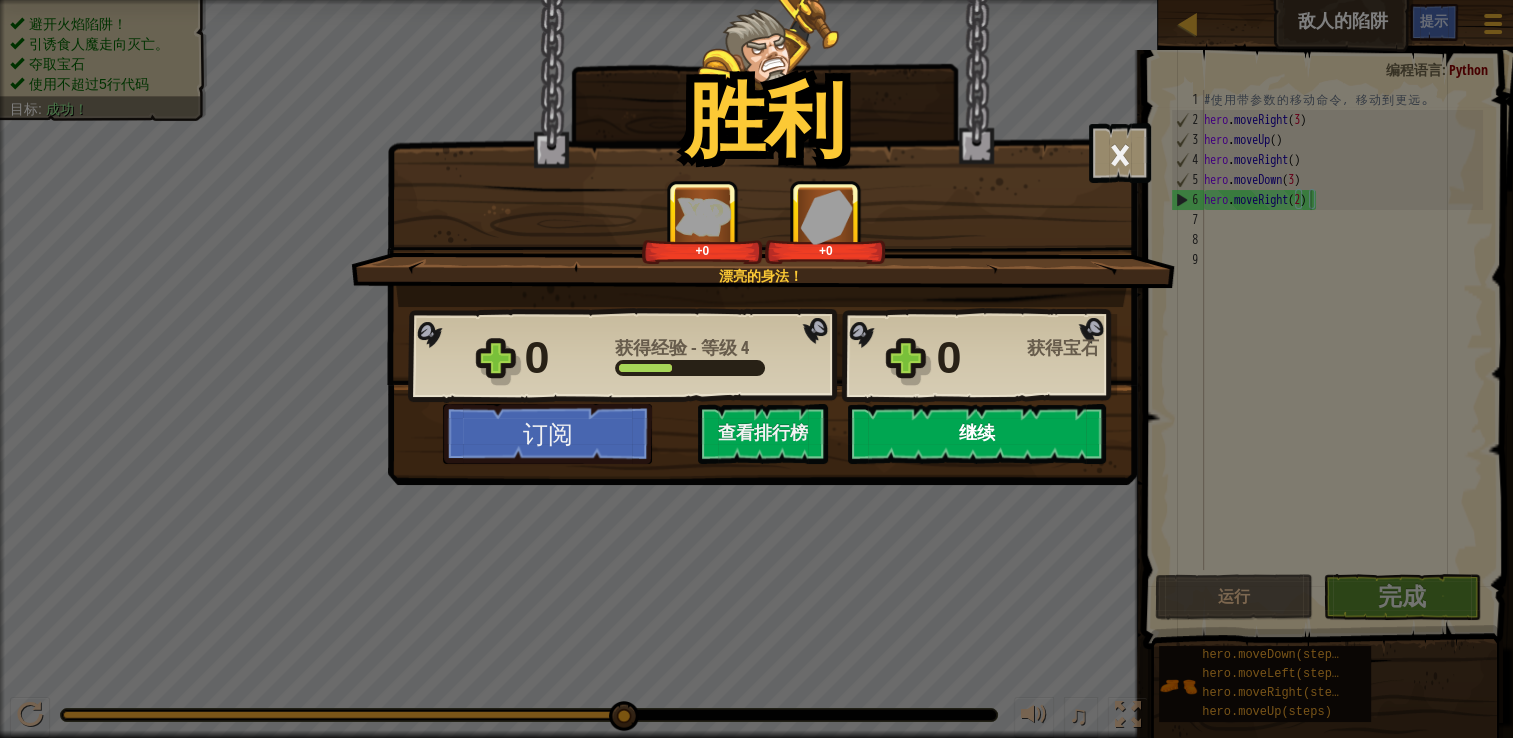 select on "zh-HANS" 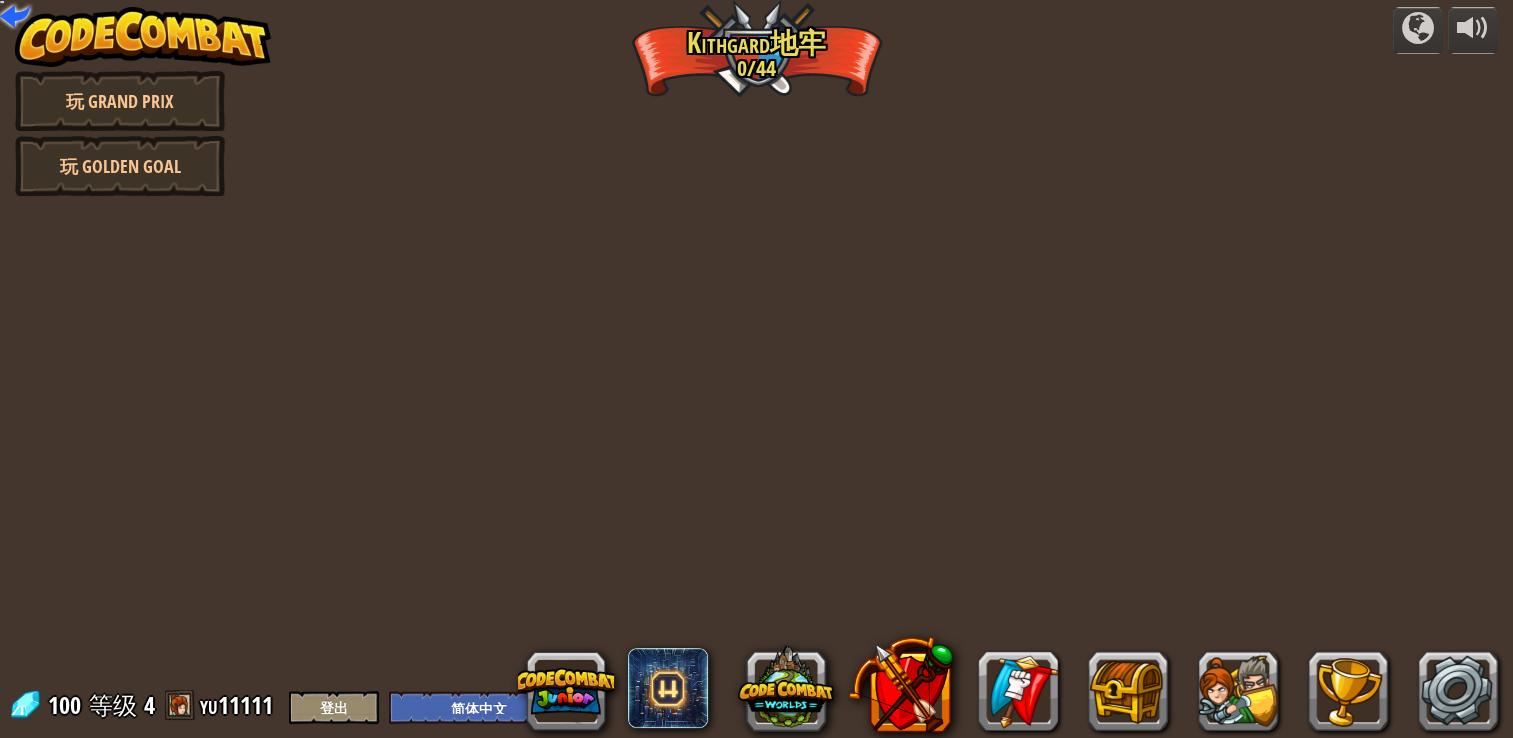 select on "zh-HANS" 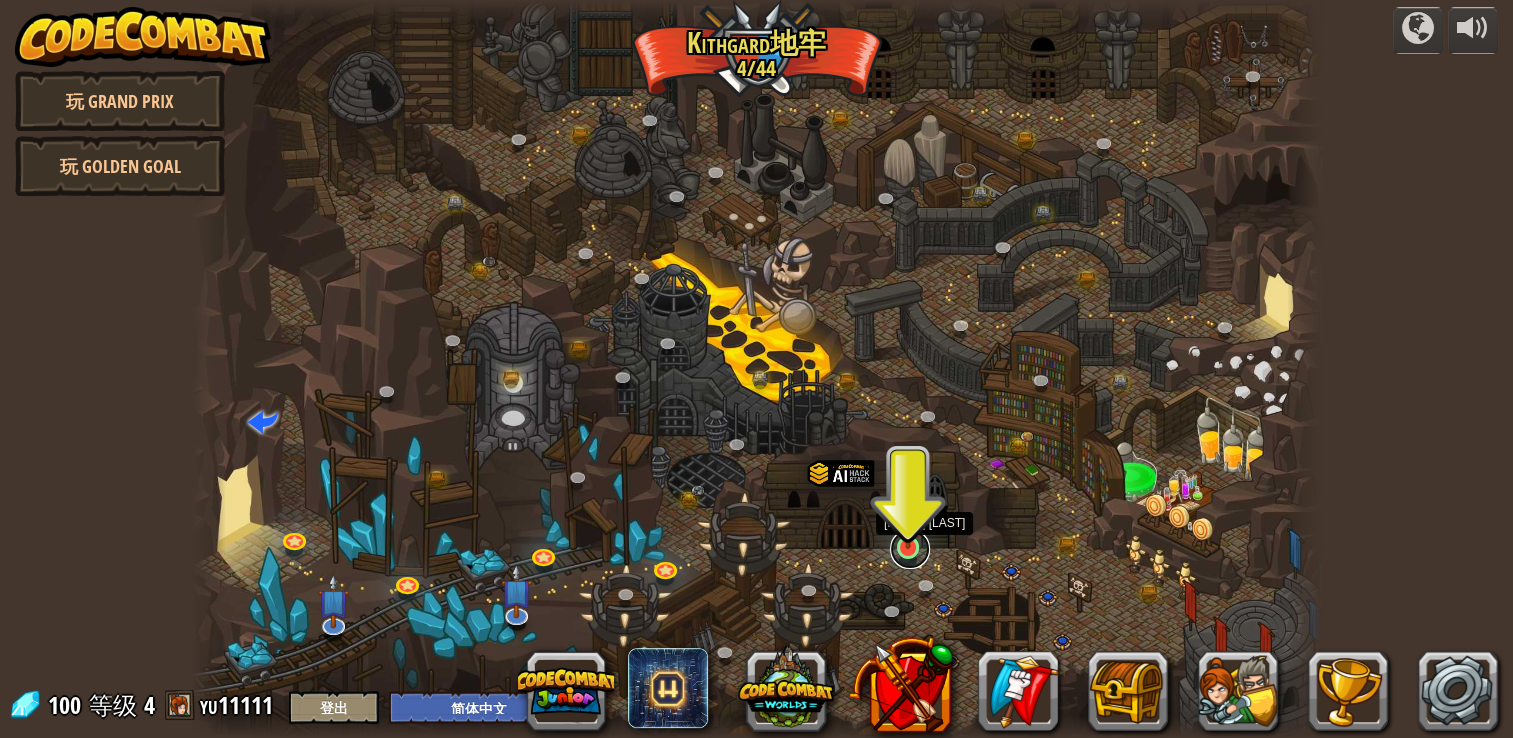click at bounding box center (910, 549) 